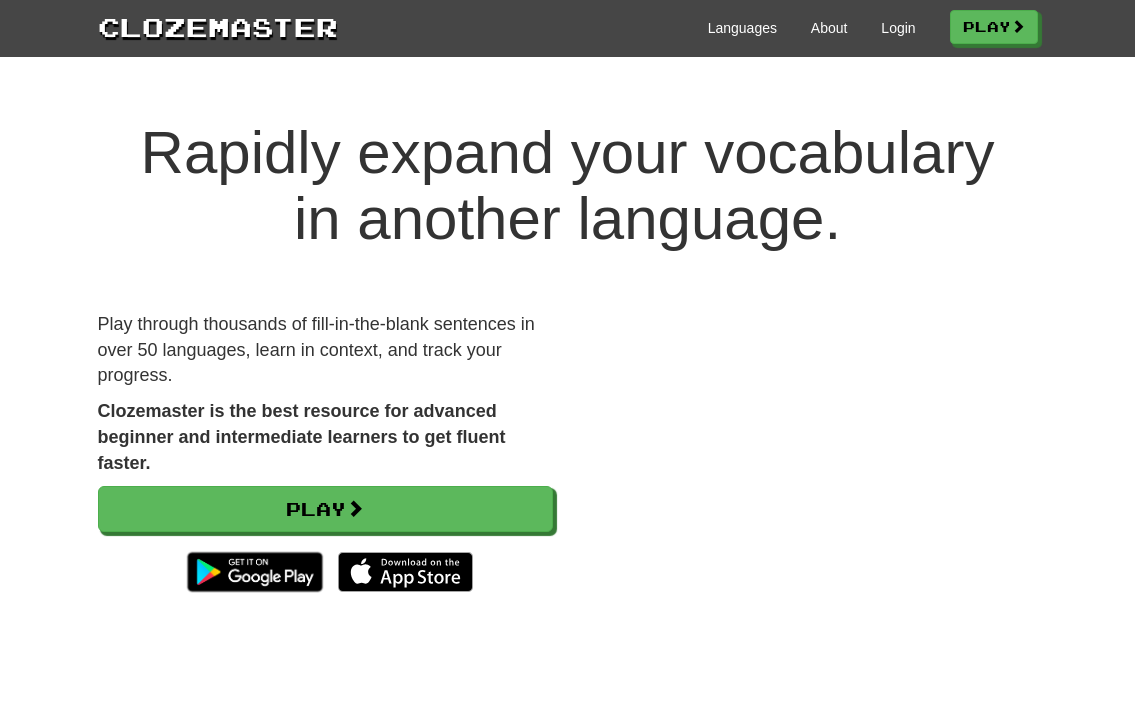 scroll, scrollTop: 0, scrollLeft: 0, axis: both 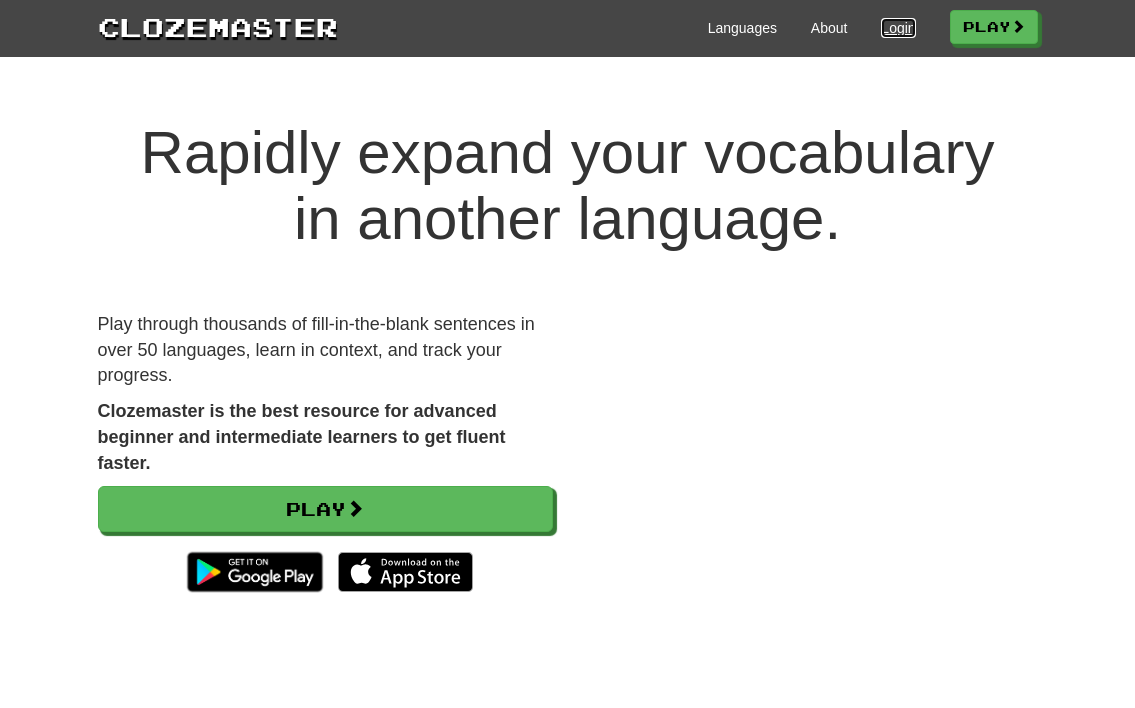 click on "Login" at bounding box center (898, 28) 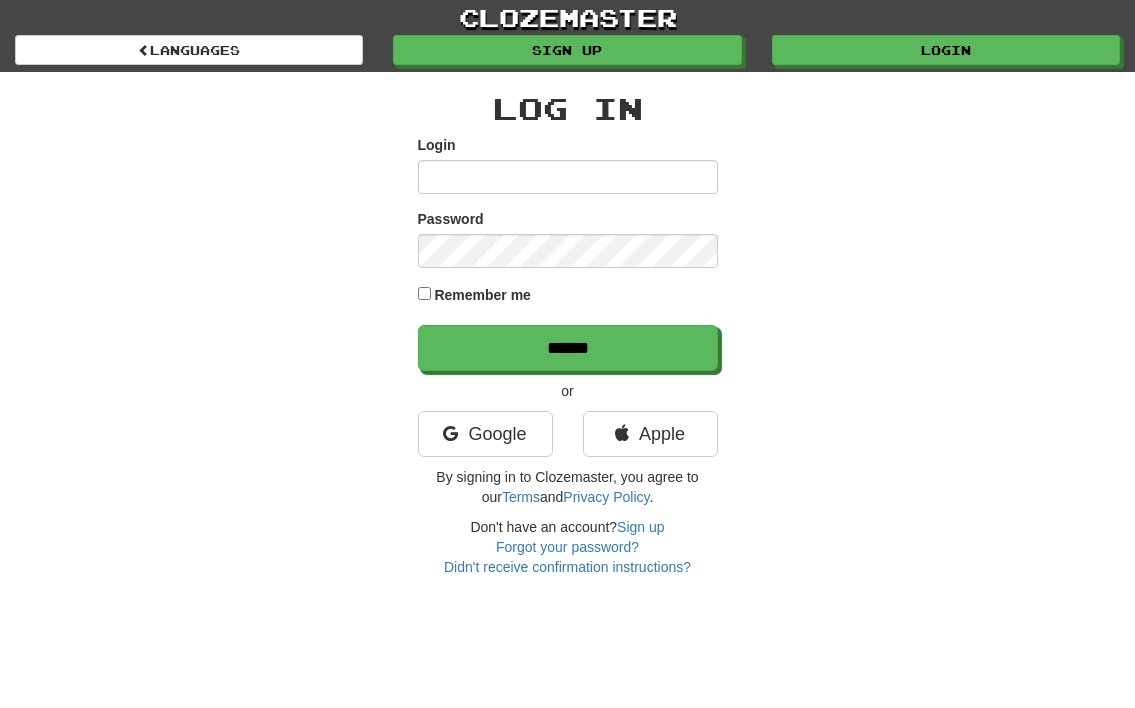 scroll, scrollTop: 0, scrollLeft: 0, axis: both 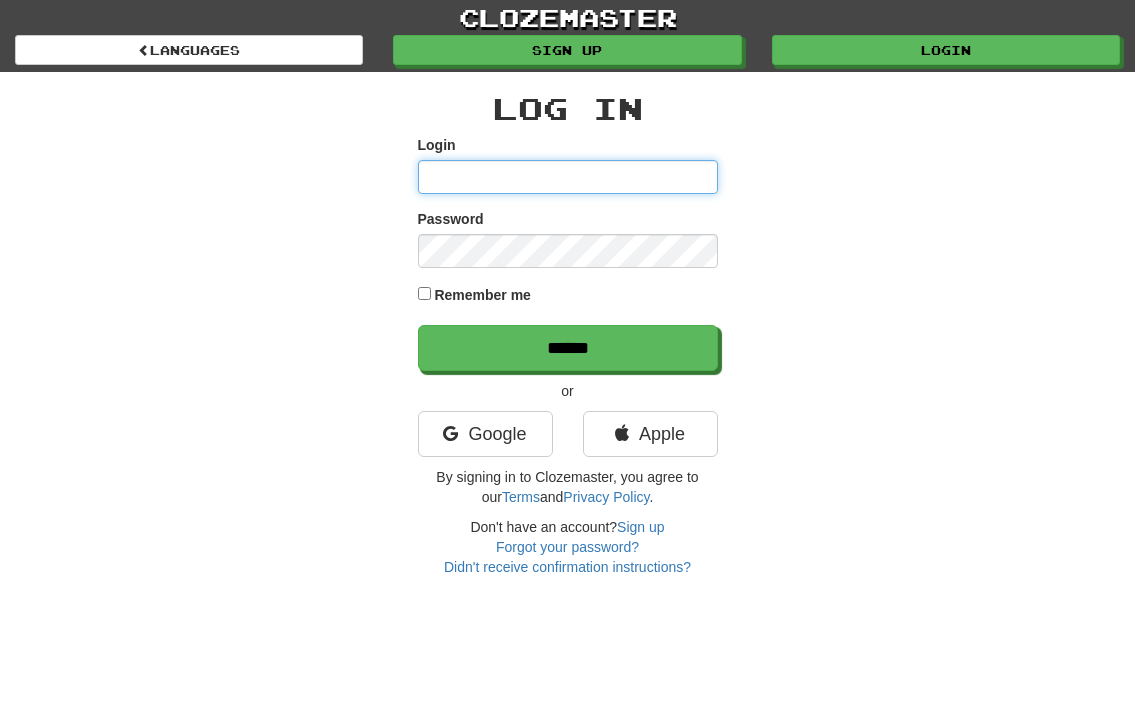 click on "Login" at bounding box center (568, 177) 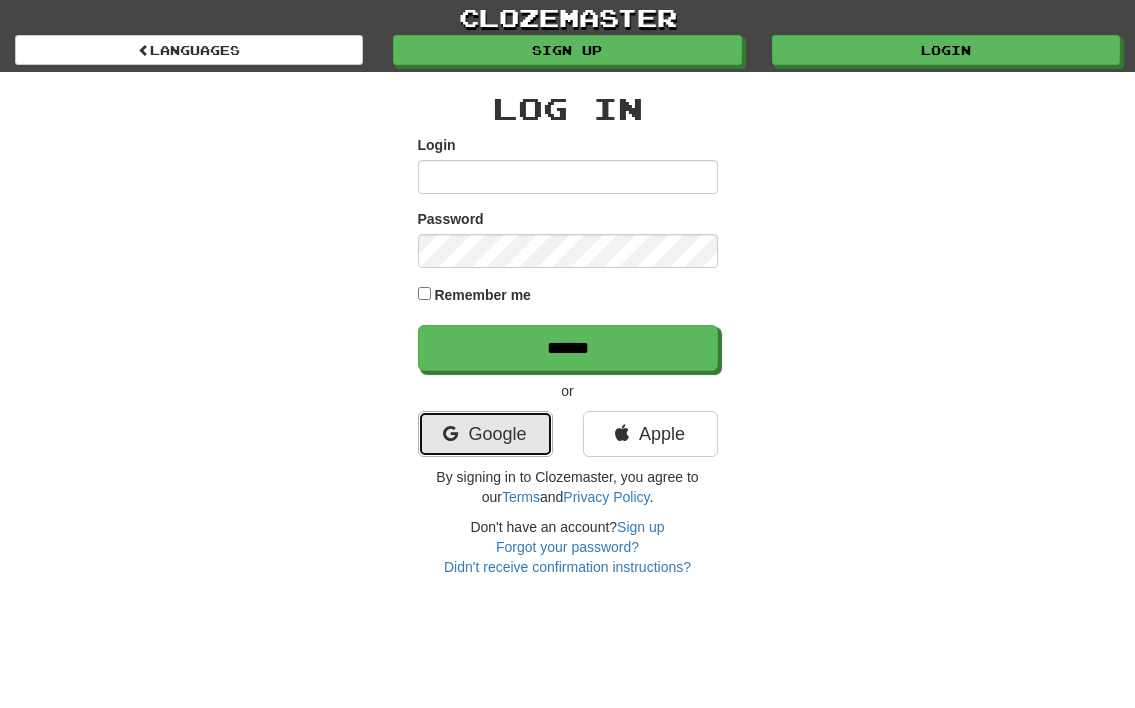 click on "Google" at bounding box center [485, 434] 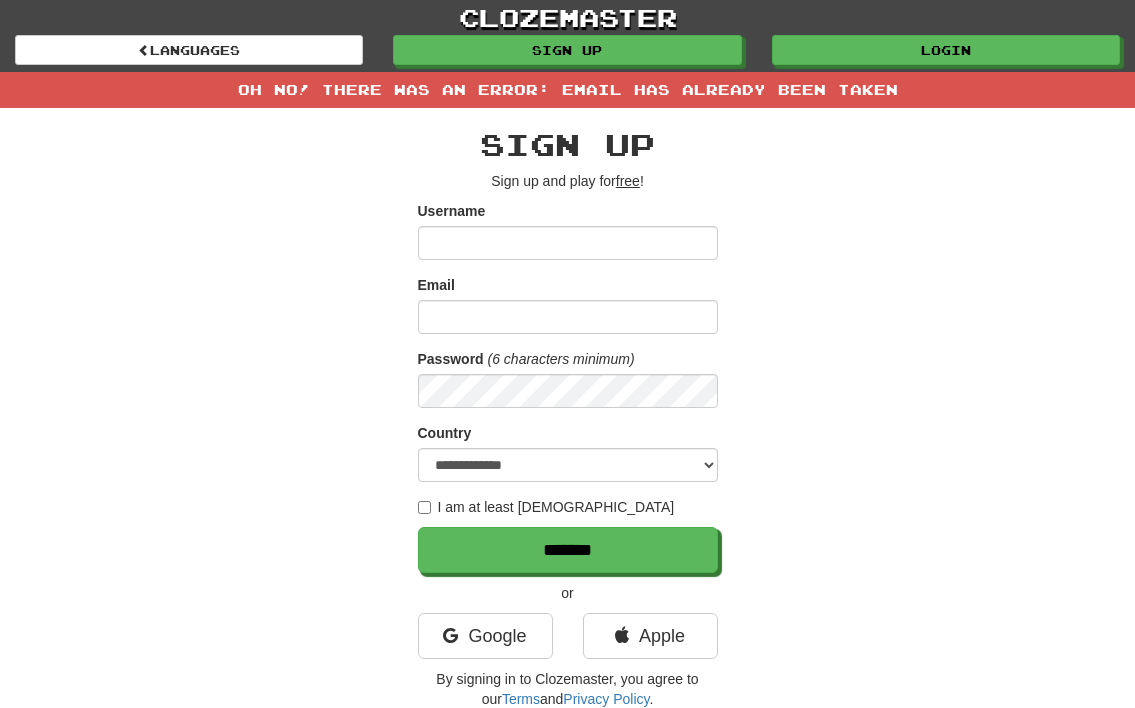 scroll, scrollTop: 0, scrollLeft: 0, axis: both 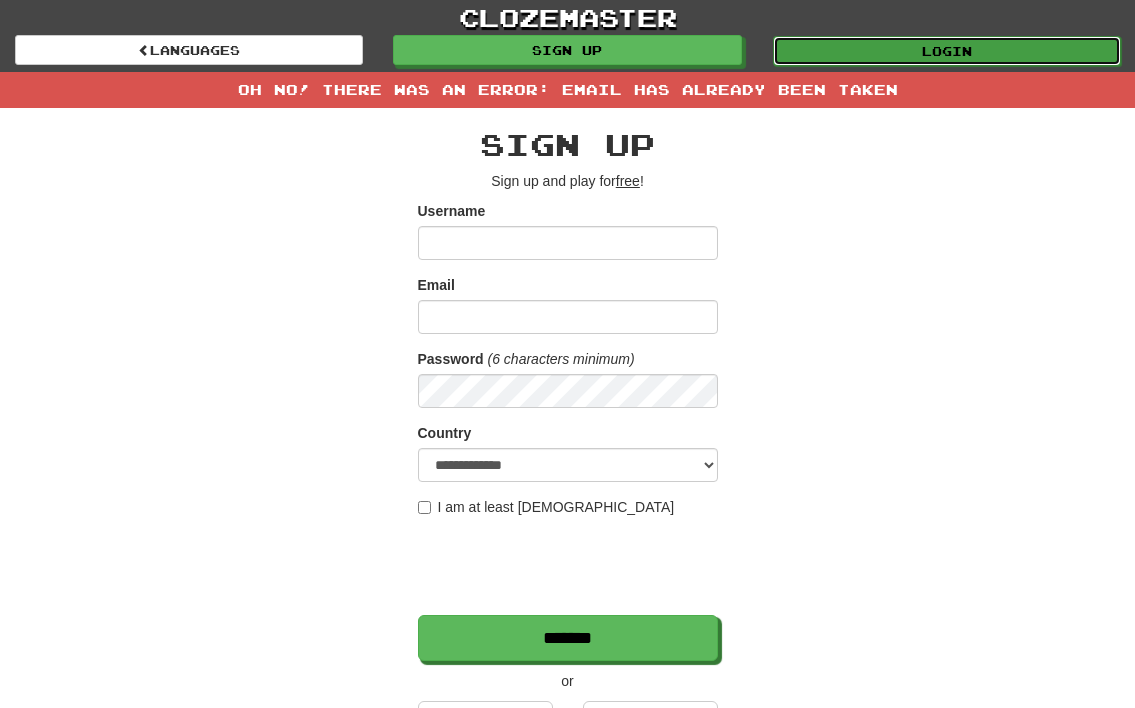 click on "Login" at bounding box center [947, 51] 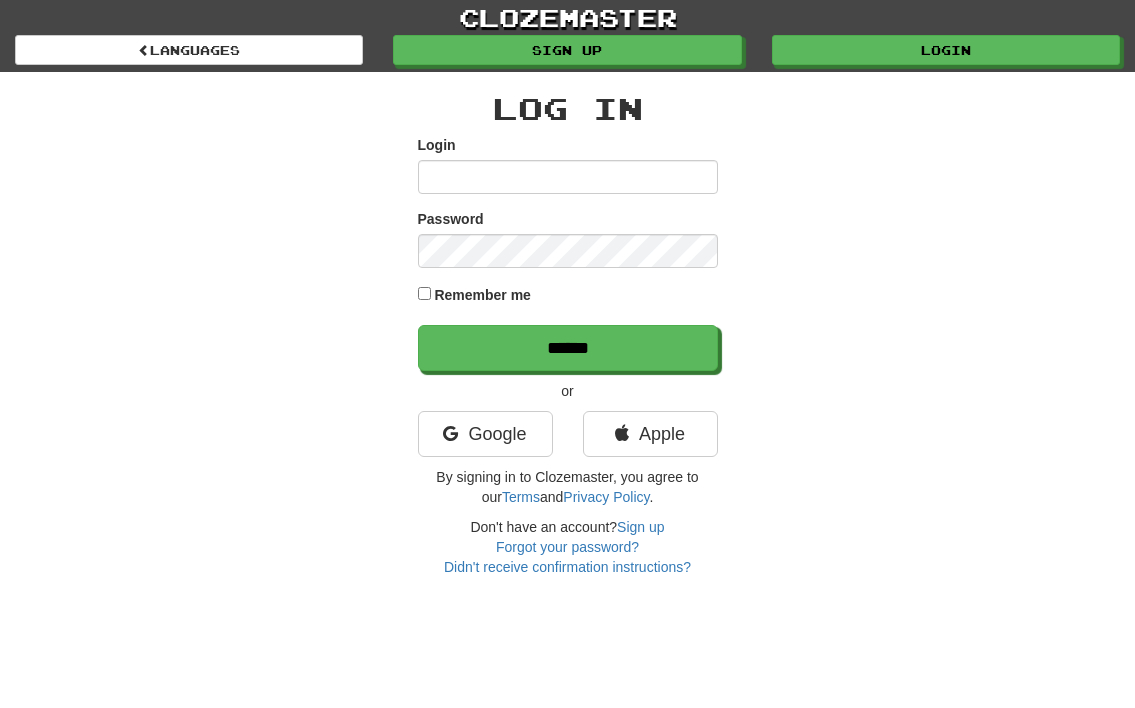 scroll, scrollTop: 0, scrollLeft: 0, axis: both 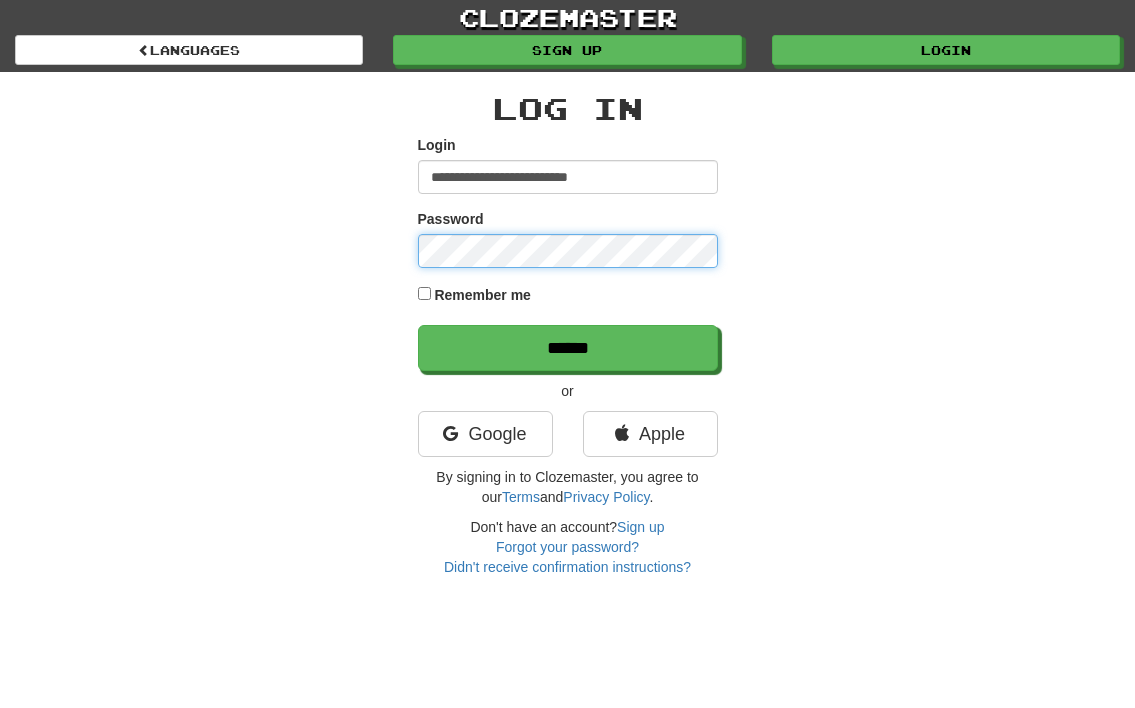 click on "******" at bounding box center [568, 348] 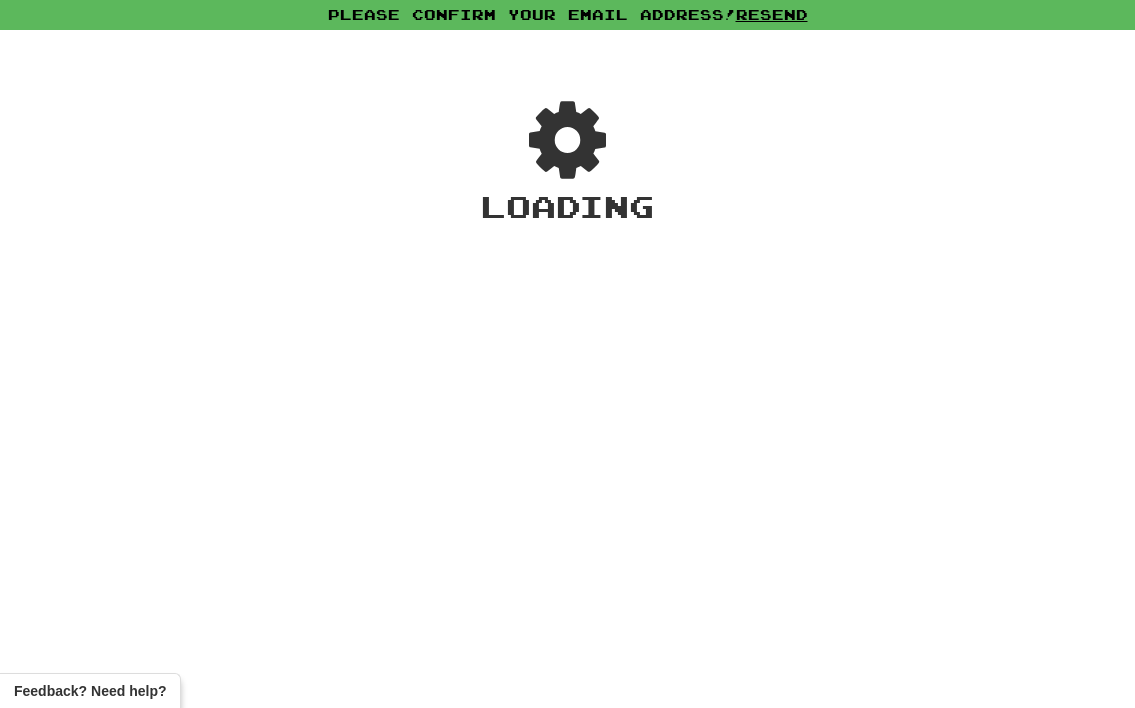 scroll, scrollTop: 0, scrollLeft: 0, axis: both 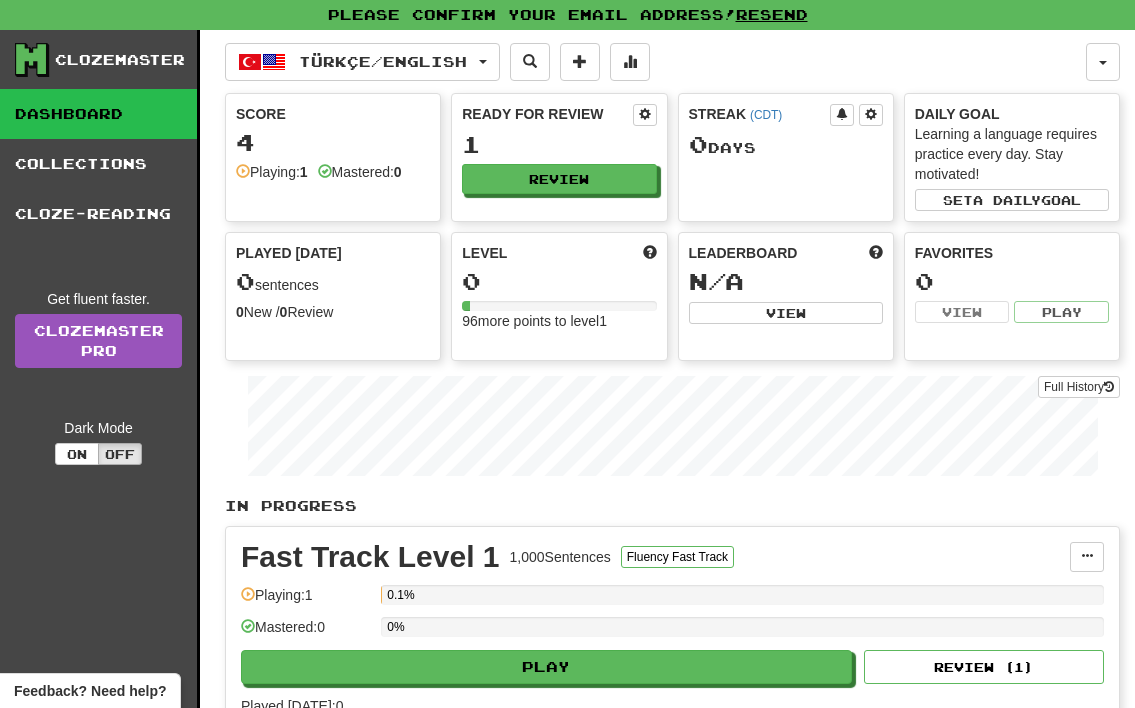 click on "Türkçe  /  English Español  /  English Streak:  0   Review:  20 Points today:  0 Türkçe  /  English Streak:  0   Review:  1 Points today:  0  Language Pairing Username: jsmnprtr Edit  Account  Notifications  Activity Feed  Profile  Leaderboard  Forum  Logout Score 4  Playing:  1  Mastered:  0 Ready for Review 1   Review Streak   ( CDT ) 0  Day s Daily Goal Learning a language requires practice every day. Stay motivated! Set  a daily  goal Played Today 0  sentences 0  New /  0  Review Full History  Level 0 96  more points to level  1 Leaderboard N/A View Favorites 0 View Play Full History  In Progress Fast Track Level 1 1,000  Sentences Fluency Fast Track Manage Sentences Unpin from Dashboard  Playing:  1 0.1%  Mastered:  0 0% Play Review ( 1 ) Played today:  0  Add Collection Reset  Progress Delete  Language Pairing Dark Mode On Off" at bounding box center (672, 439) 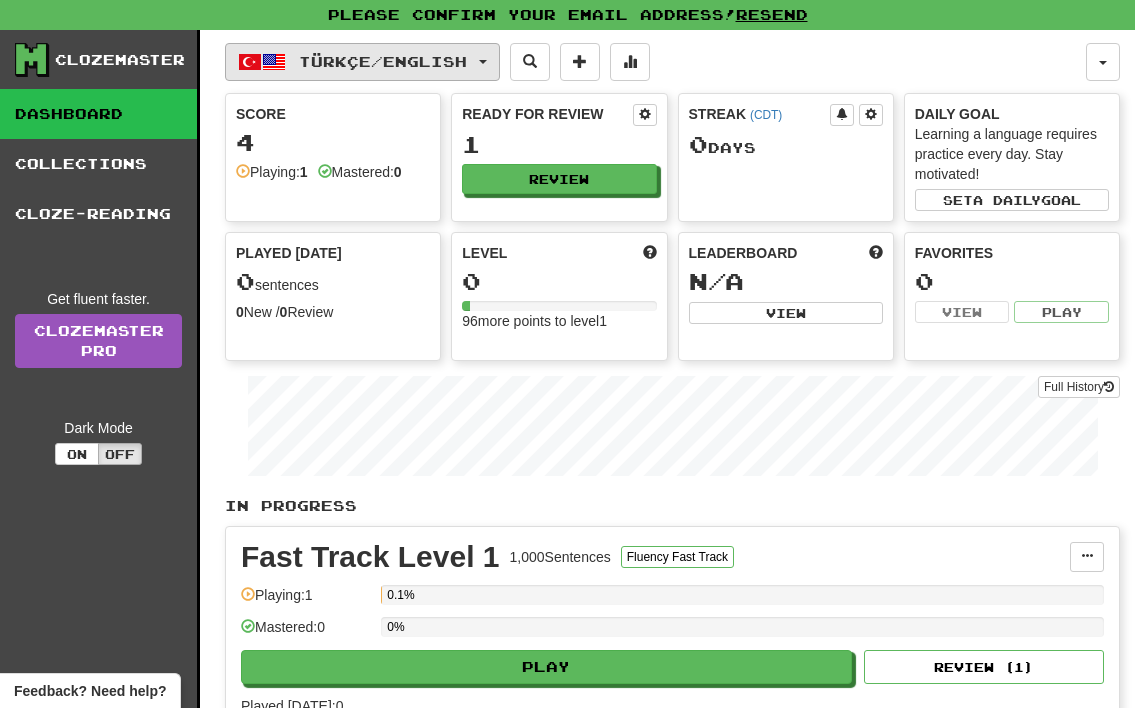 click on "Türkçe  /  English" at bounding box center (362, 62) 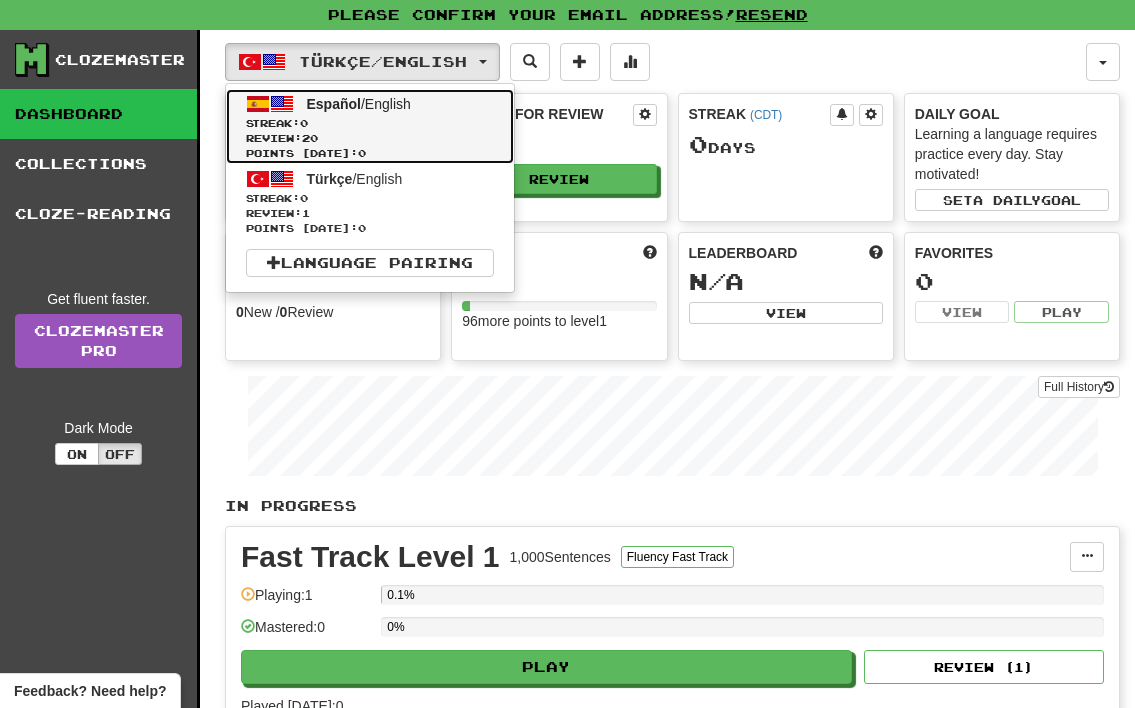 click on "Review:  20" at bounding box center (370, 138) 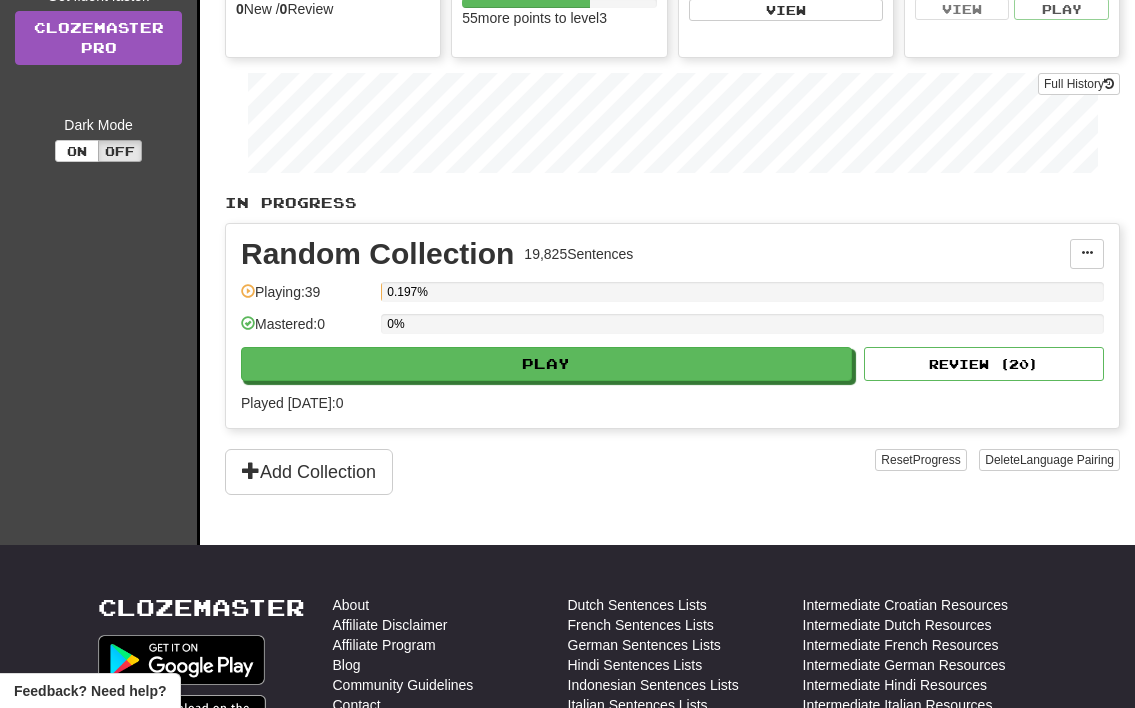 scroll, scrollTop: 304, scrollLeft: 0, axis: vertical 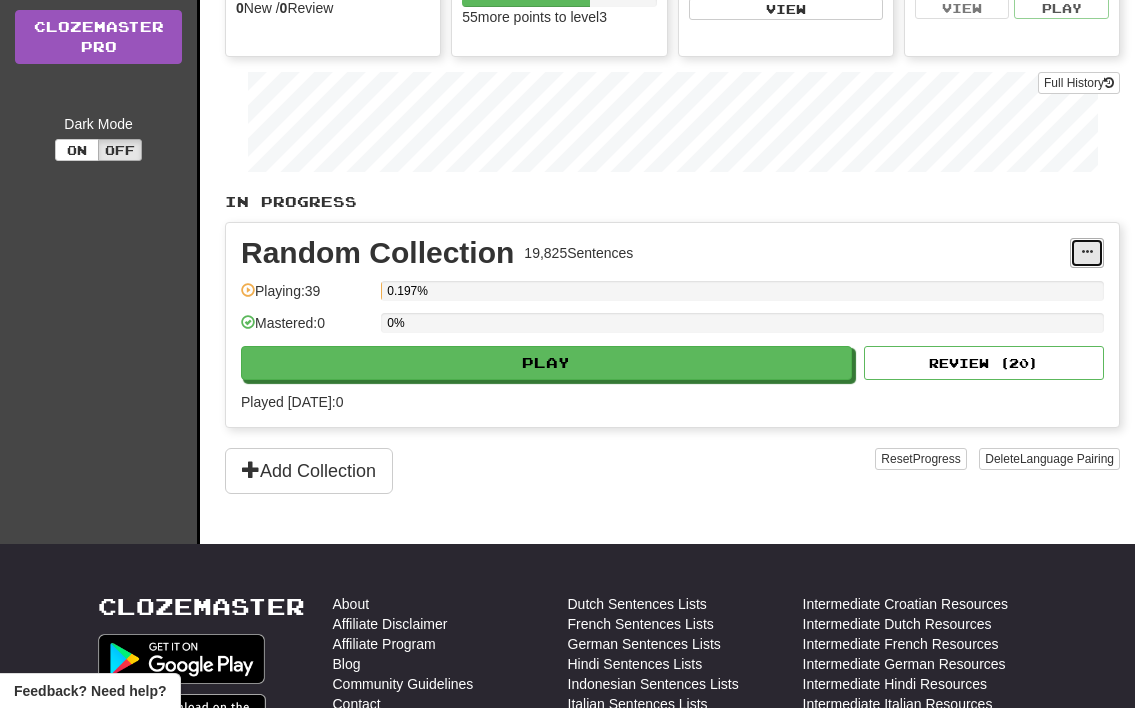 click at bounding box center [1087, 252] 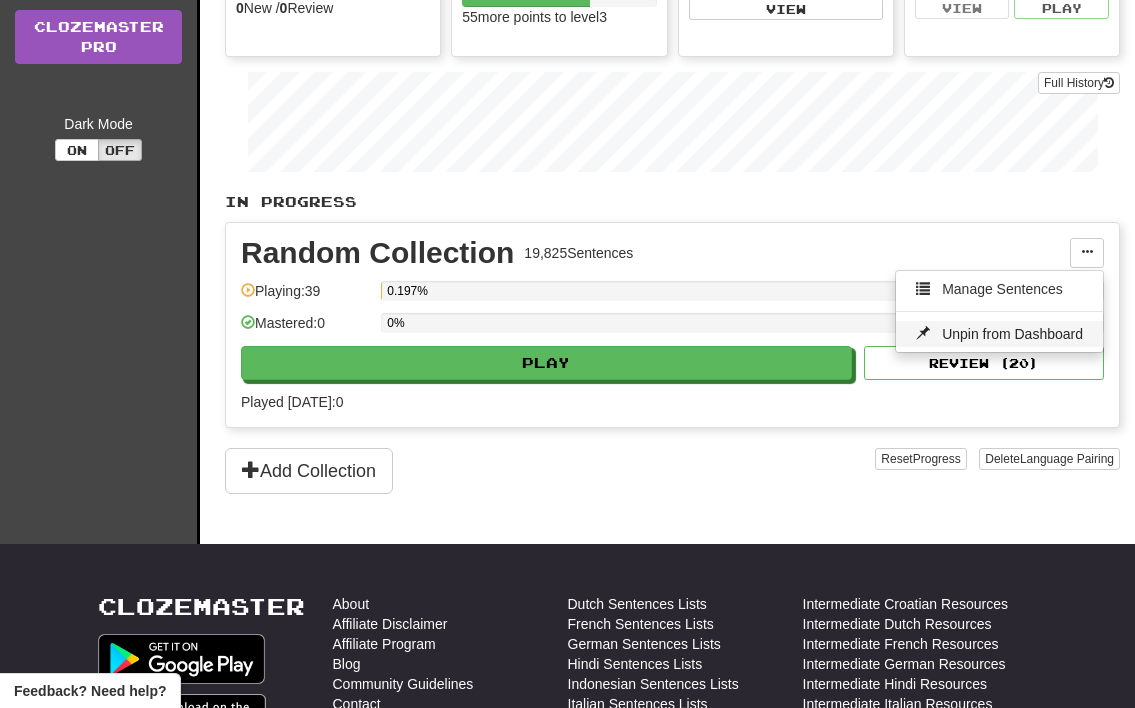 click on "Unpin from Dashboard" at bounding box center [1012, 334] 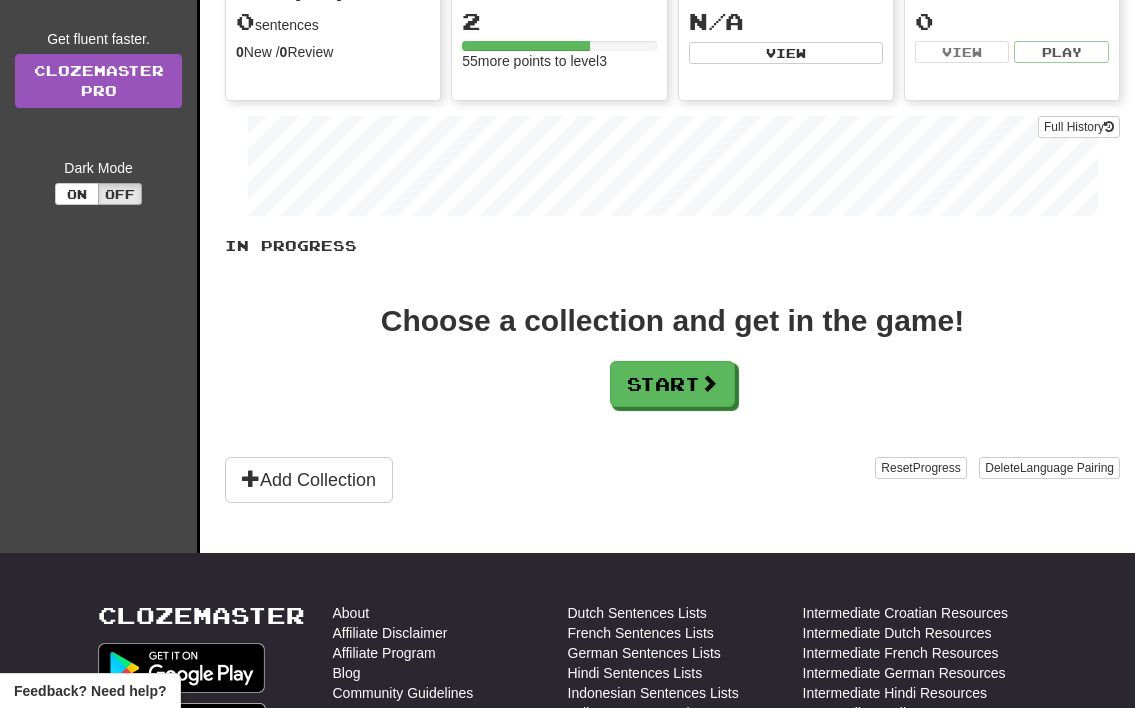 scroll, scrollTop: 248, scrollLeft: 0, axis: vertical 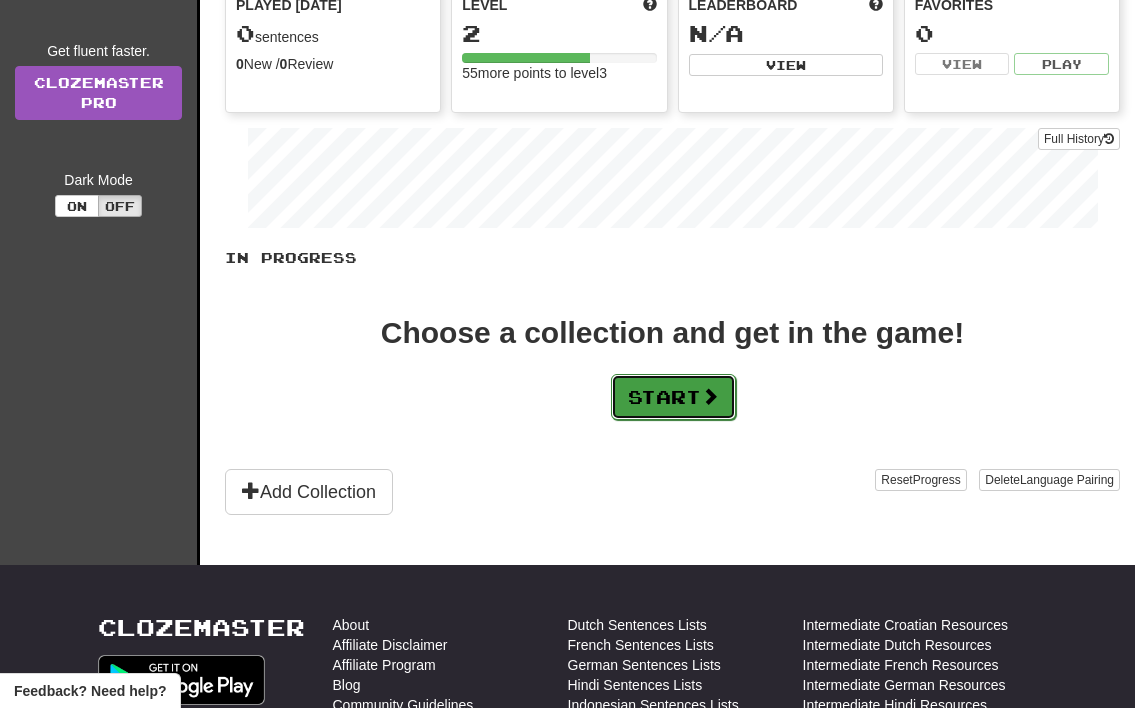 click on "Start" at bounding box center [673, 397] 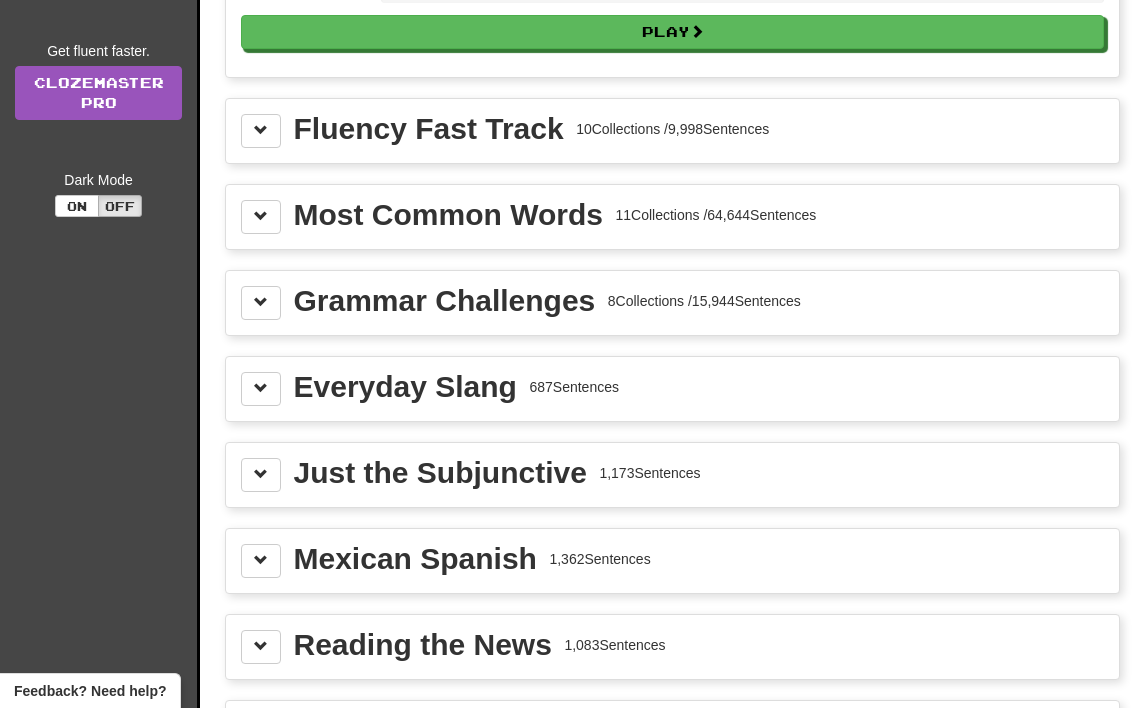 scroll, scrollTop: 0, scrollLeft: 0, axis: both 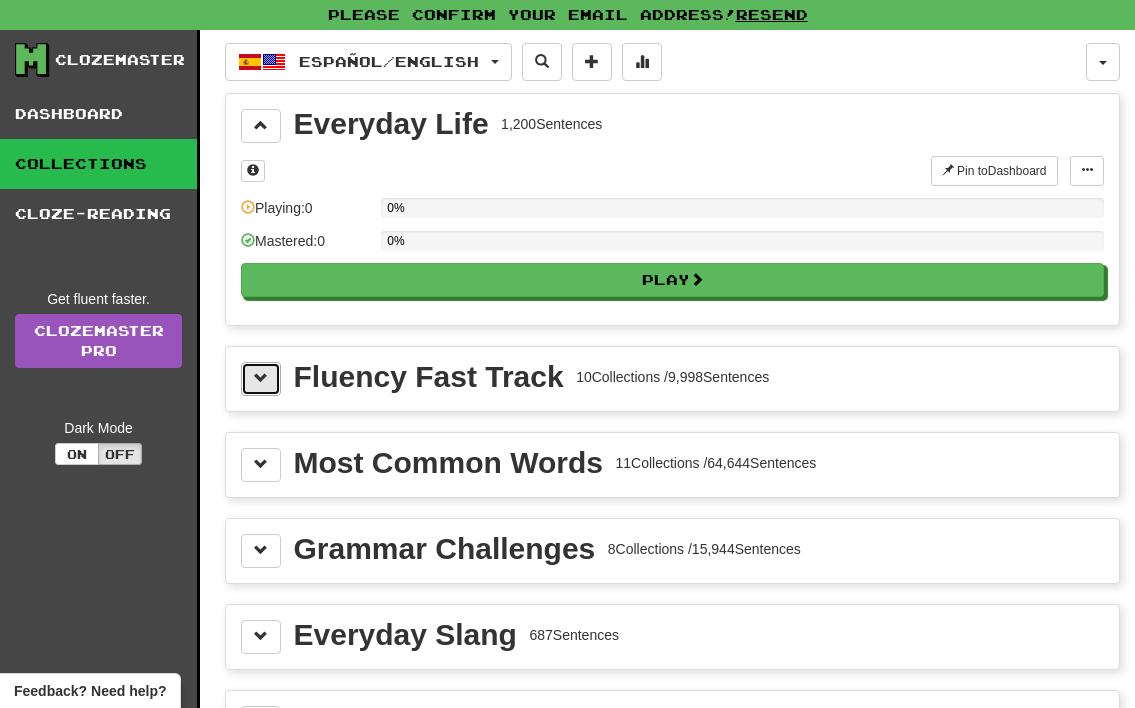 click at bounding box center [261, 379] 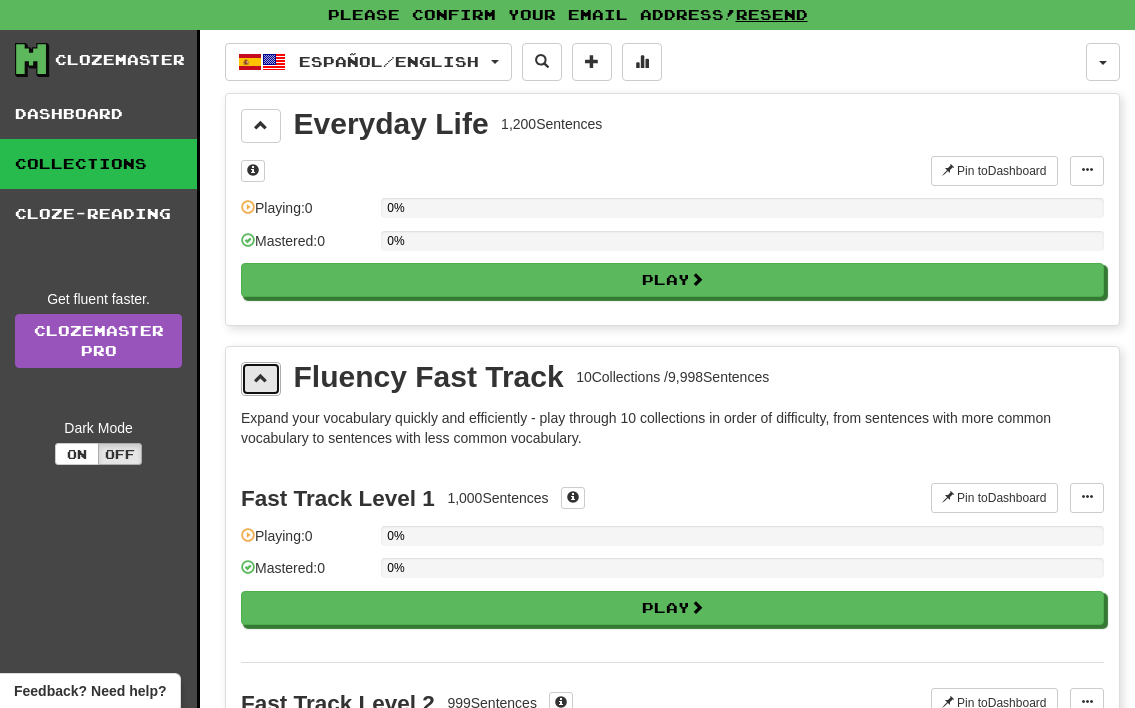 click at bounding box center (261, 378) 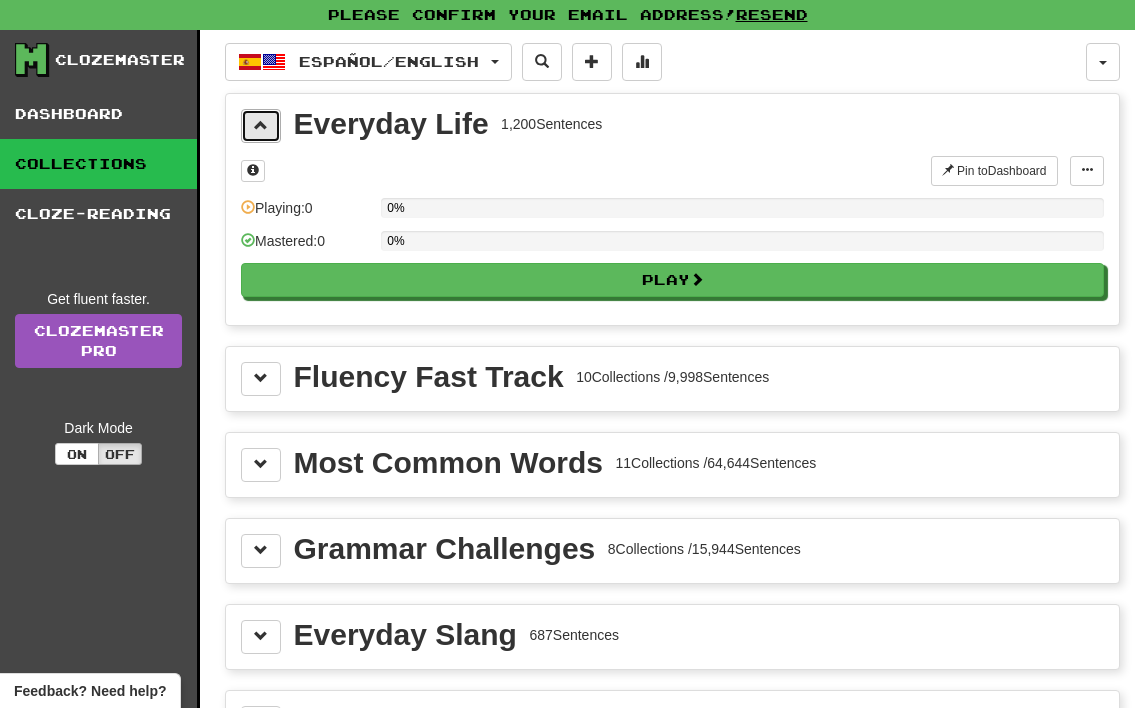 click at bounding box center (261, 126) 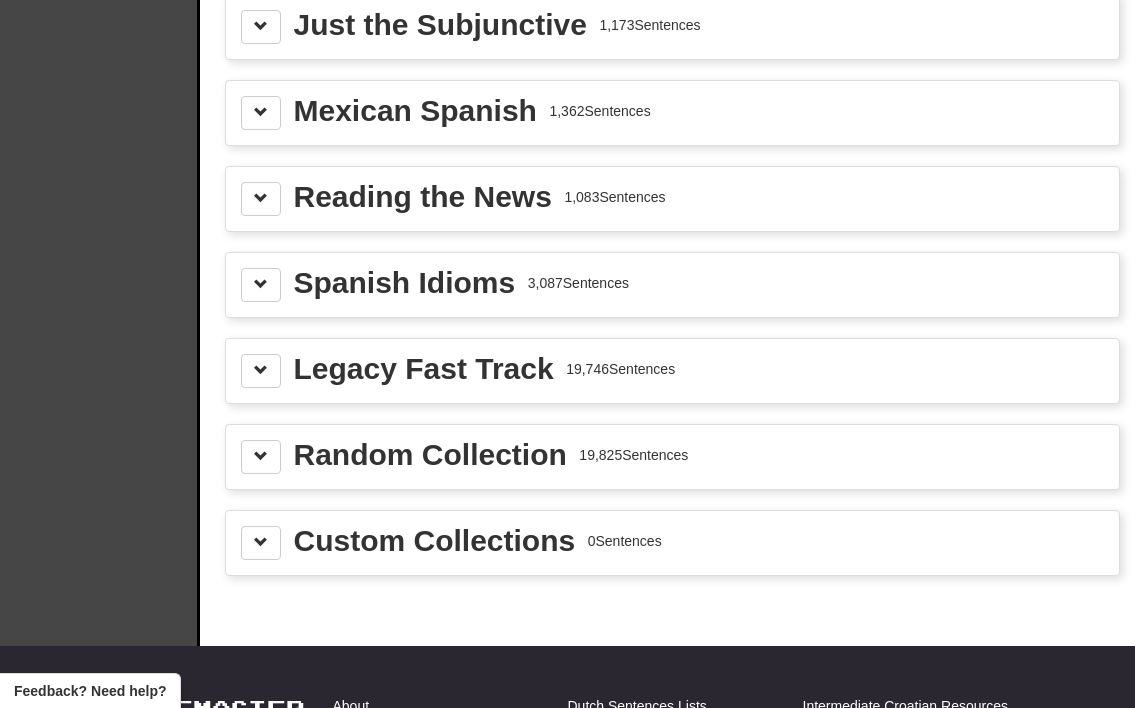scroll, scrollTop: 277, scrollLeft: 0, axis: vertical 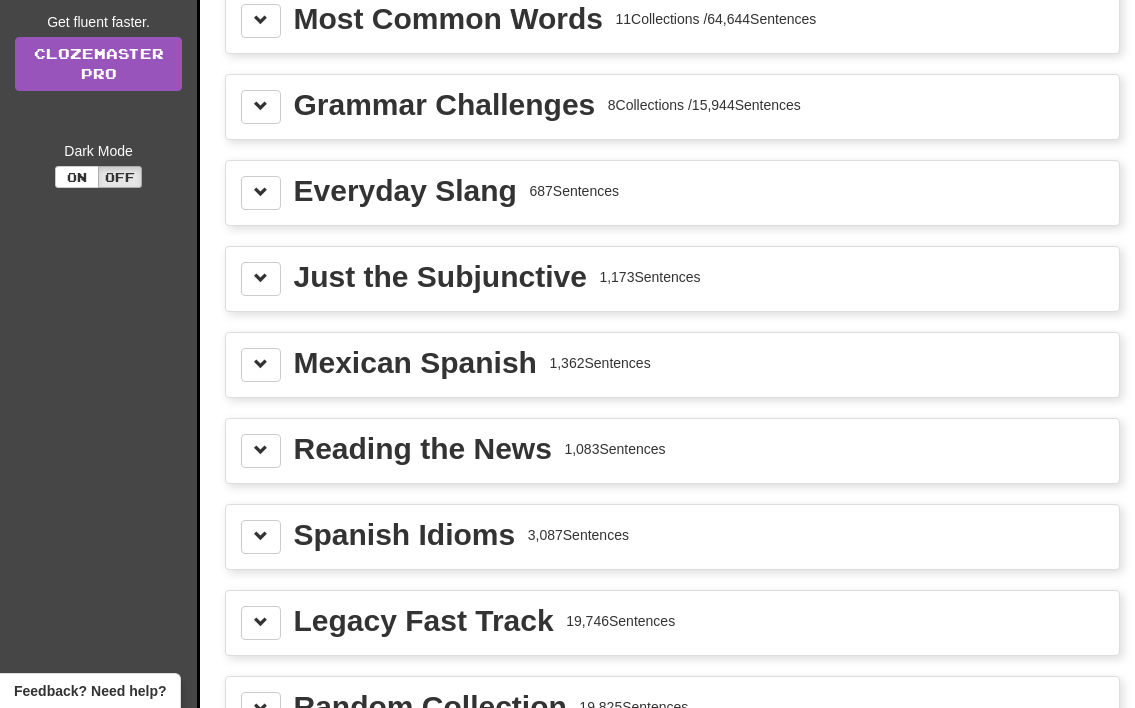click on "Mexican Spanish 1,362  Sentences" at bounding box center [672, 365] 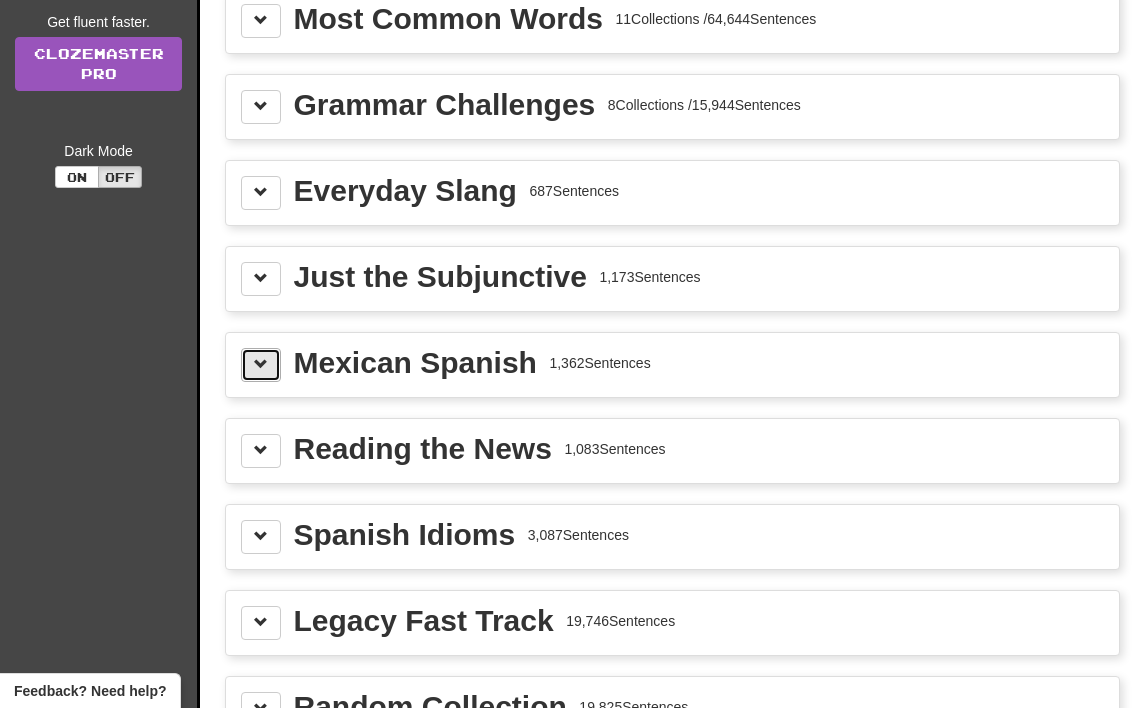 click at bounding box center [261, 365] 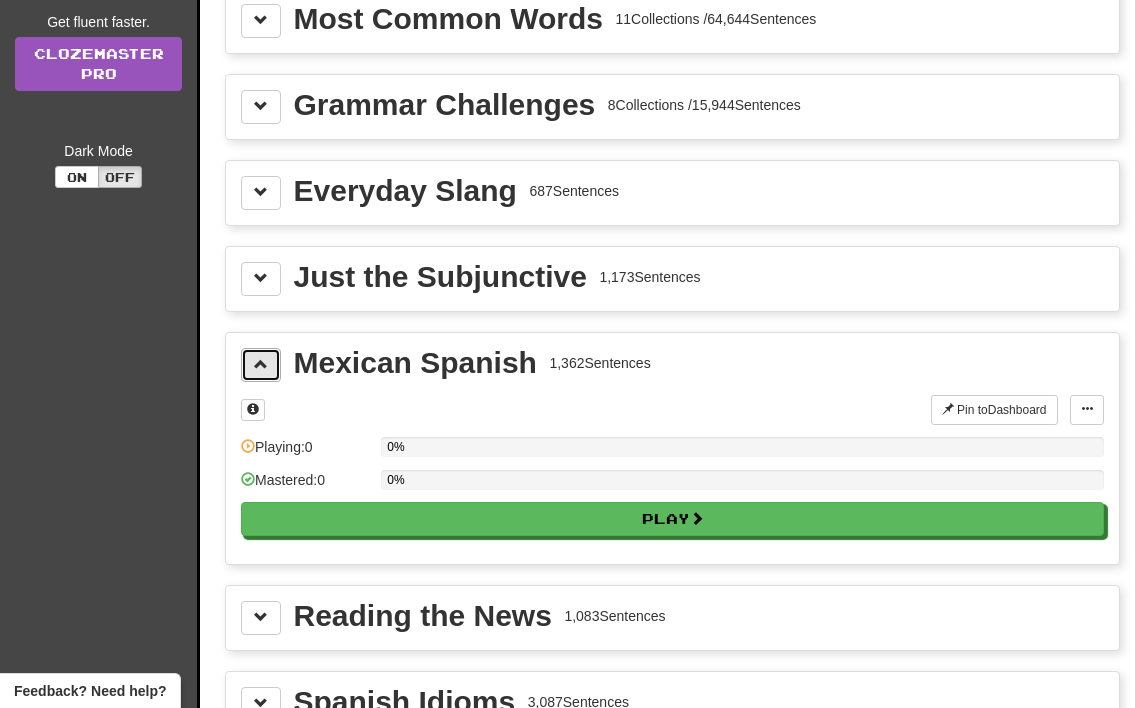 click at bounding box center (261, 365) 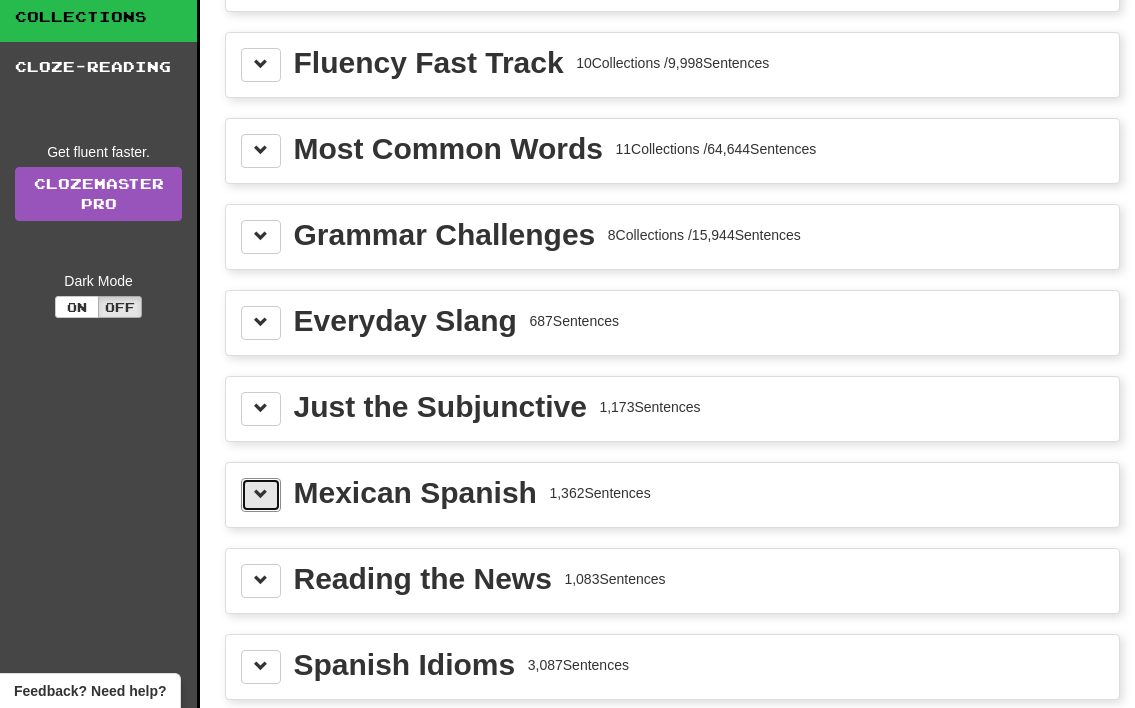 scroll, scrollTop: 131, scrollLeft: 0, axis: vertical 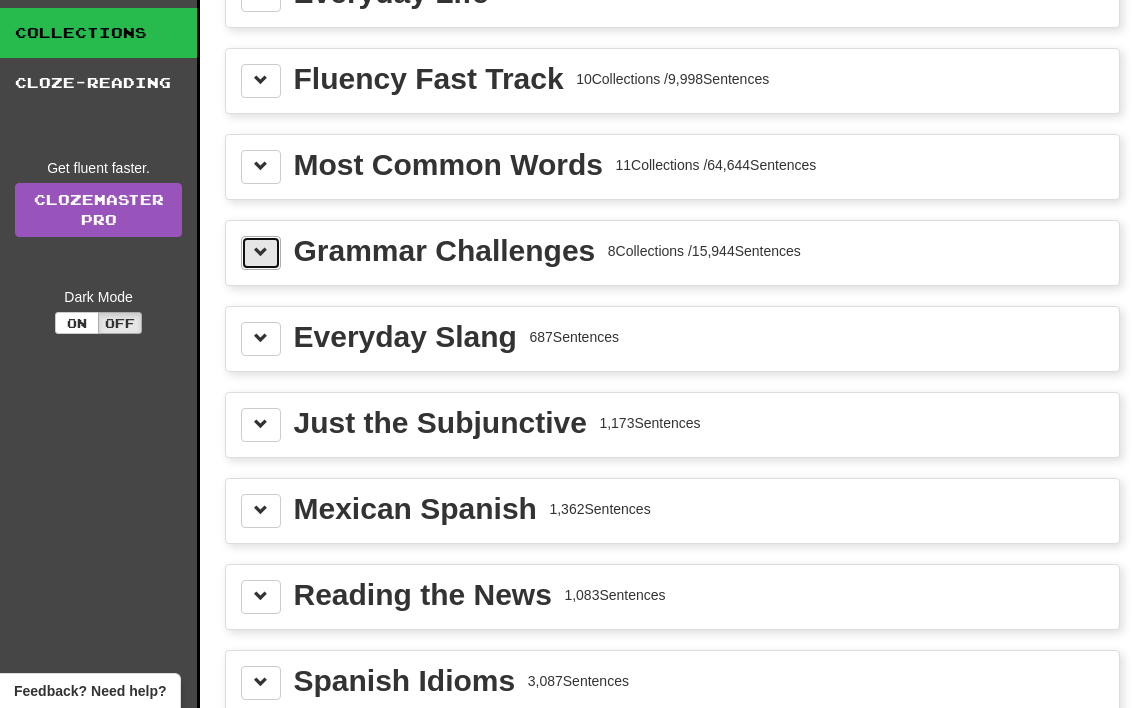 click at bounding box center (261, 253) 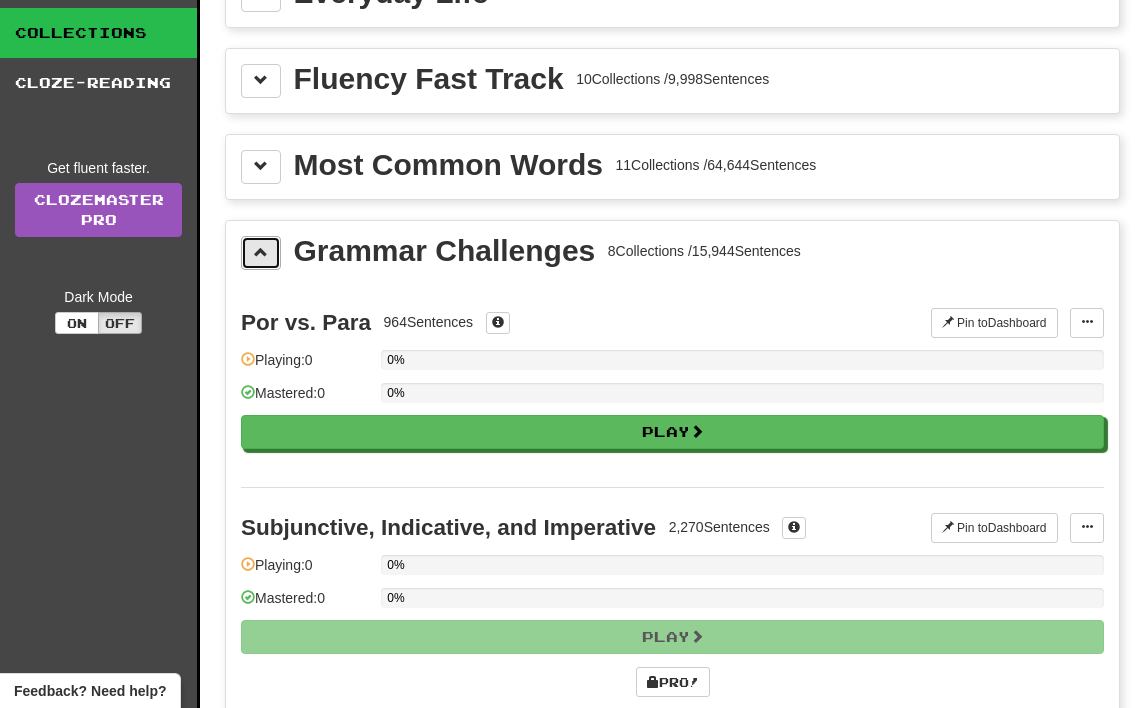 click at bounding box center (261, 253) 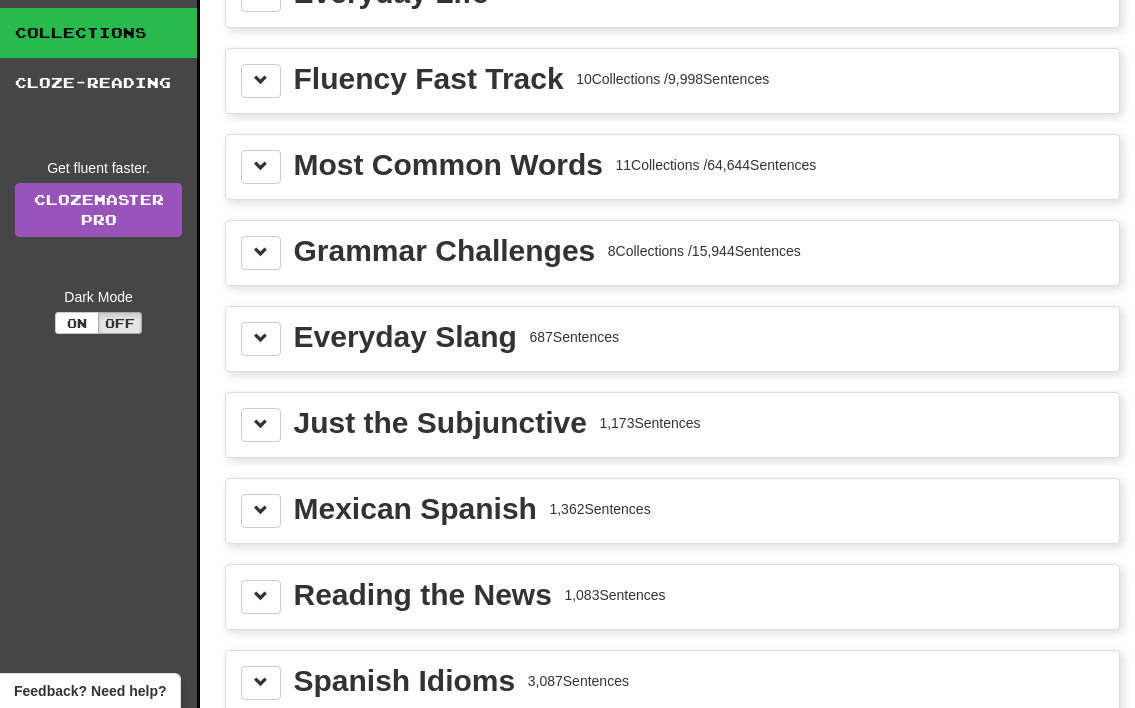 click on "Most Common Words 11  Collections /  64,644  Sentences" at bounding box center [672, 167] 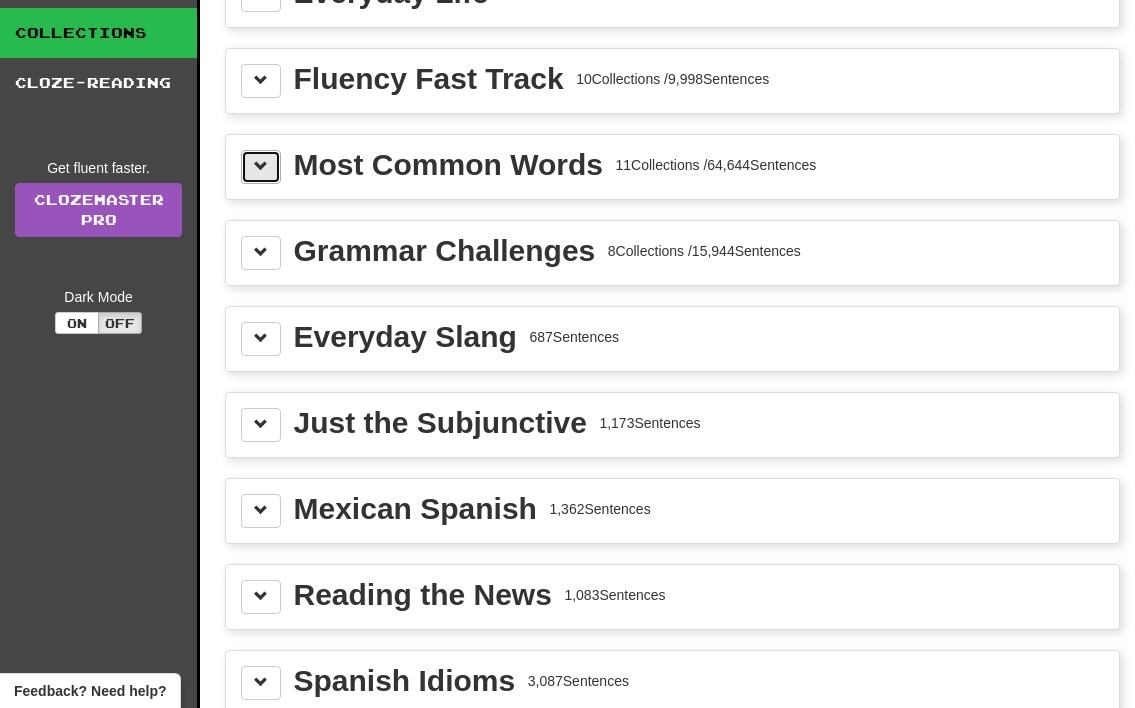 click at bounding box center [261, 166] 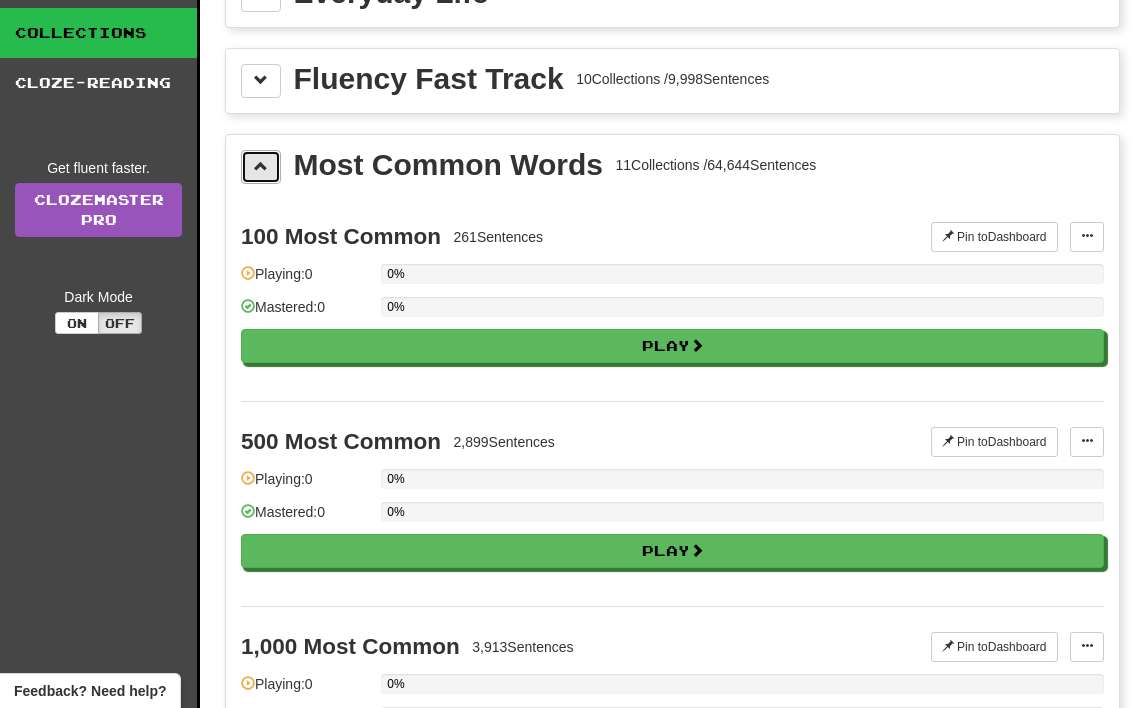 click at bounding box center [261, 166] 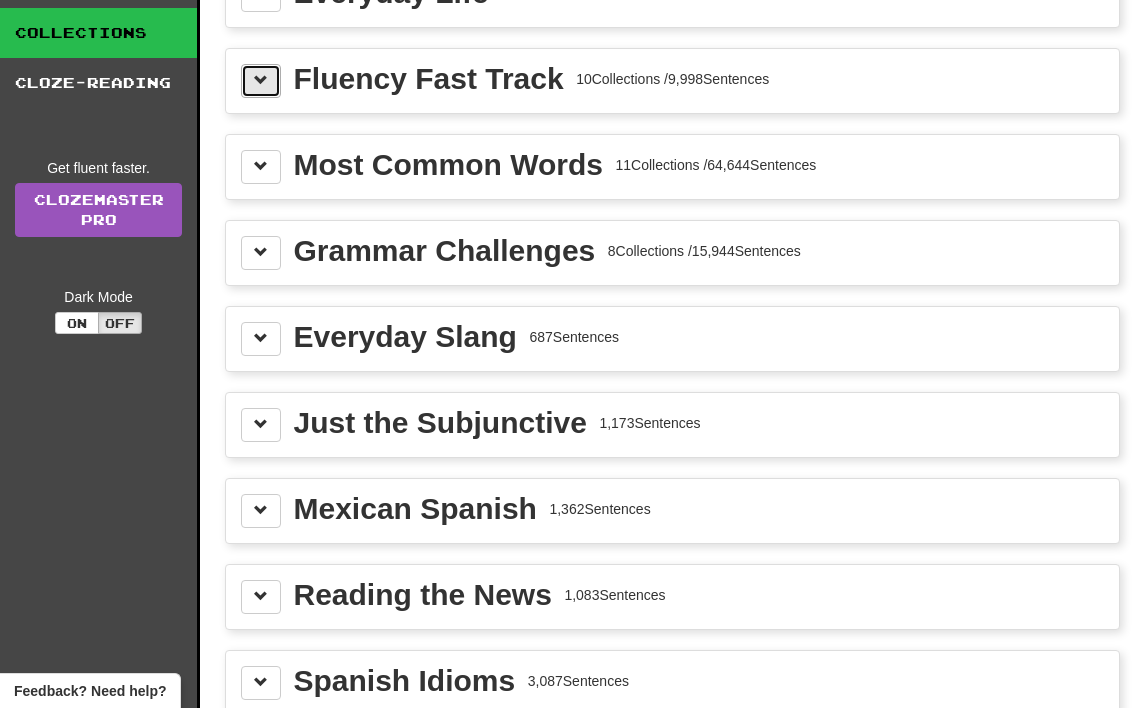 click at bounding box center (261, 81) 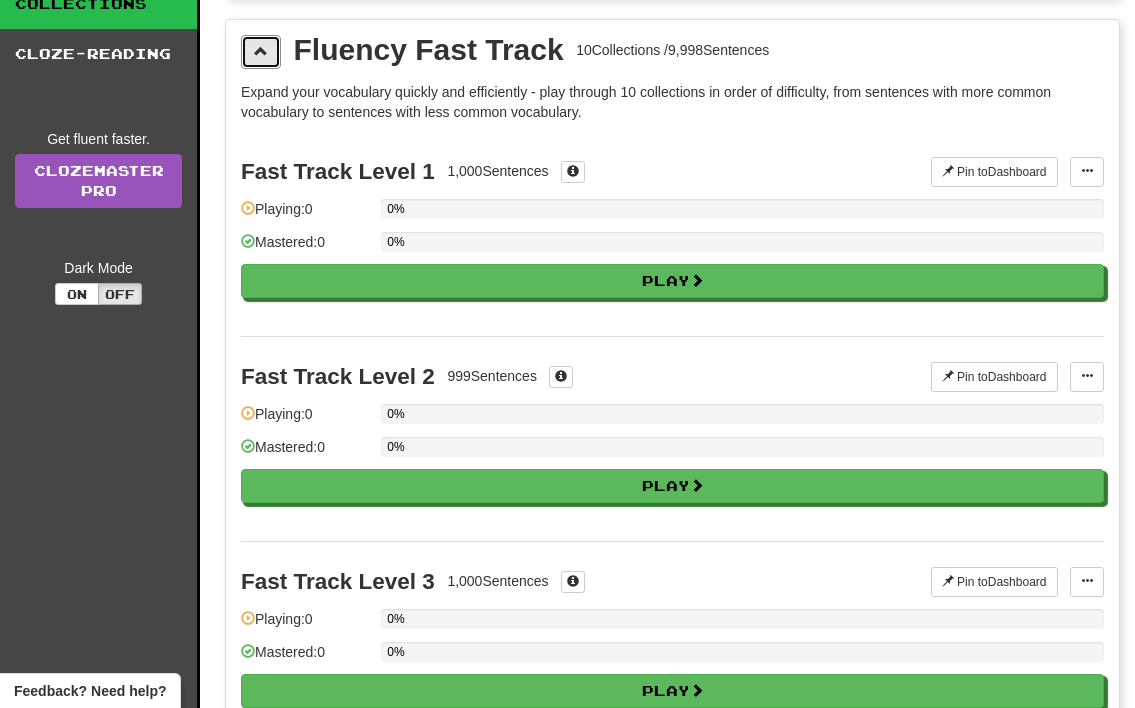 scroll, scrollTop: 14, scrollLeft: 0, axis: vertical 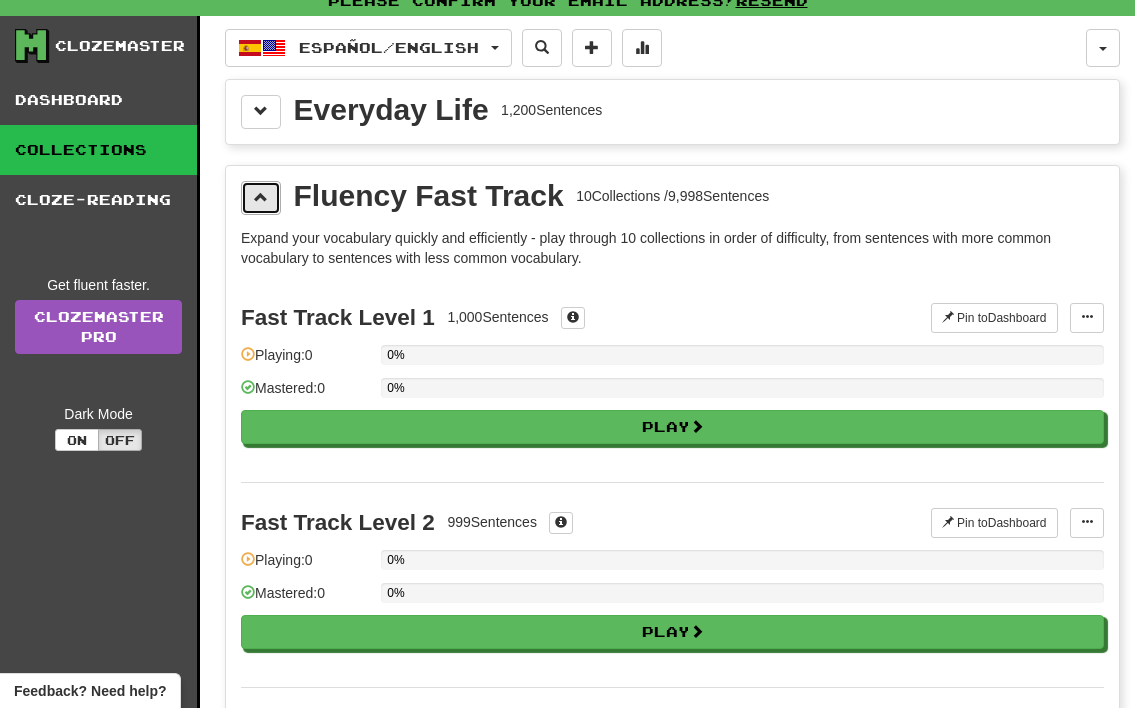 click at bounding box center (261, 198) 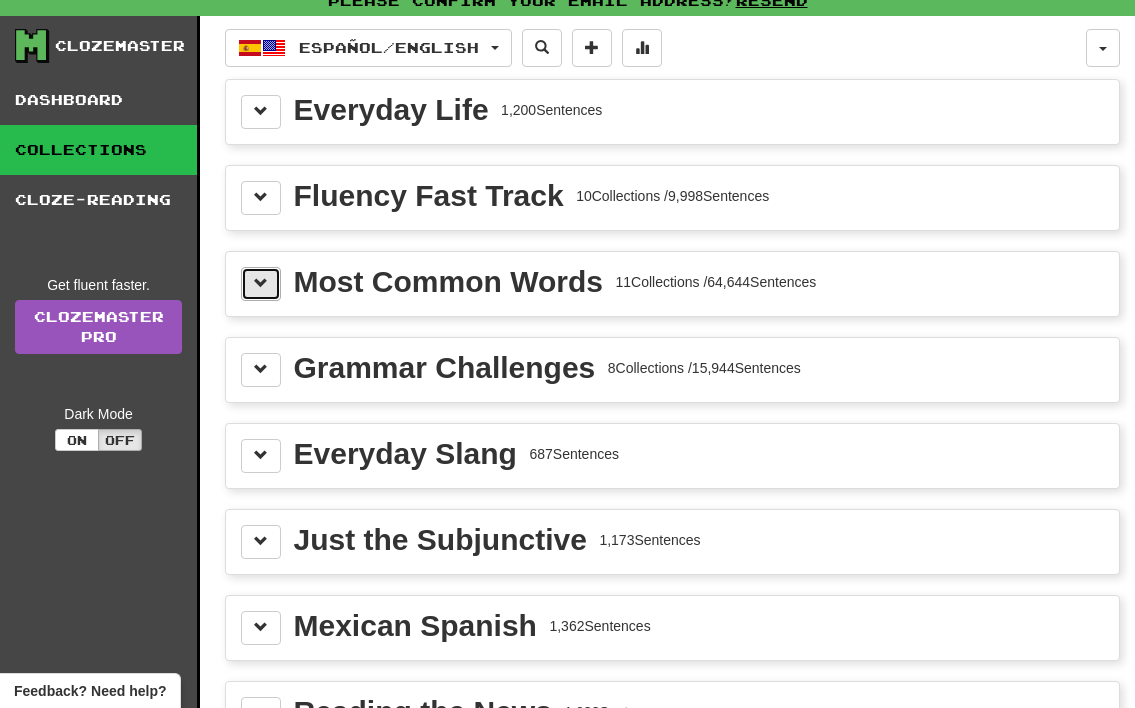click at bounding box center [261, 284] 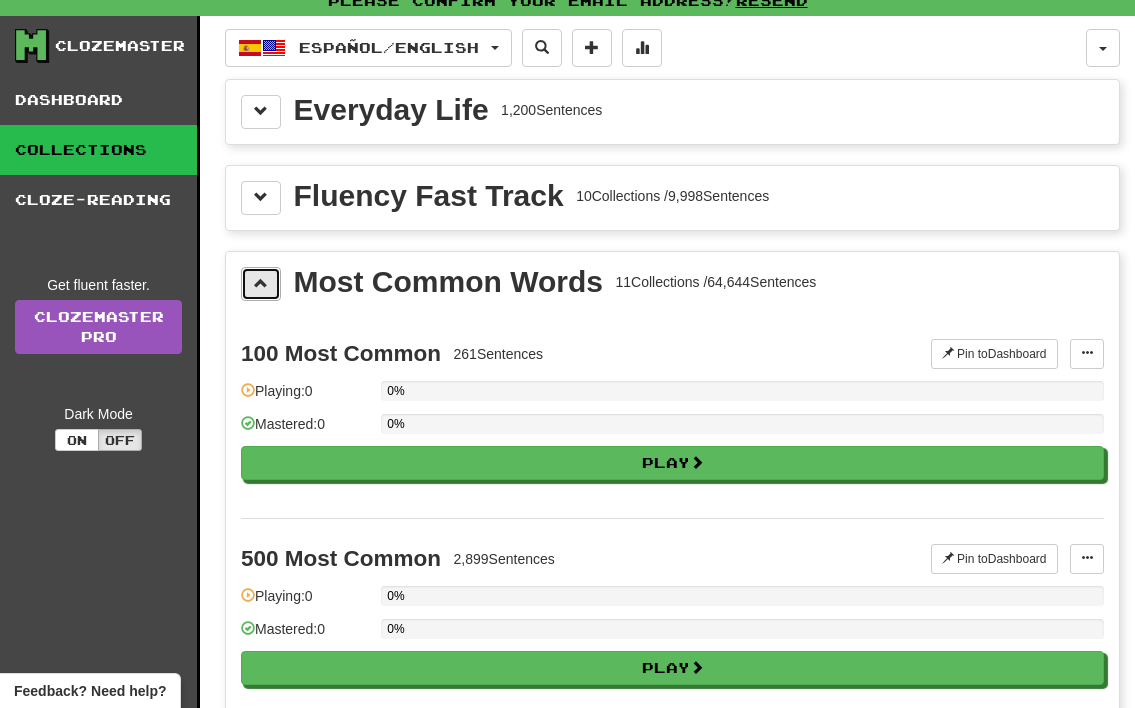 click at bounding box center [261, 283] 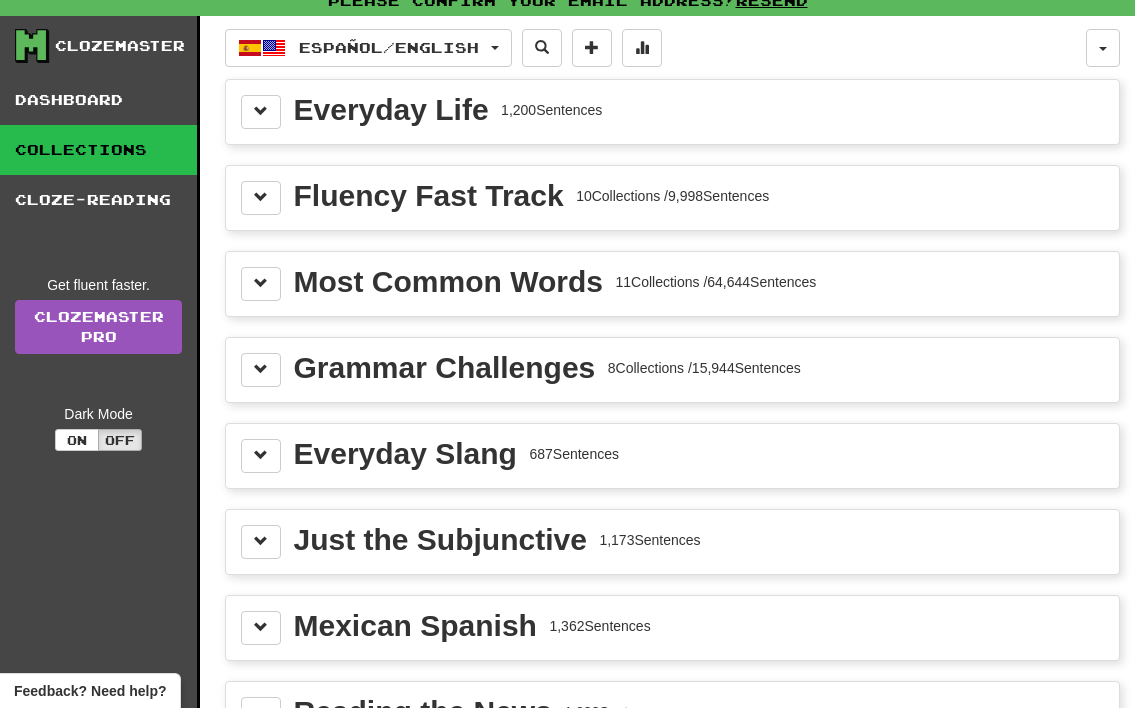 click on "Most Common Words" at bounding box center [448, 282] 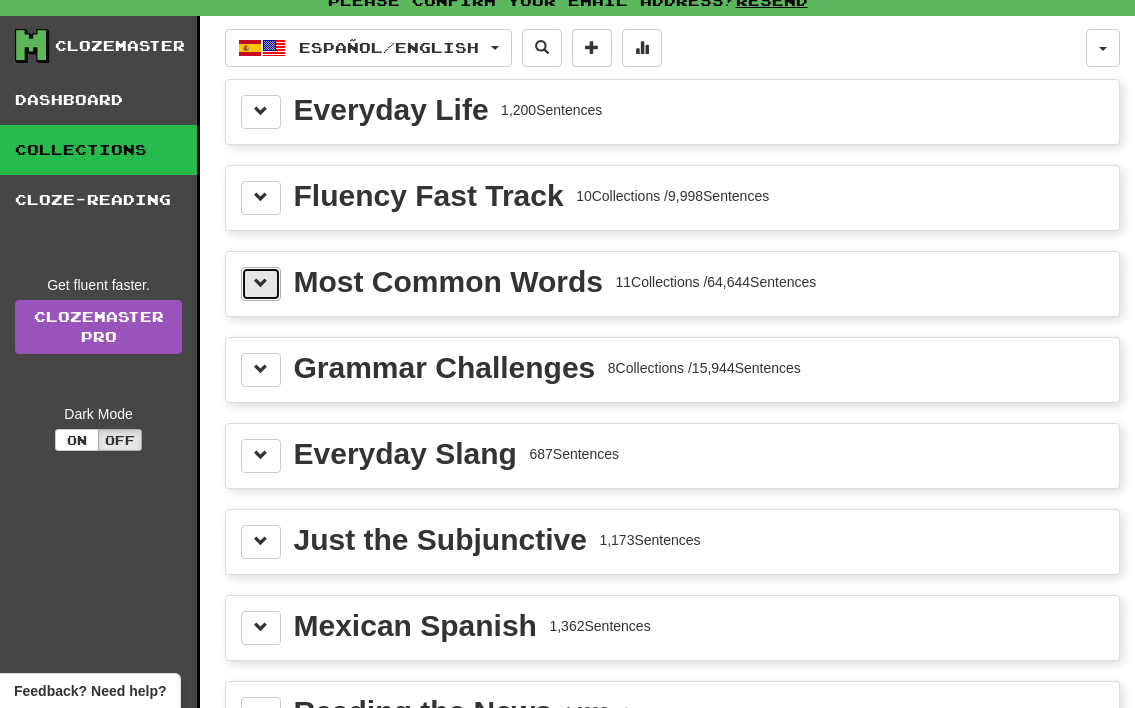 click at bounding box center (261, 283) 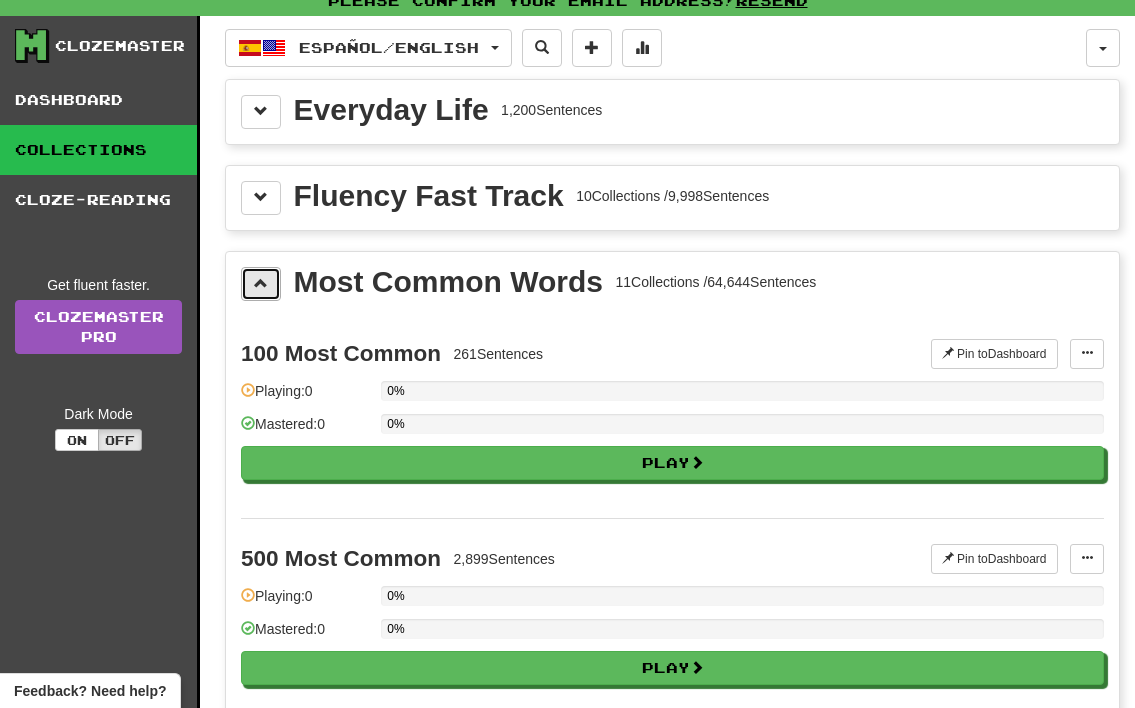 click at bounding box center [261, 283] 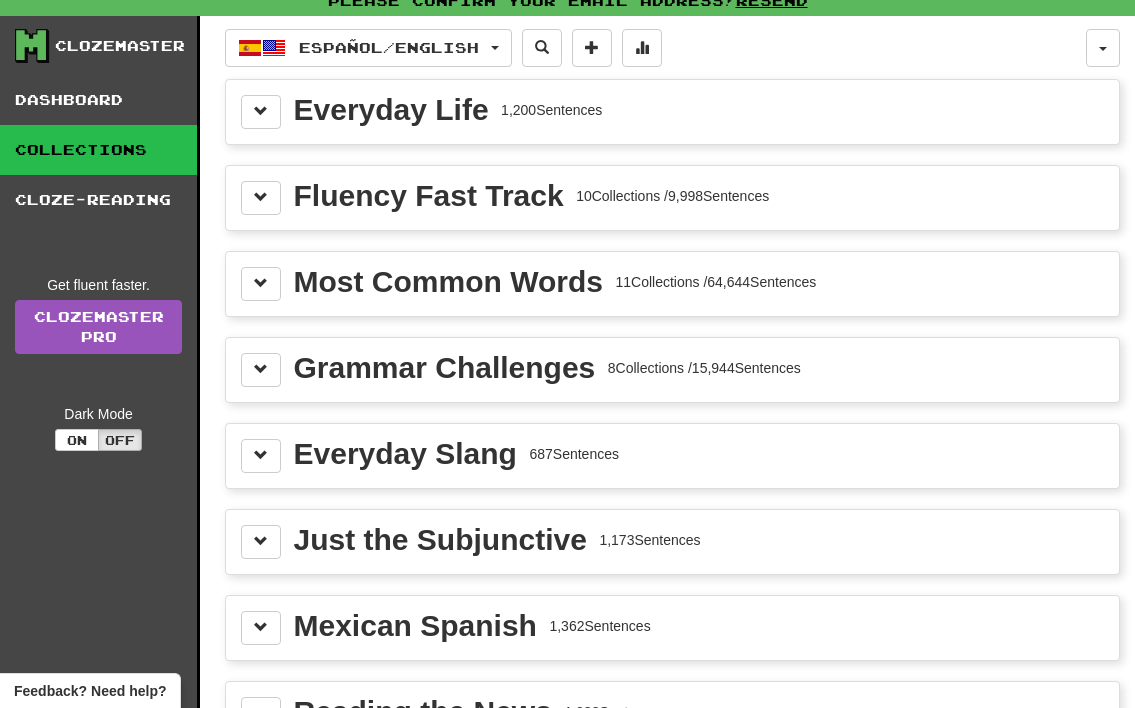 click on "Most Common Words" at bounding box center (448, 282) 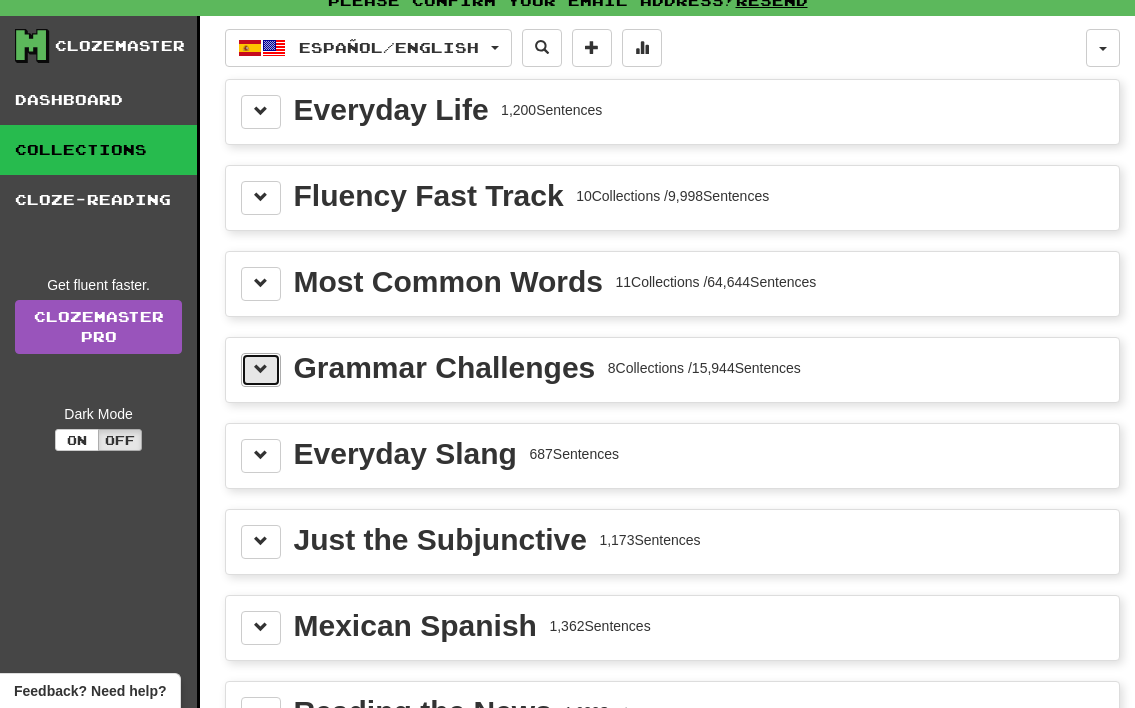 click at bounding box center (261, 370) 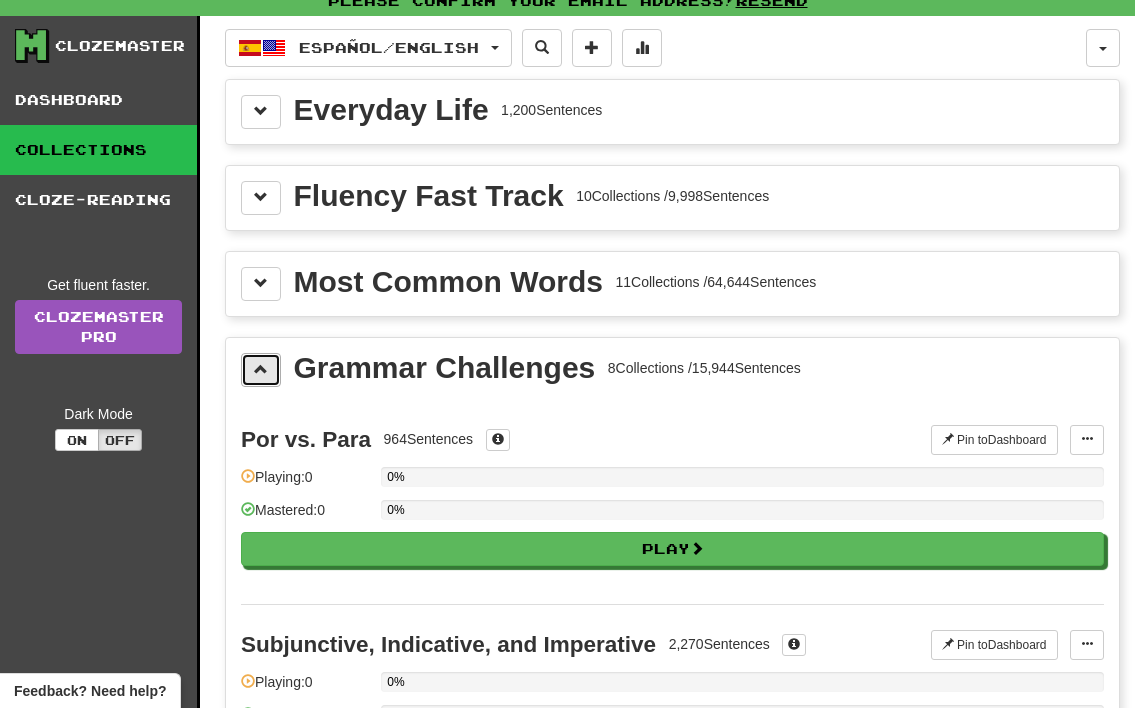 click at bounding box center [261, 370] 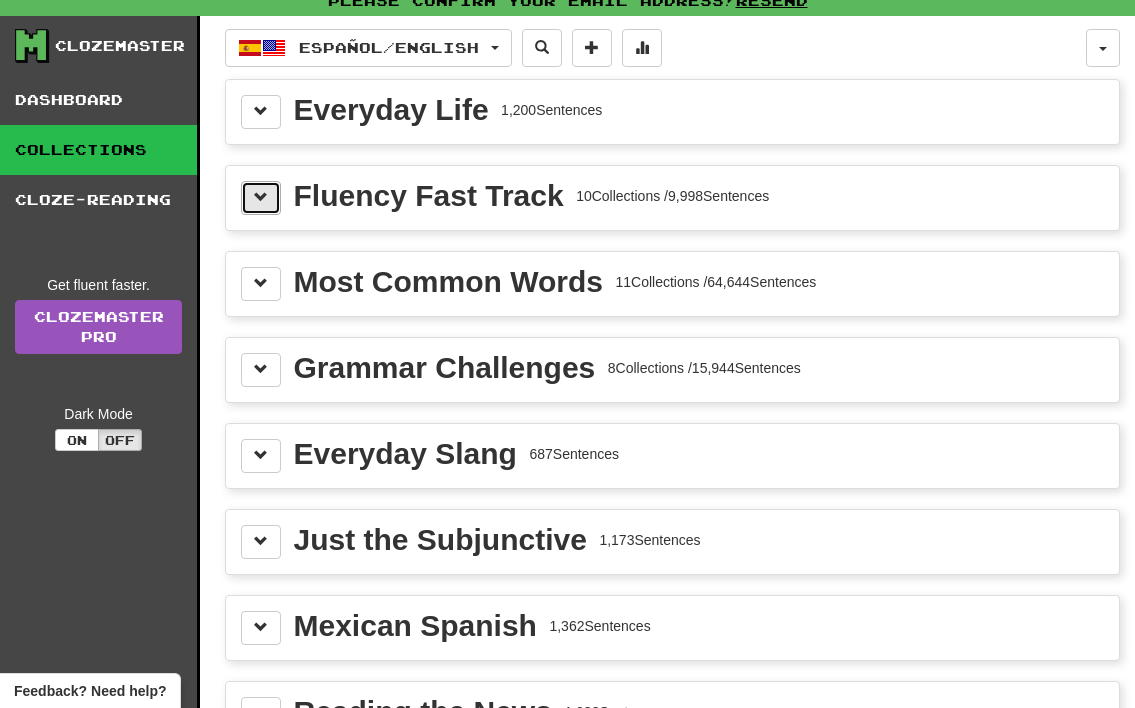 click at bounding box center (261, 198) 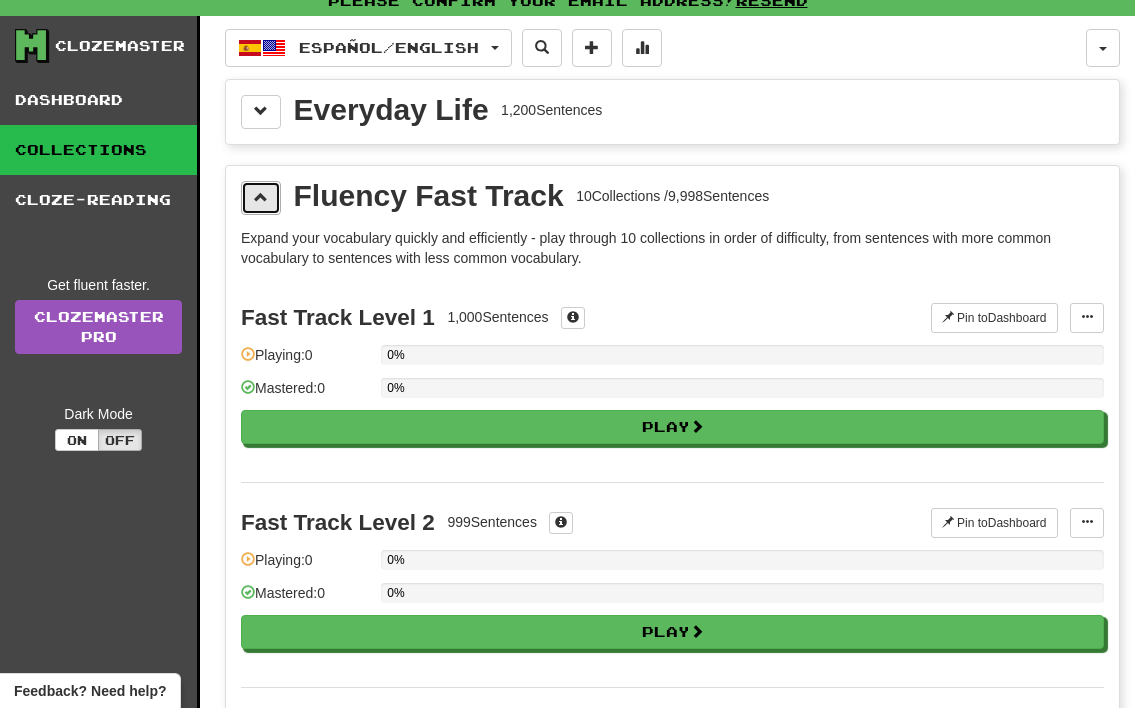 click at bounding box center [261, 198] 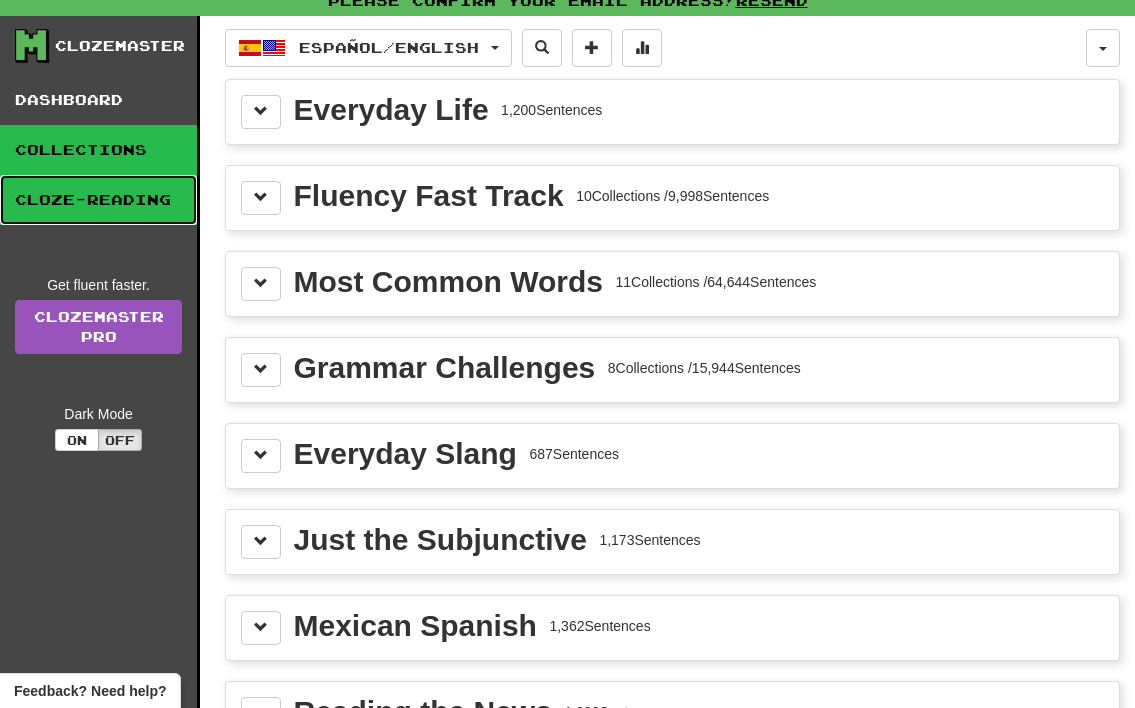 click on "Cloze-Reading" at bounding box center [98, 200] 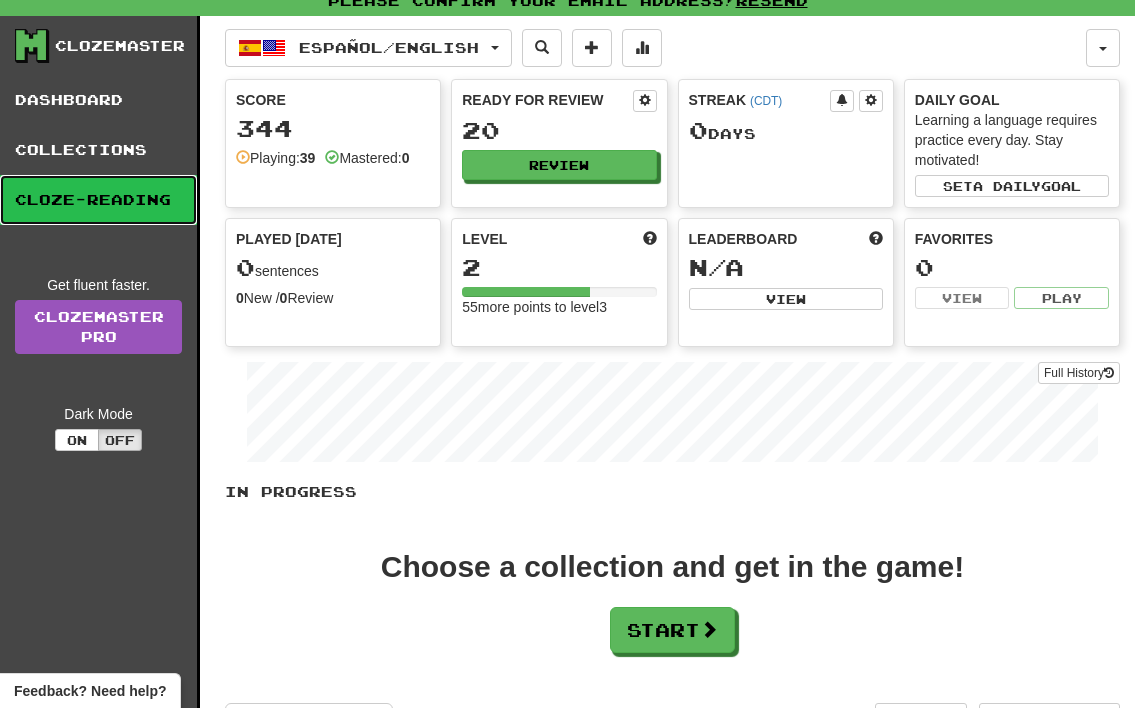 scroll, scrollTop: 0, scrollLeft: 0, axis: both 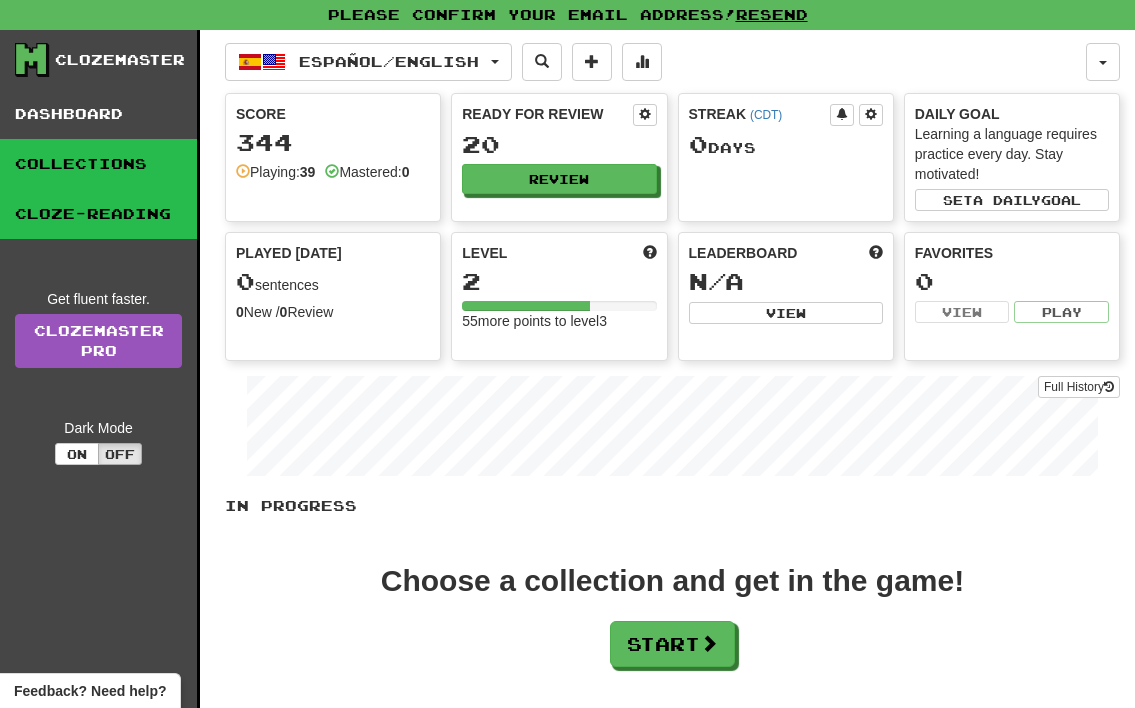 click on "Collections" at bounding box center (98, 164) 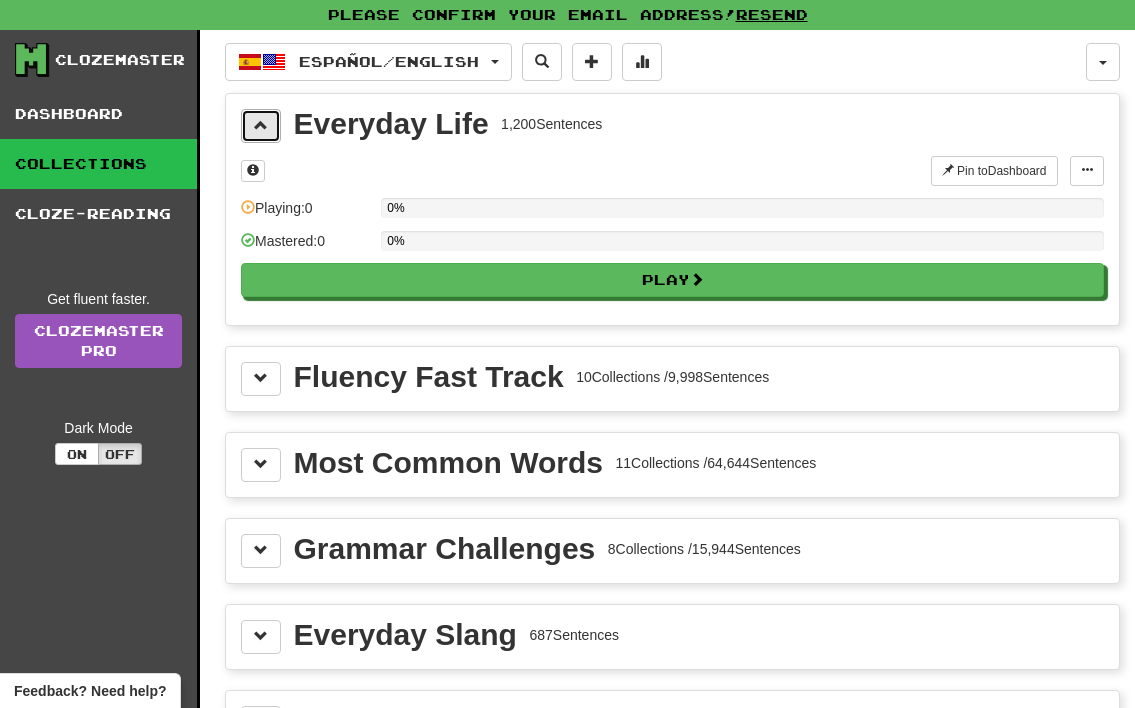 click at bounding box center (261, 126) 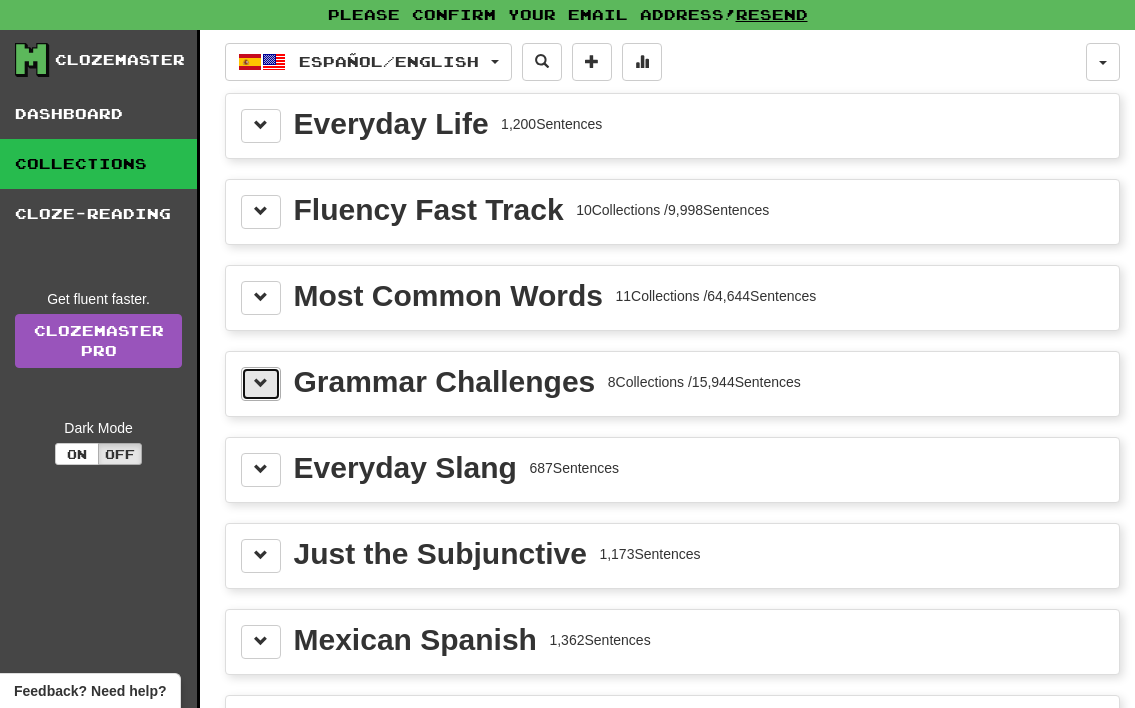 click at bounding box center (261, 384) 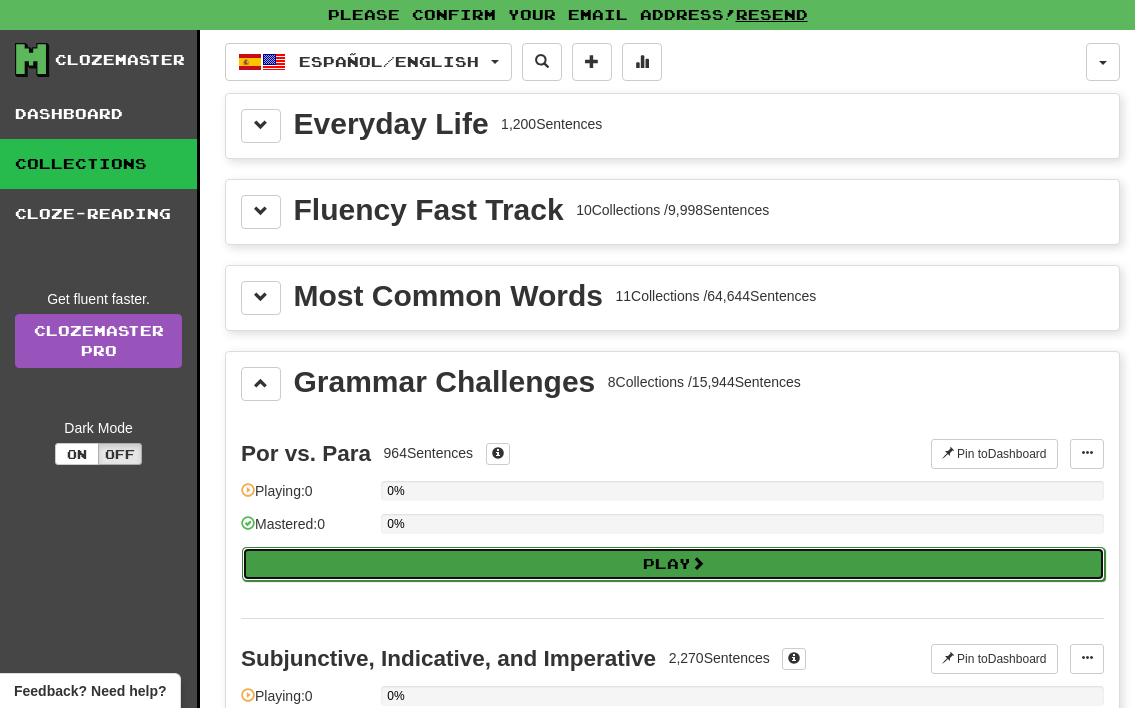 click on "Play" at bounding box center [673, 564] 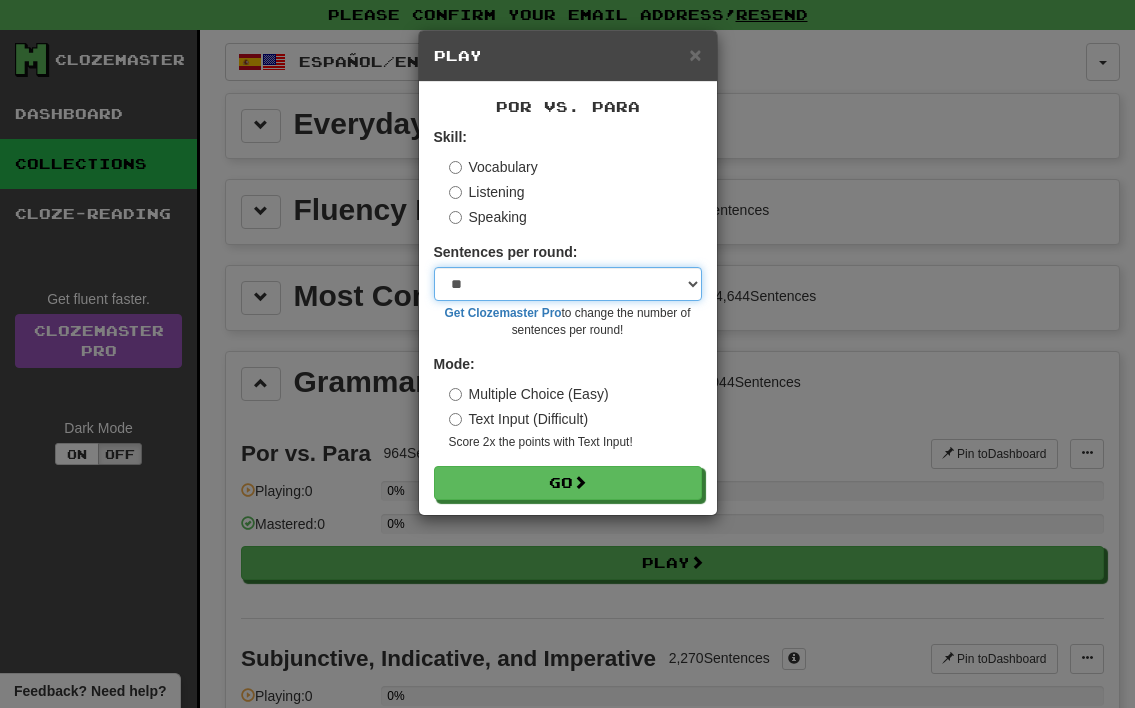 click on "* ** ** ** ** ** *** ********" at bounding box center [568, 284] 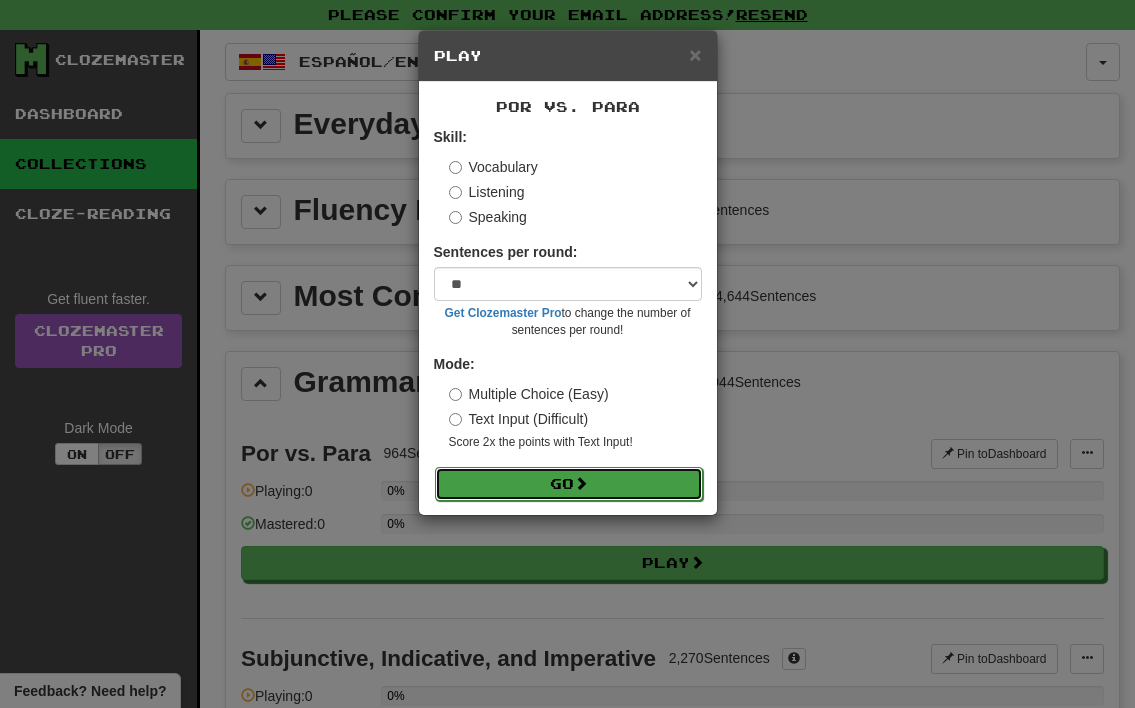 click on "Go" at bounding box center [569, 484] 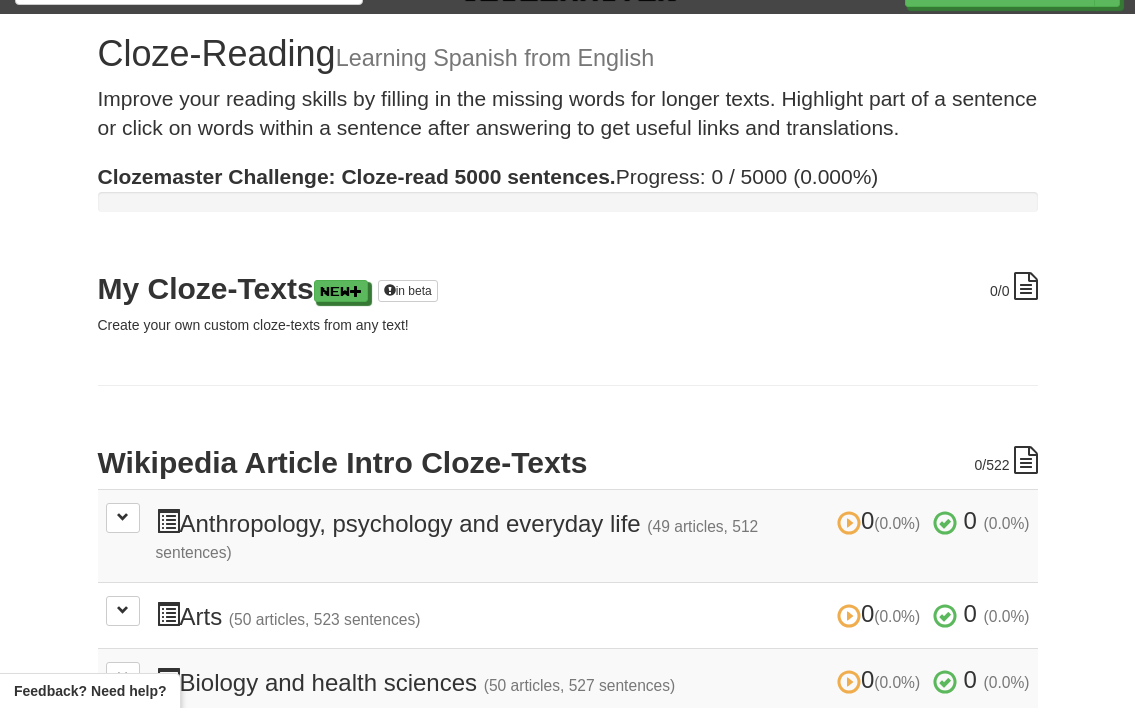 scroll, scrollTop: 30, scrollLeft: 0, axis: vertical 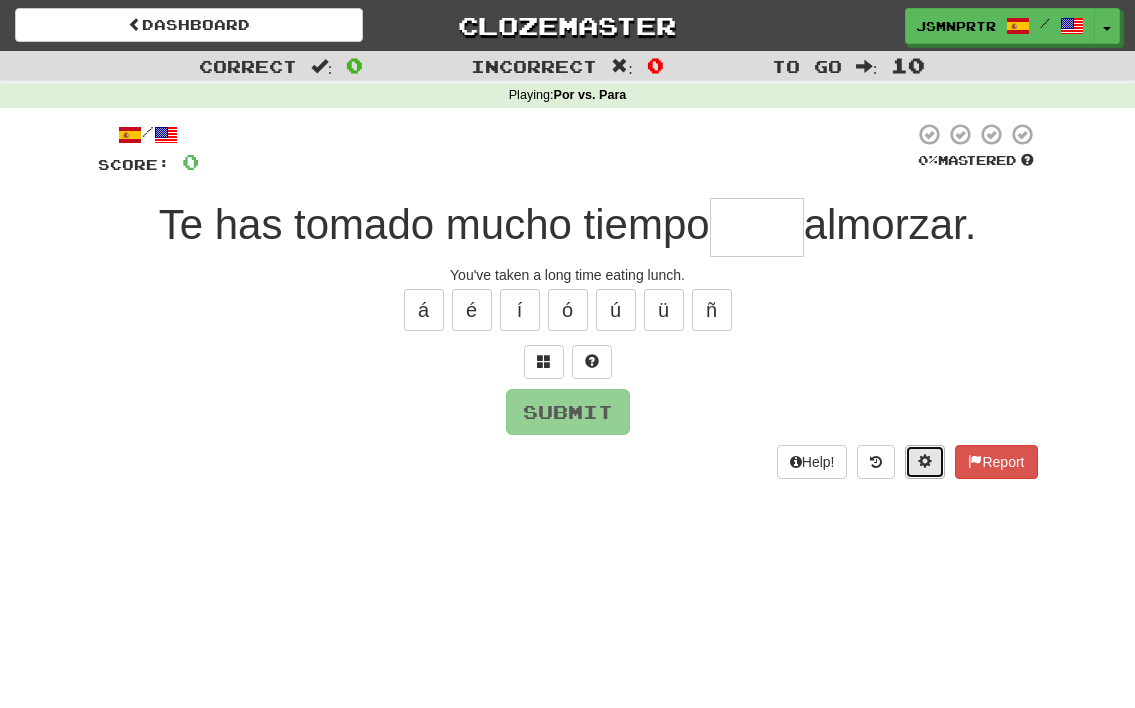 click at bounding box center (925, 462) 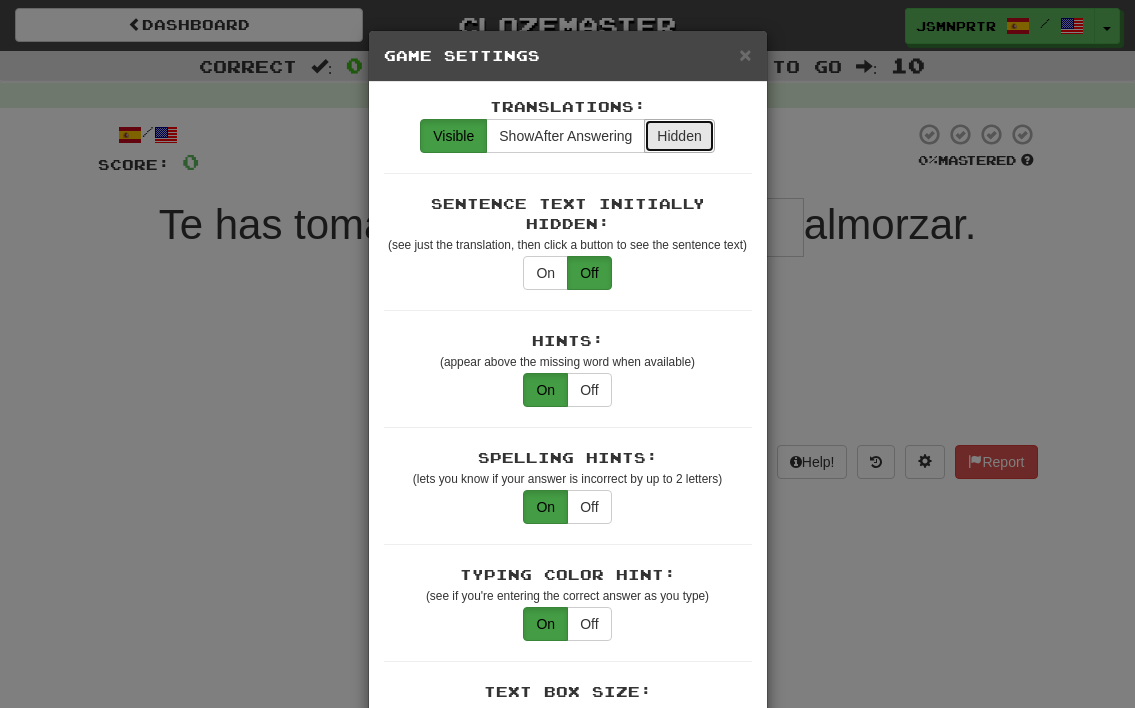 click on "Hidden" at bounding box center (679, 136) 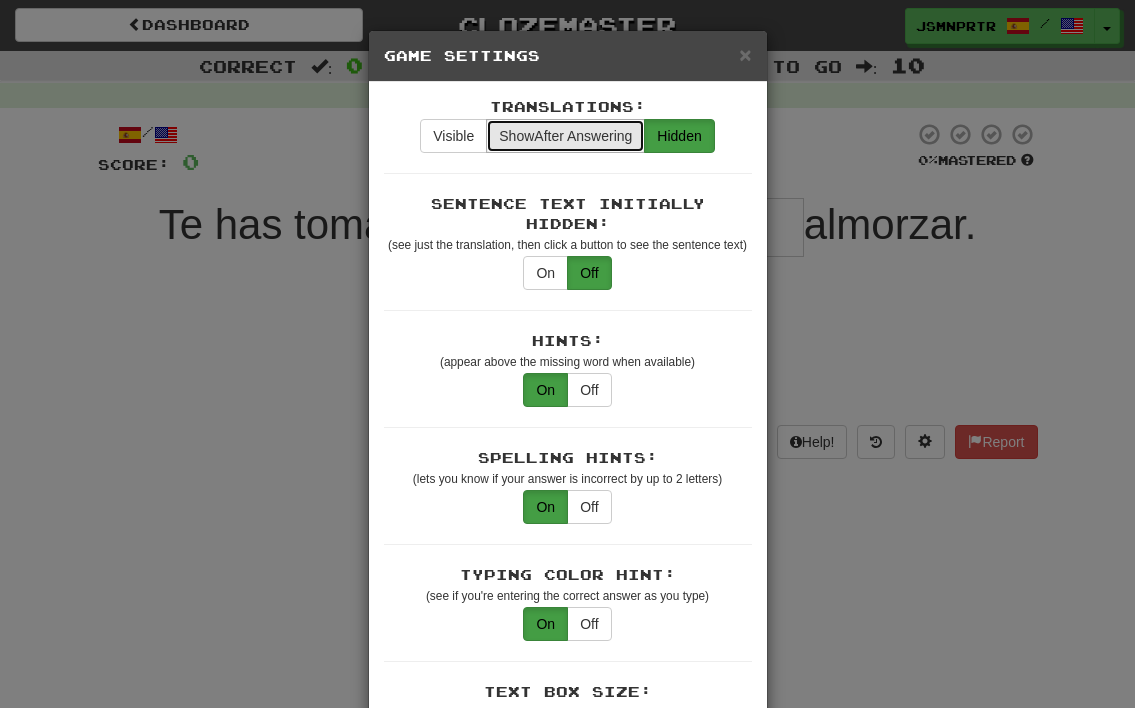 click on "Show  After Answering" at bounding box center (565, 136) 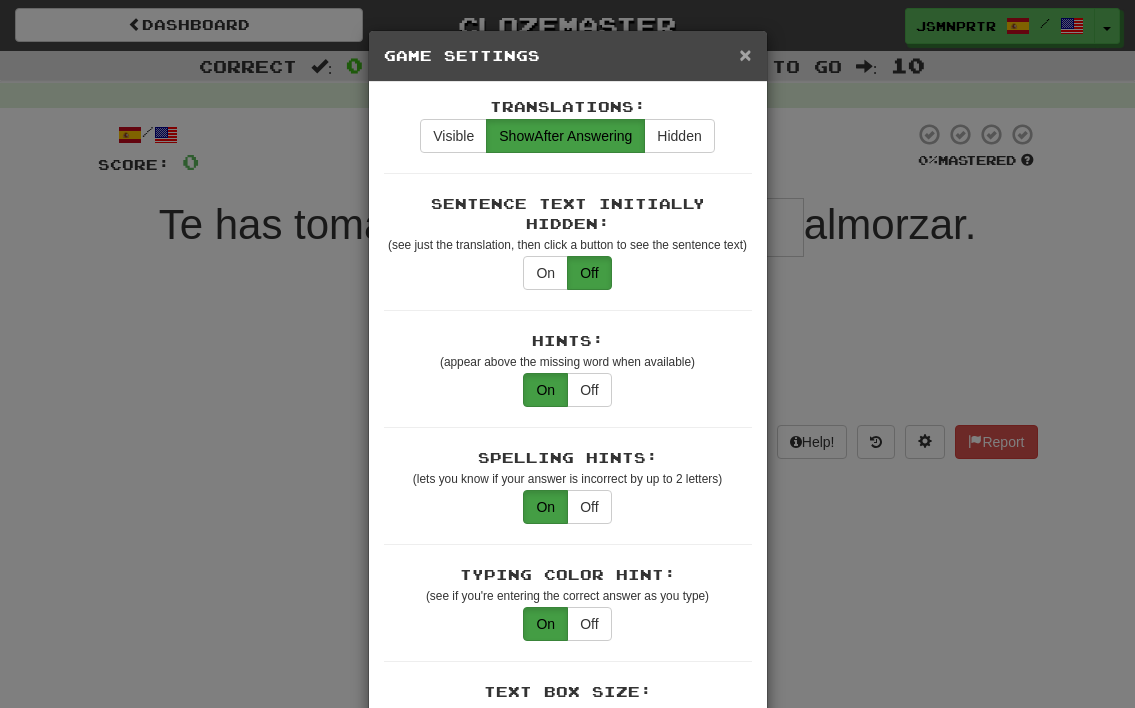 click on "×" at bounding box center (745, 54) 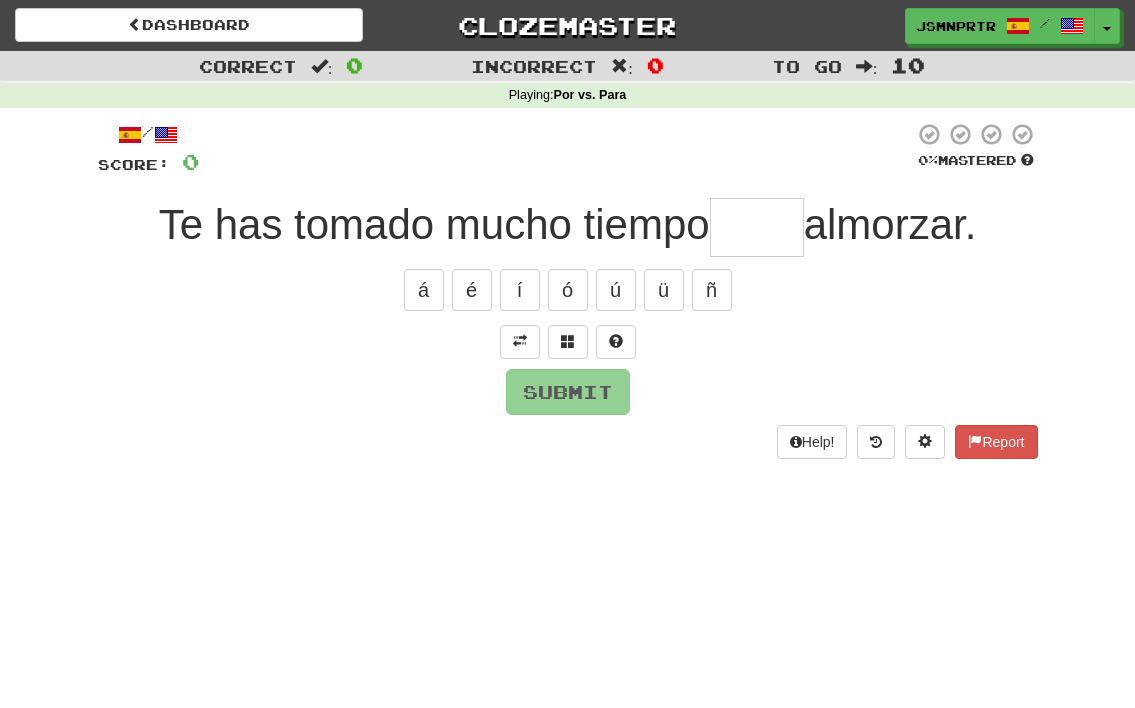 click at bounding box center [757, 227] 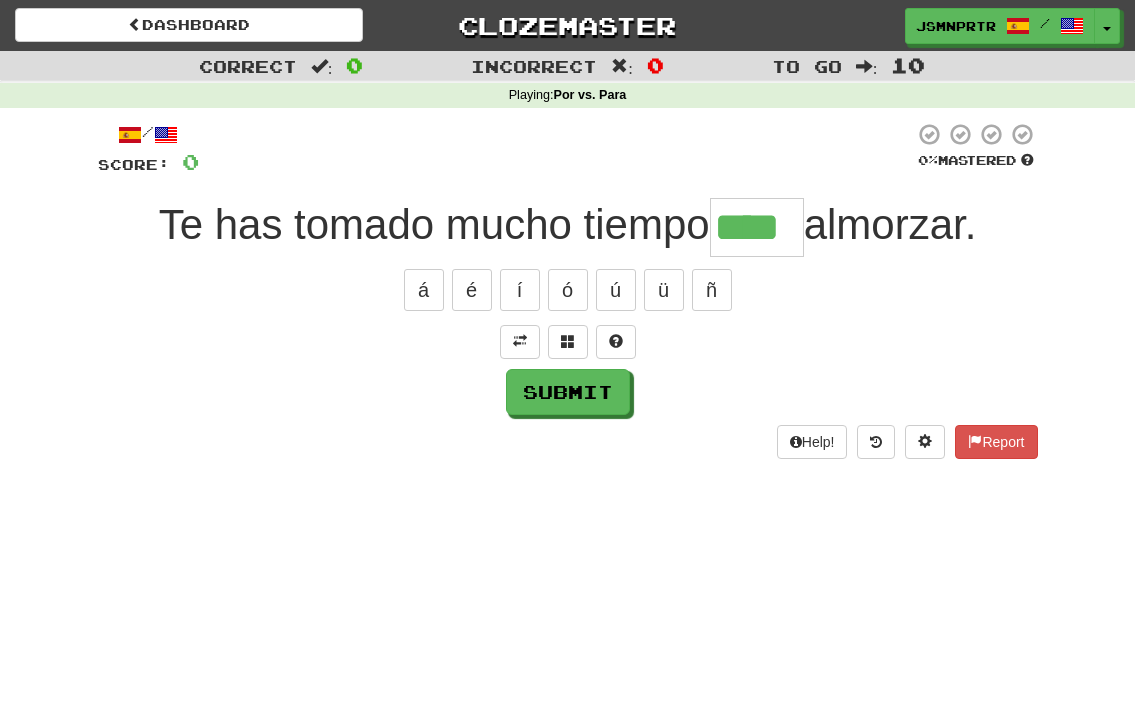 type on "****" 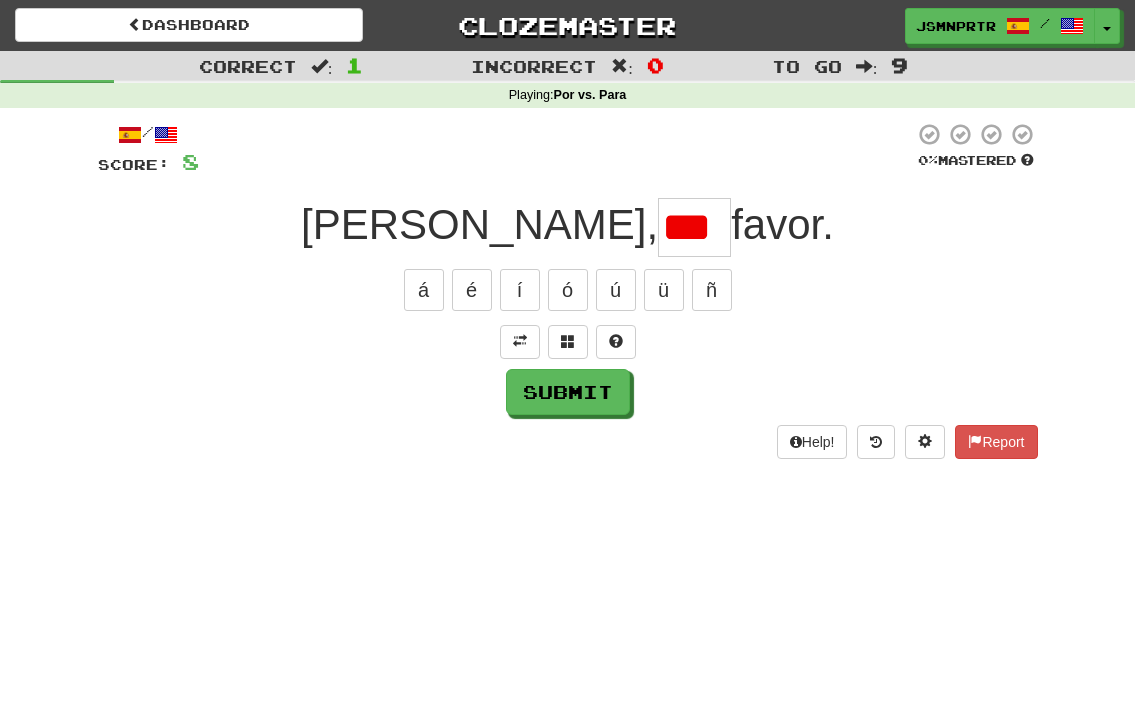 scroll, scrollTop: 0, scrollLeft: 0, axis: both 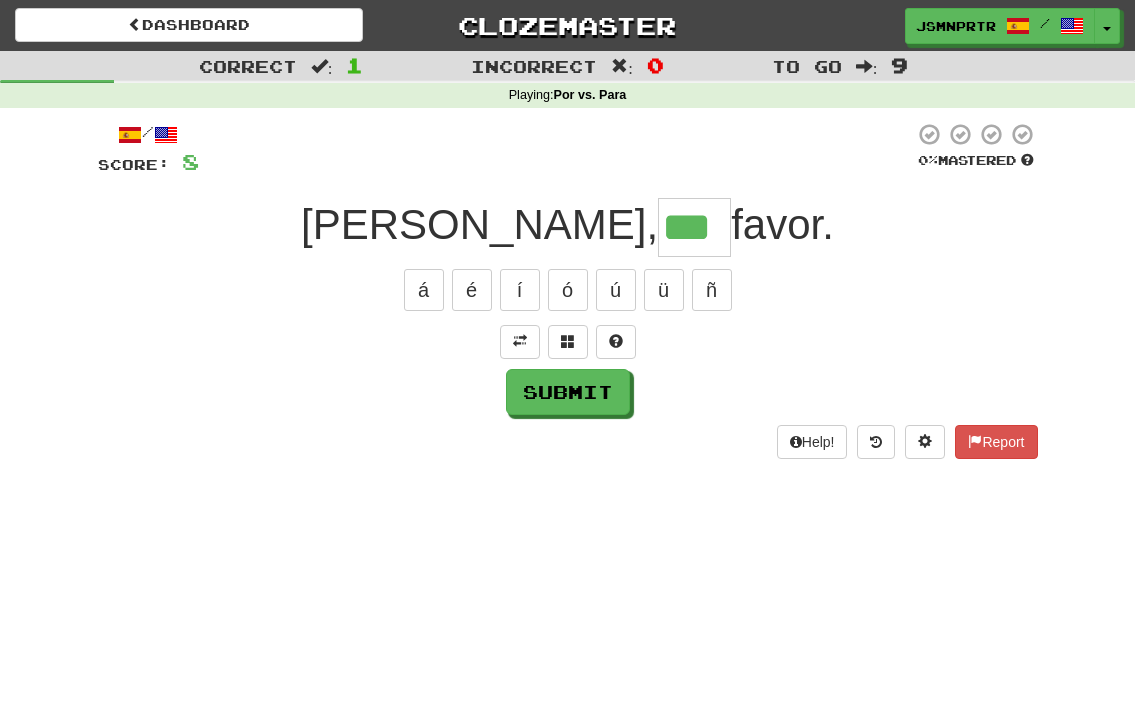 type on "***" 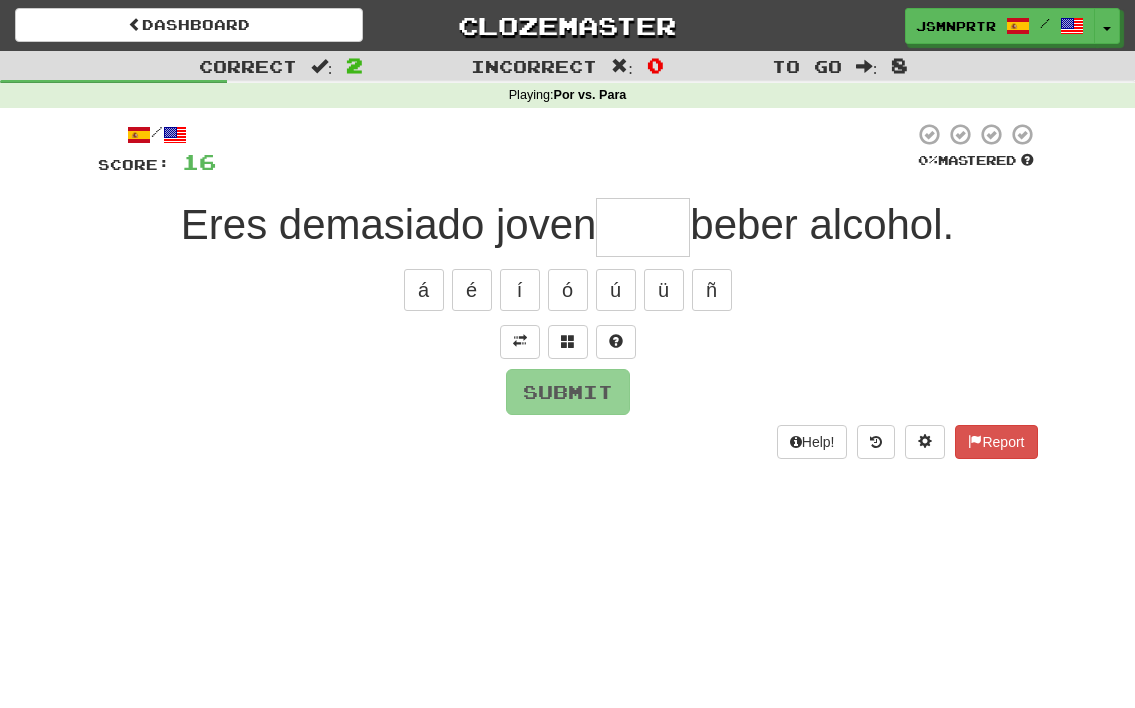 click at bounding box center (643, 227) 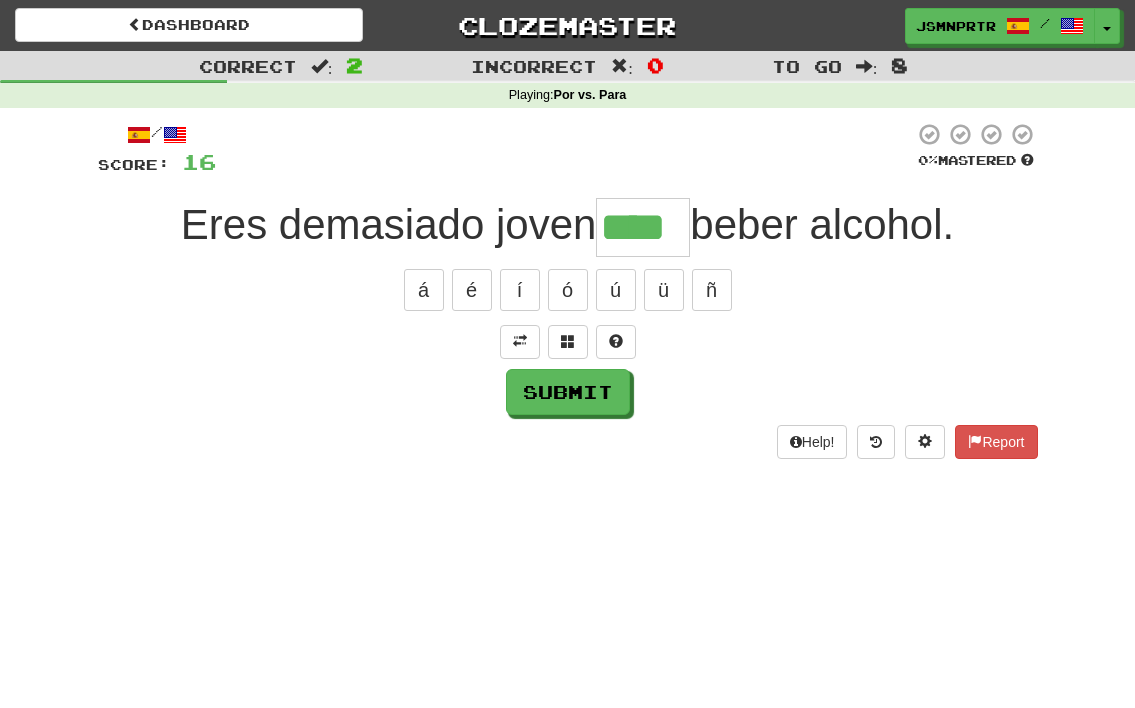 type on "****" 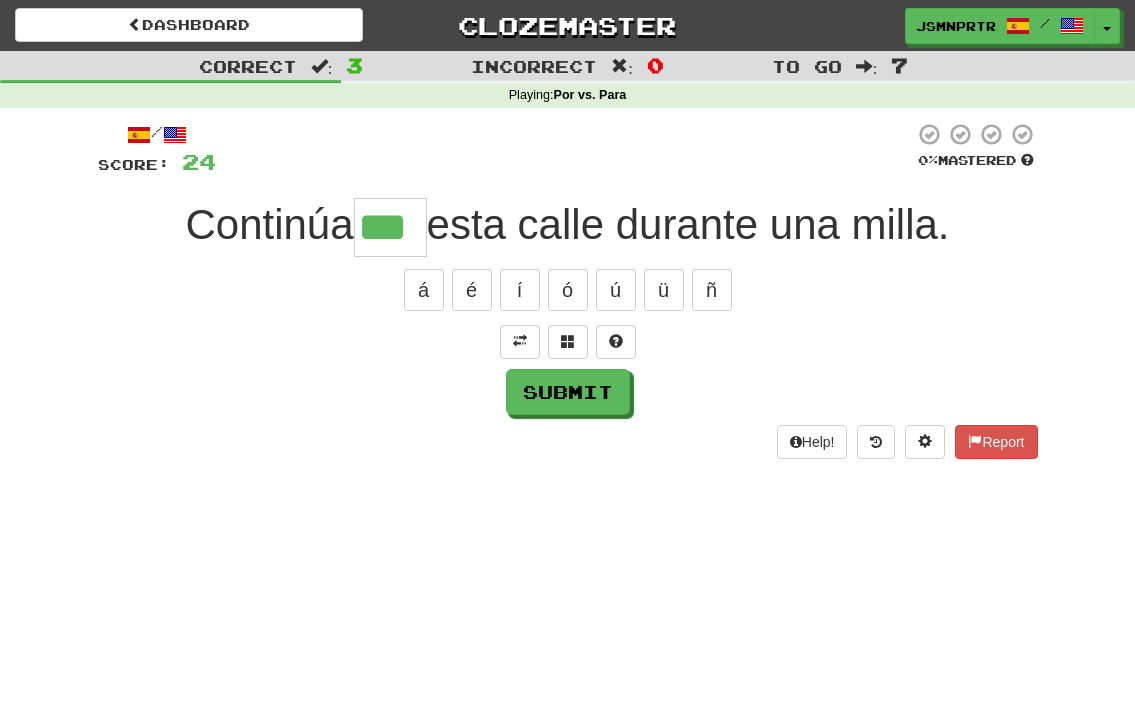 type on "***" 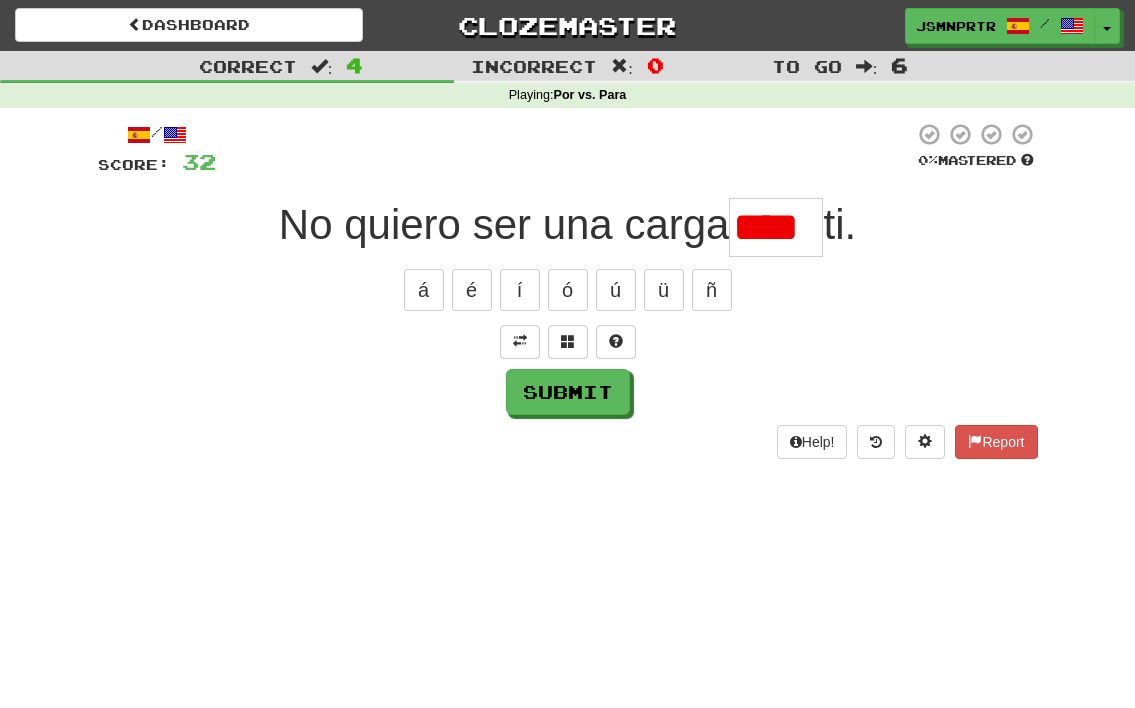 scroll, scrollTop: 0, scrollLeft: 0, axis: both 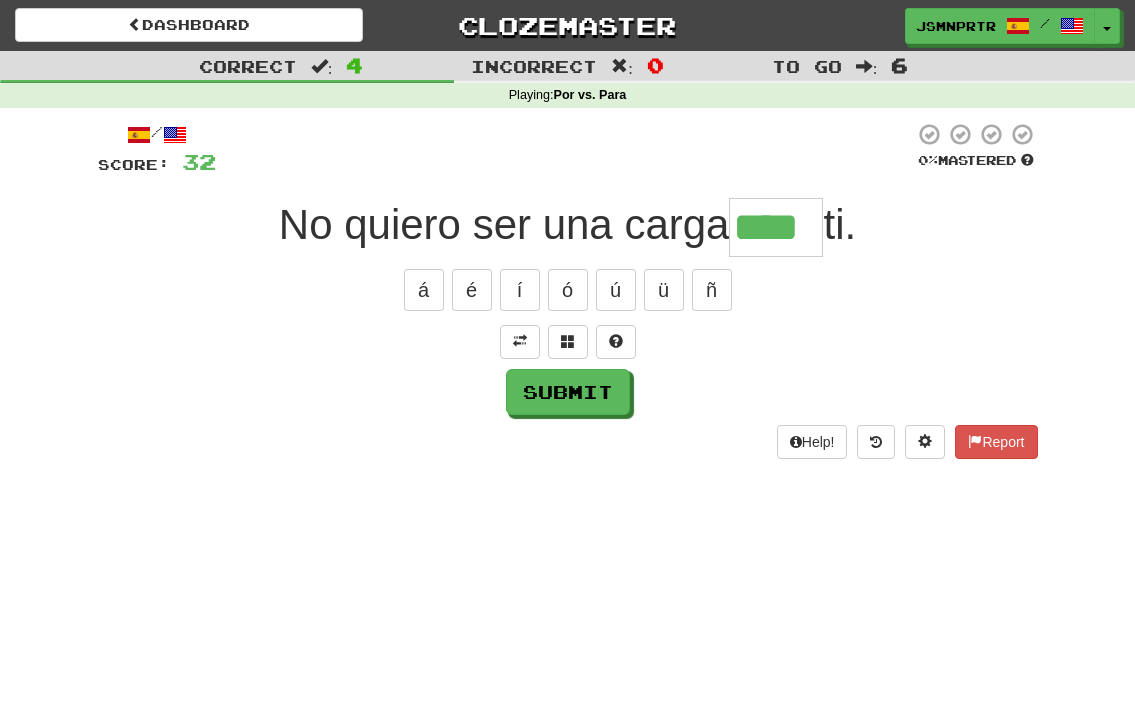 type on "****" 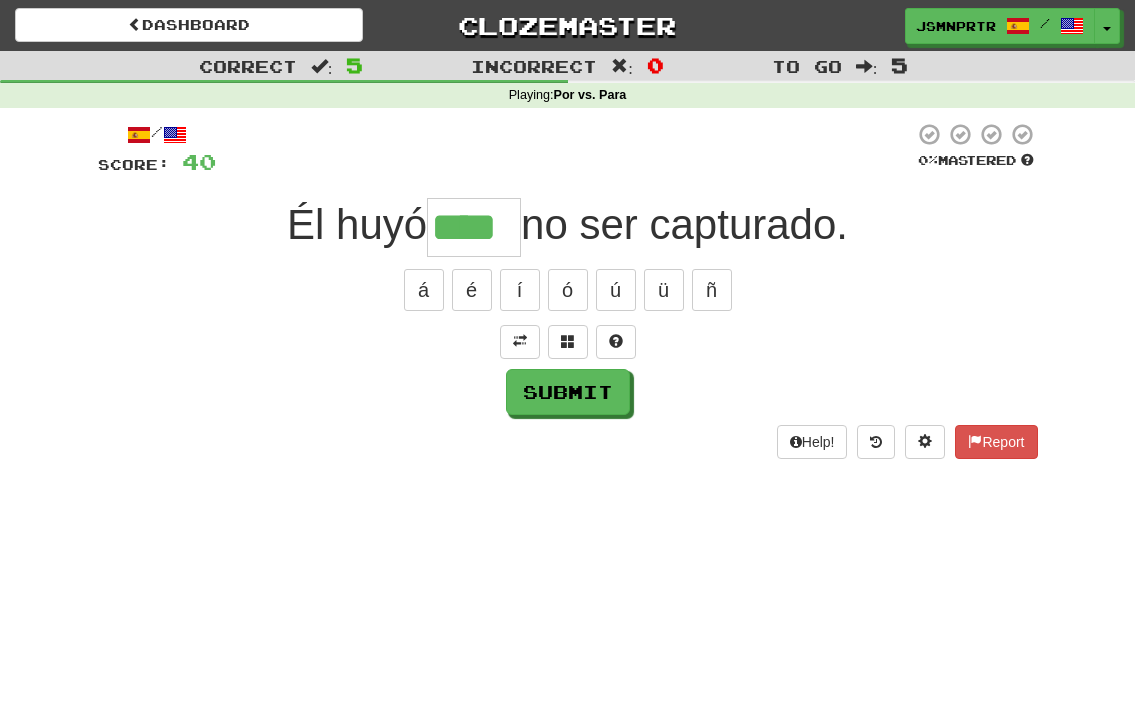 type on "****" 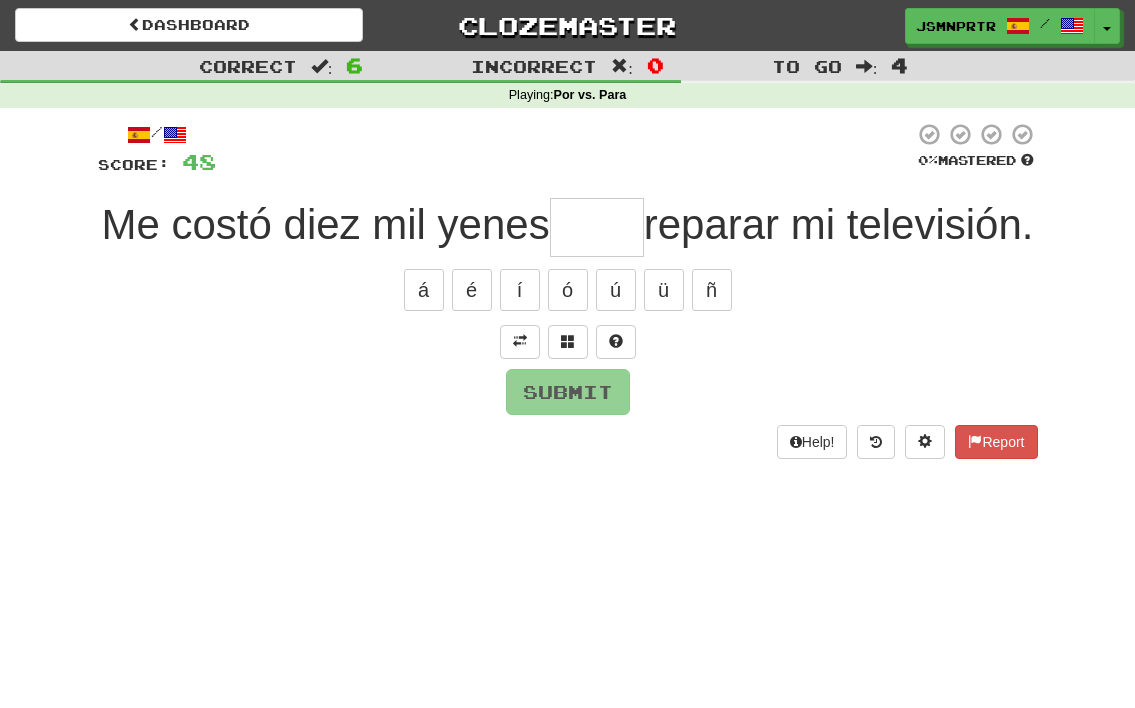 type on "*" 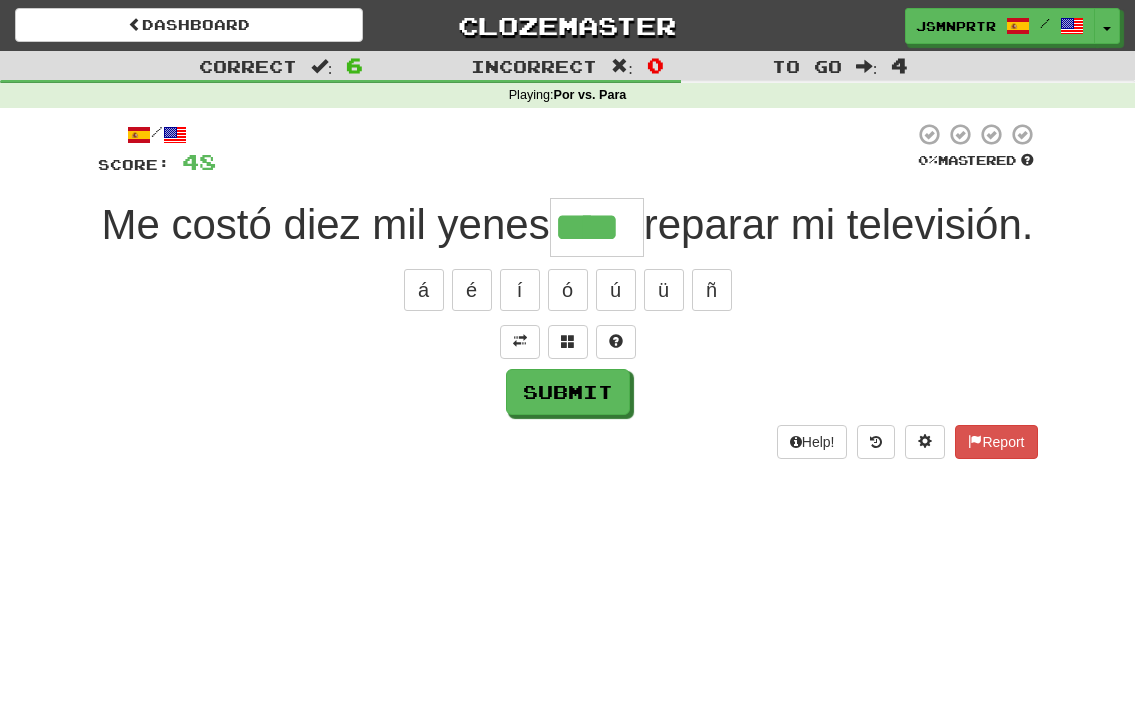type on "****" 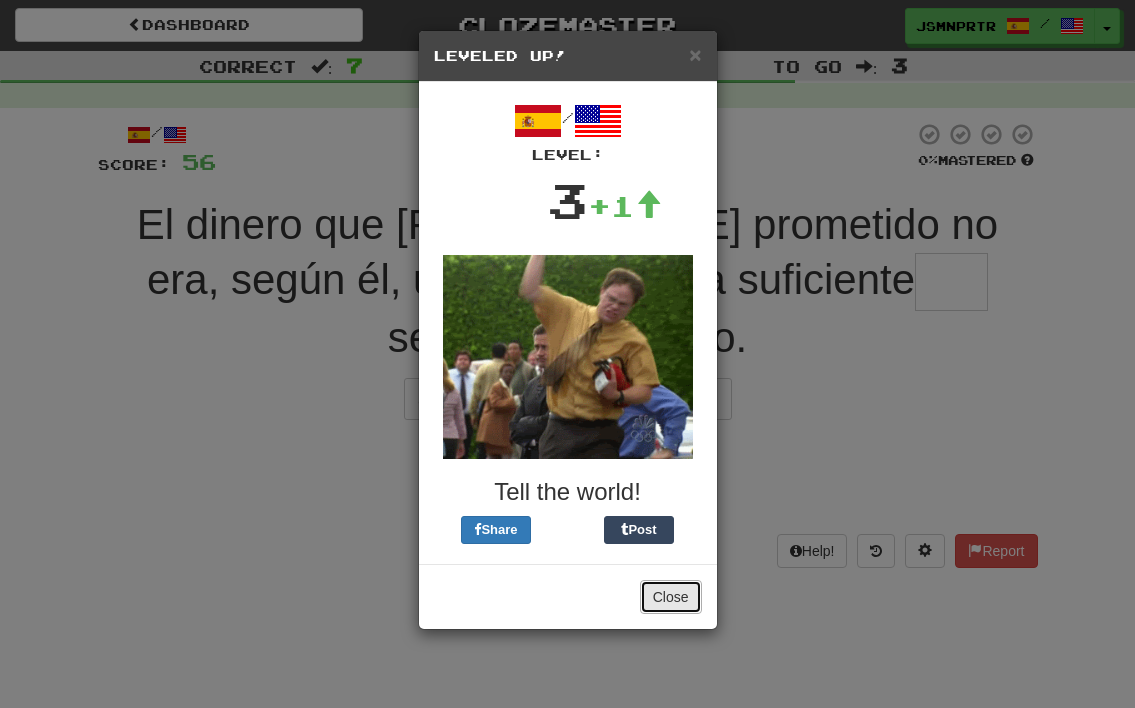 click on "Close" at bounding box center (671, 597) 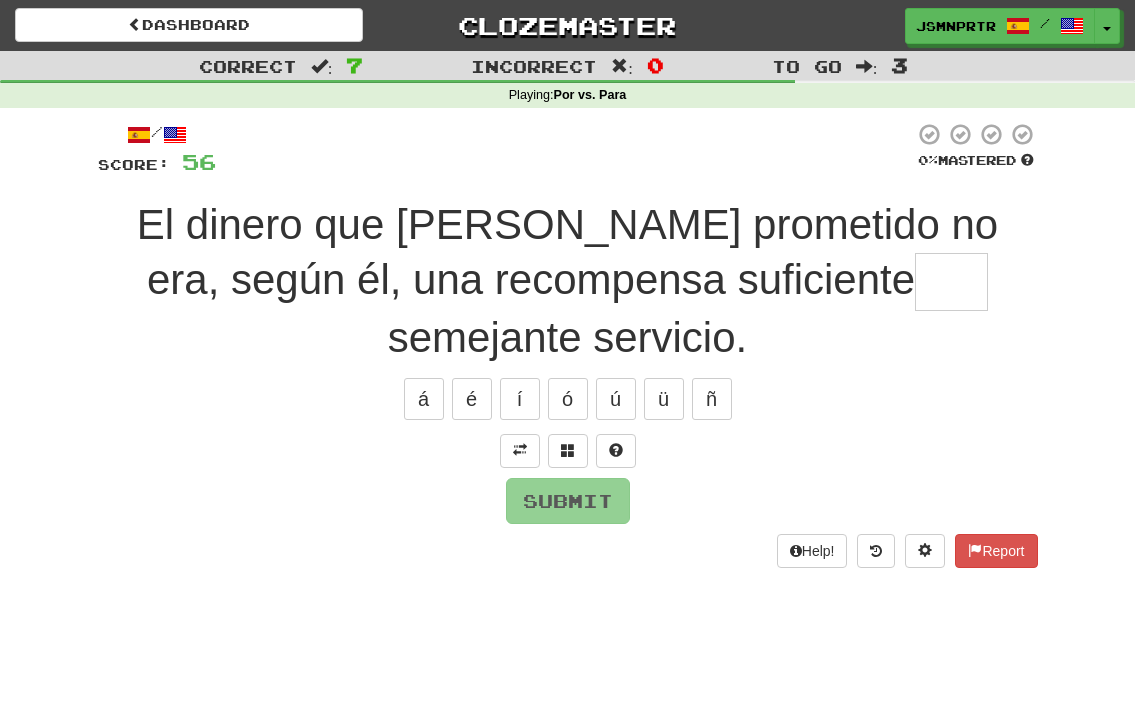 click at bounding box center [951, 282] 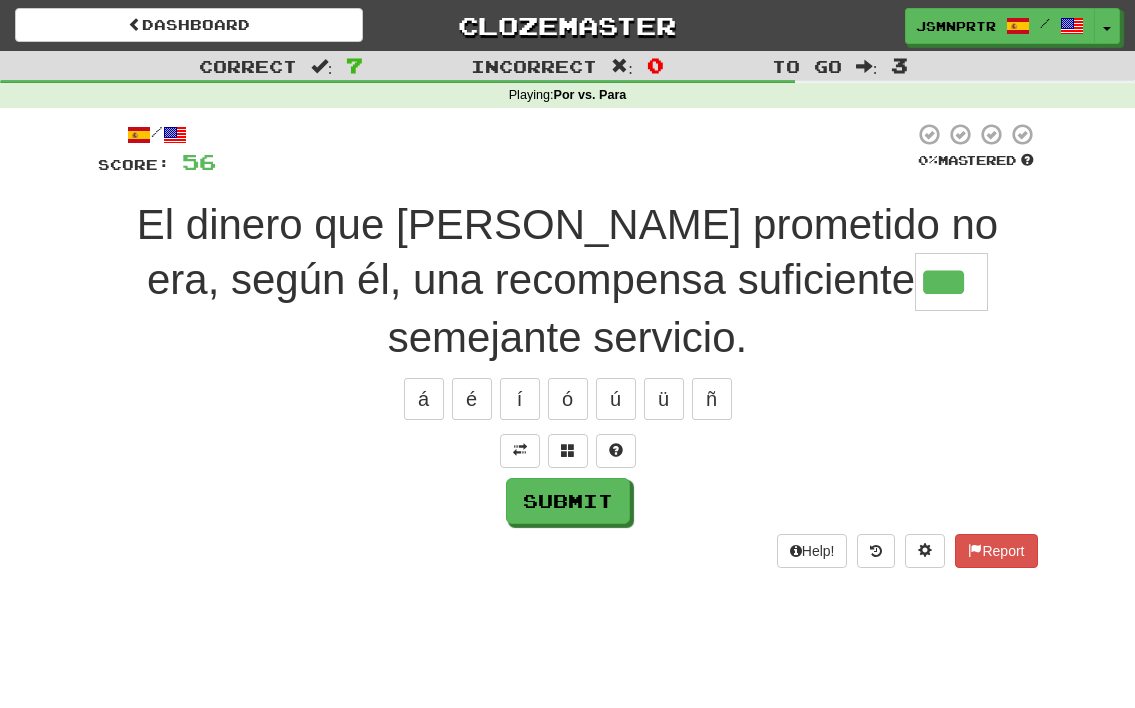 type on "***" 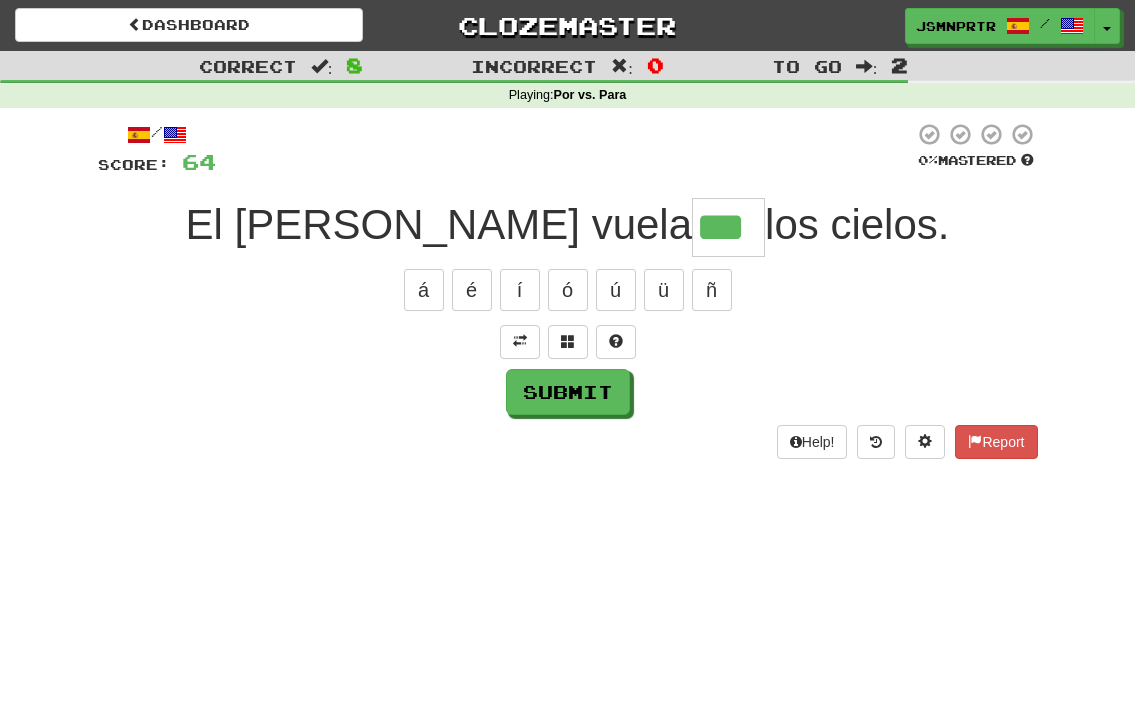 type on "***" 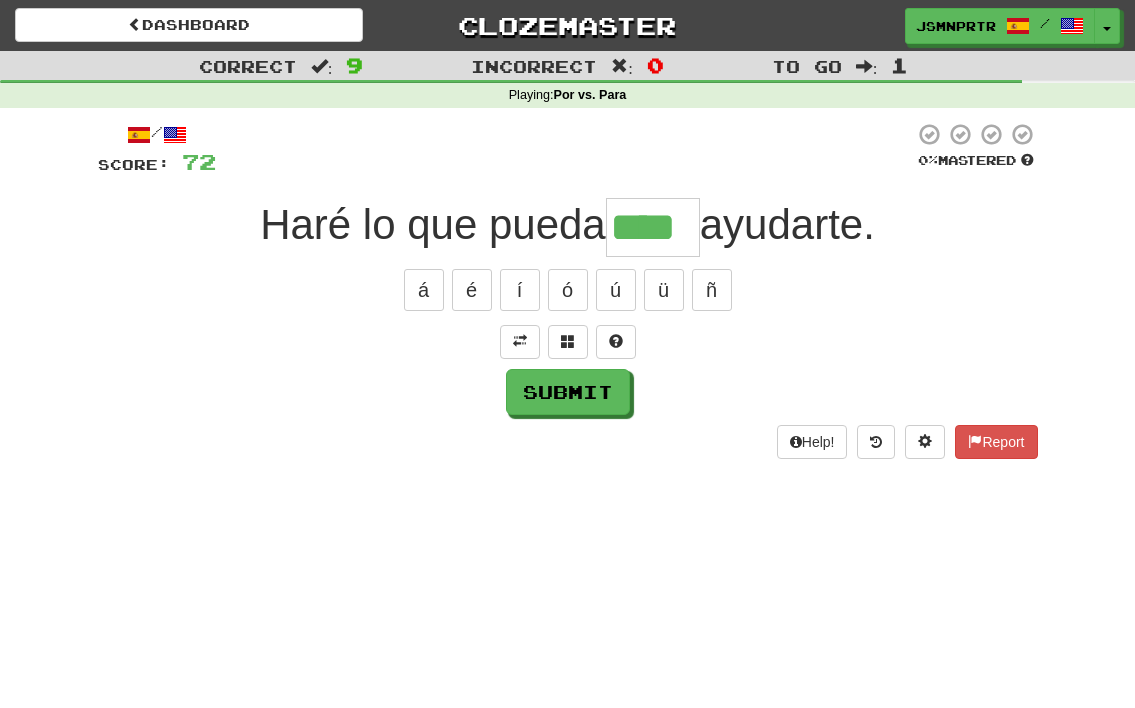 type on "****" 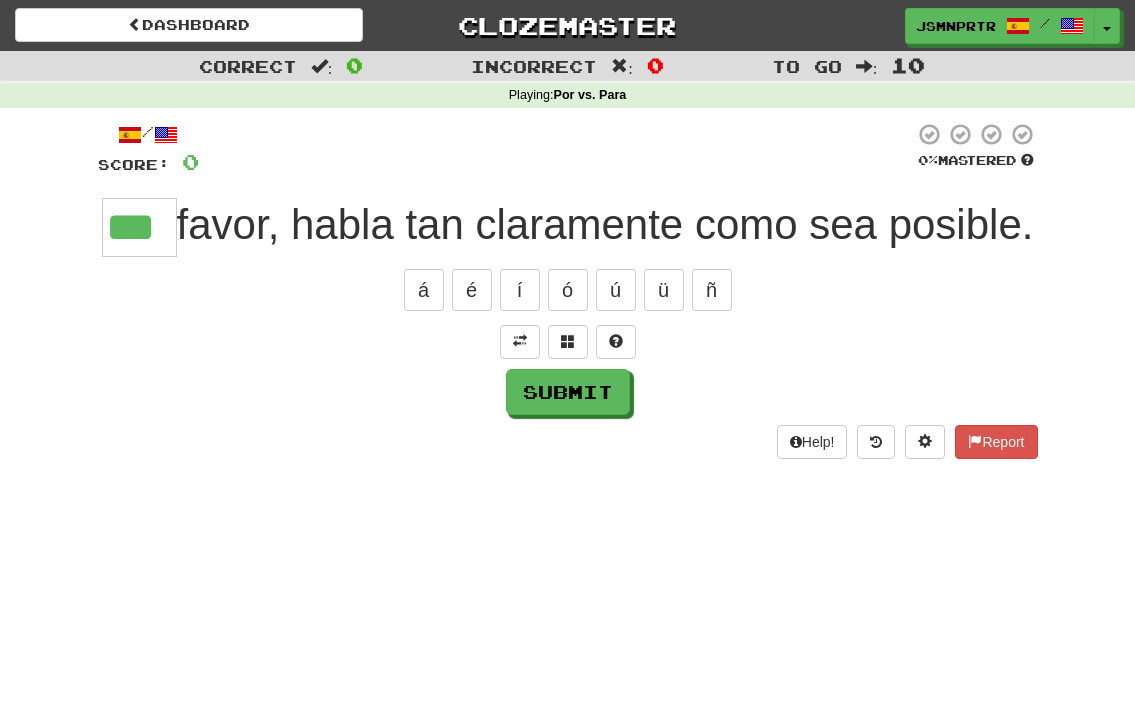 type on "***" 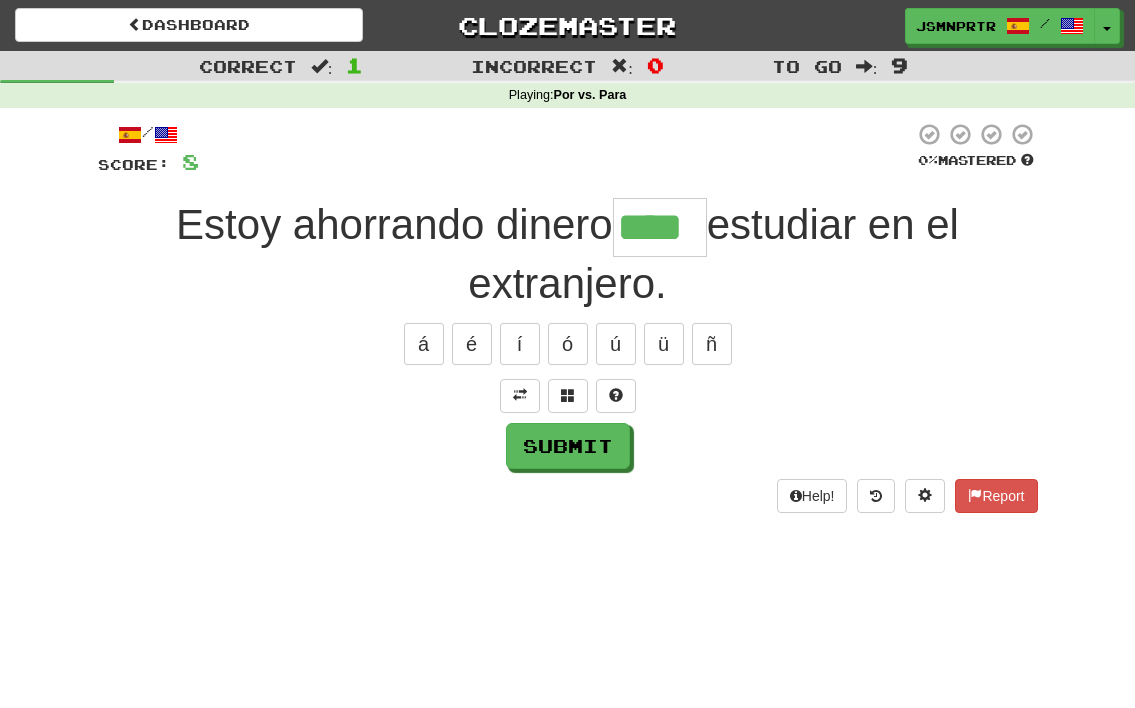 type on "****" 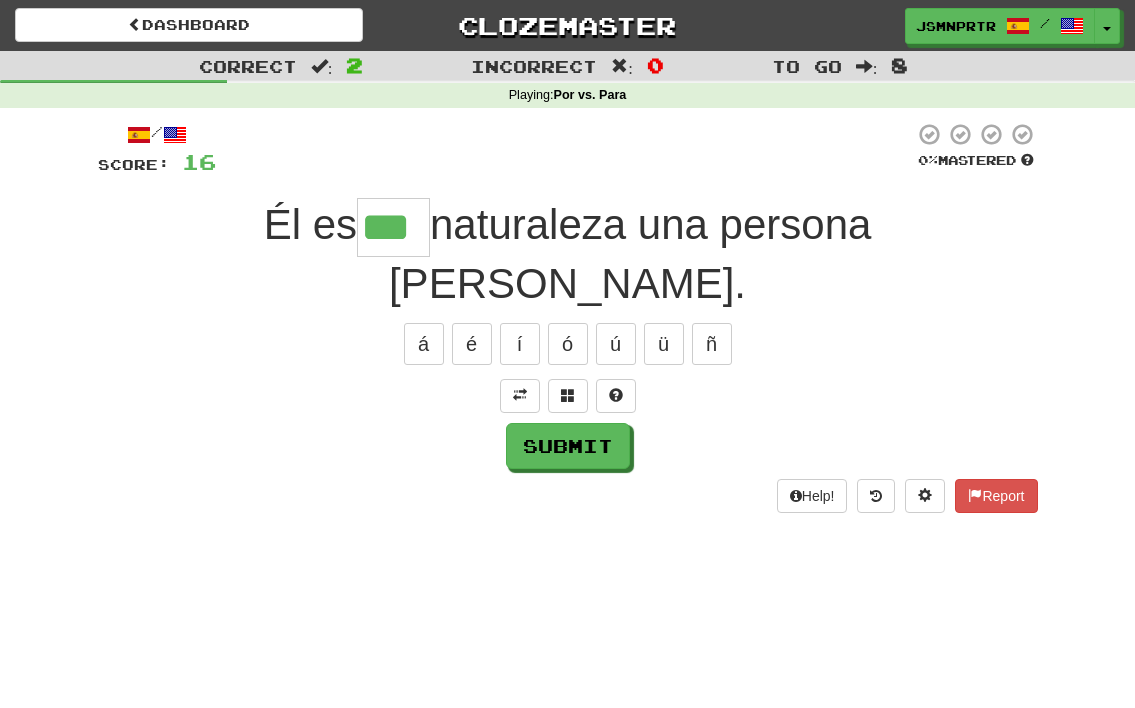 type on "***" 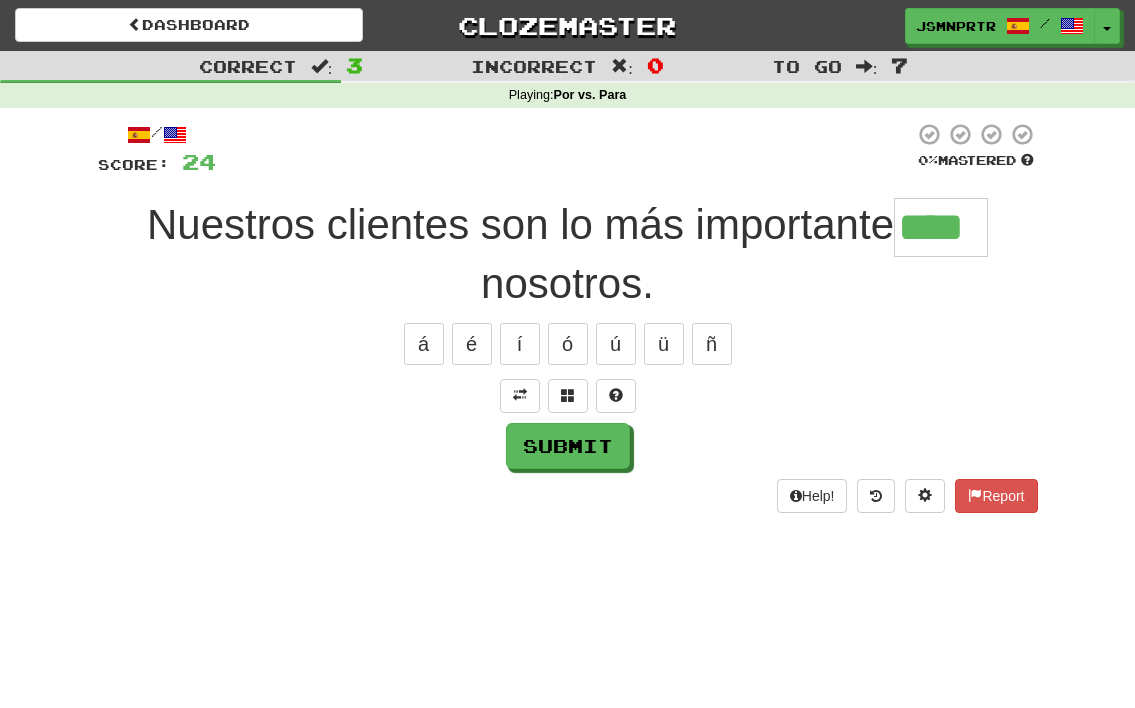 type on "****" 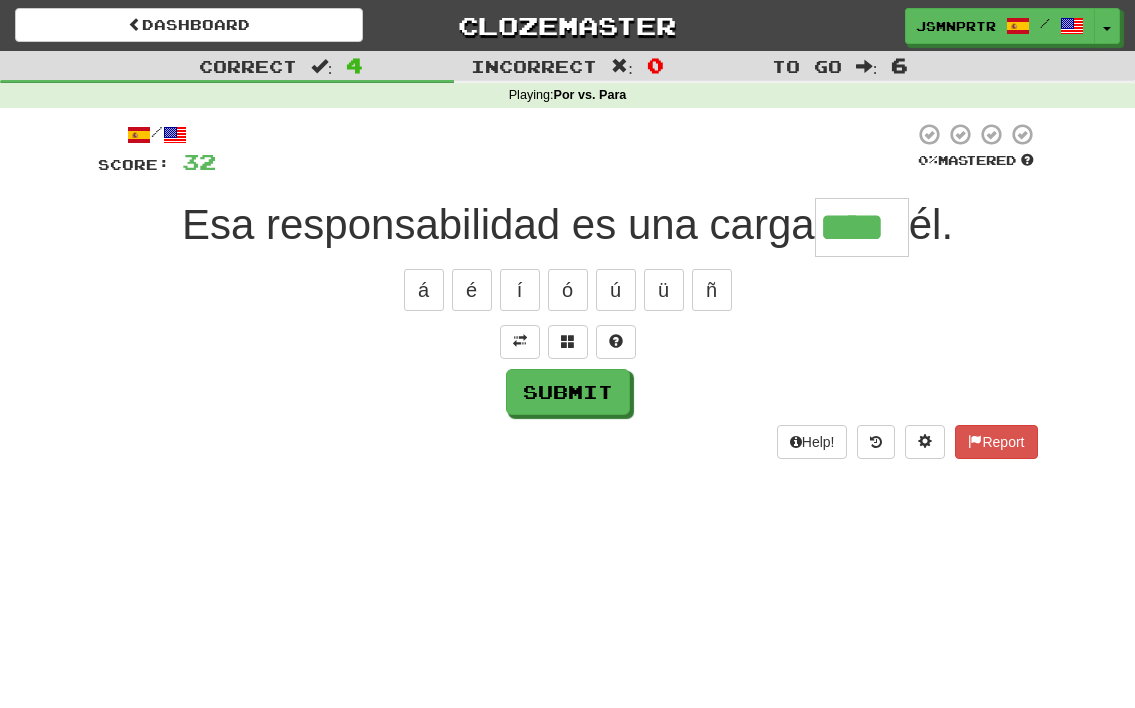 type on "****" 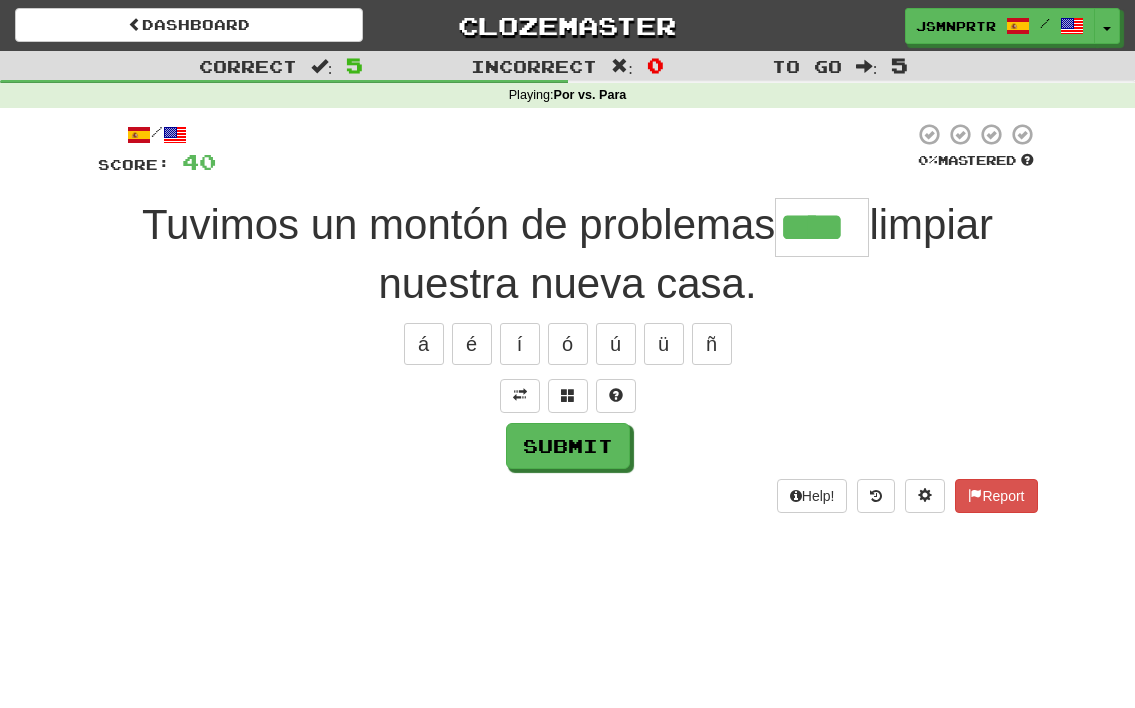 type on "****" 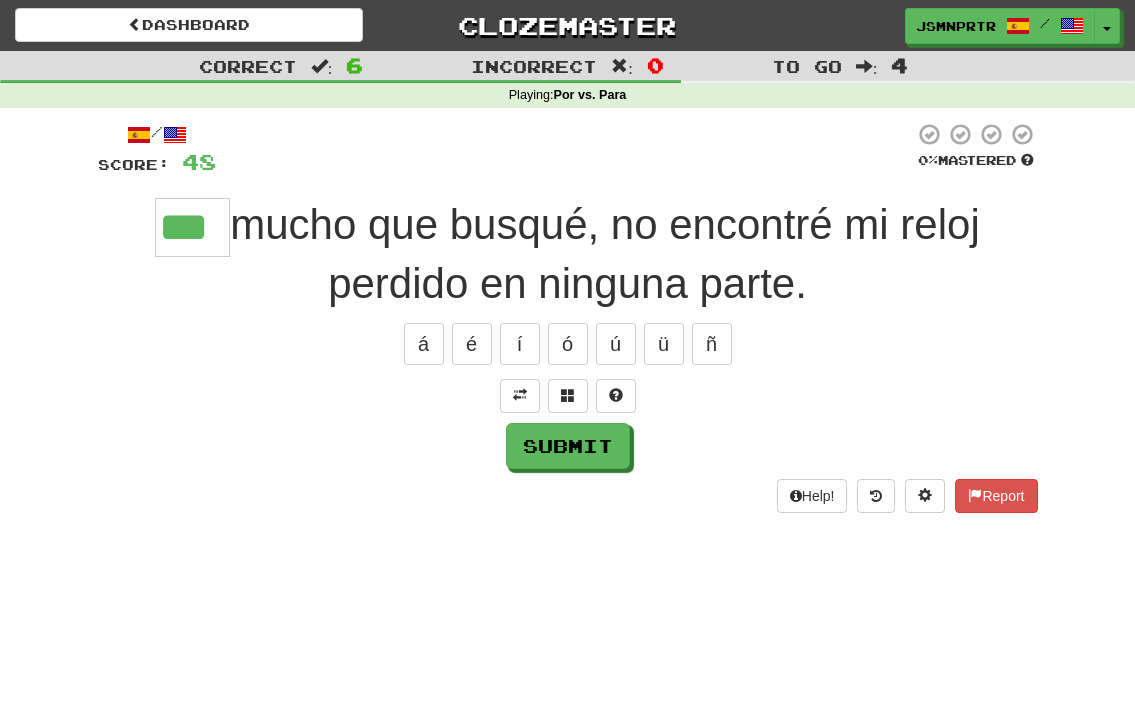 type on "***" 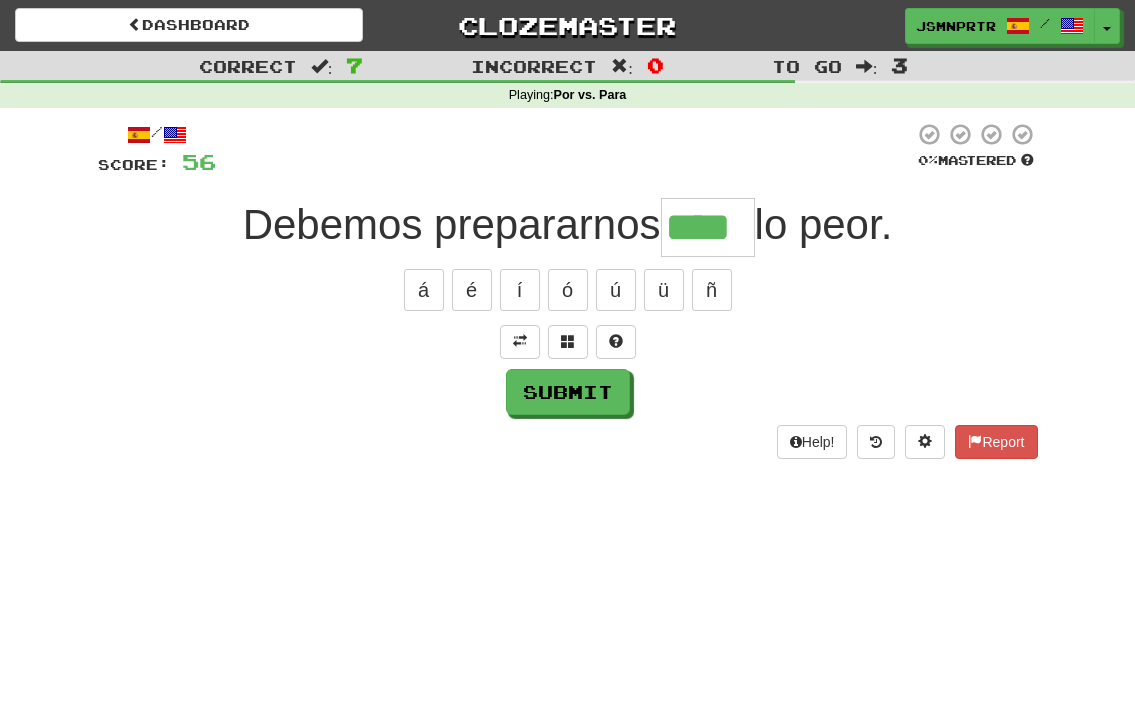 type on "****" 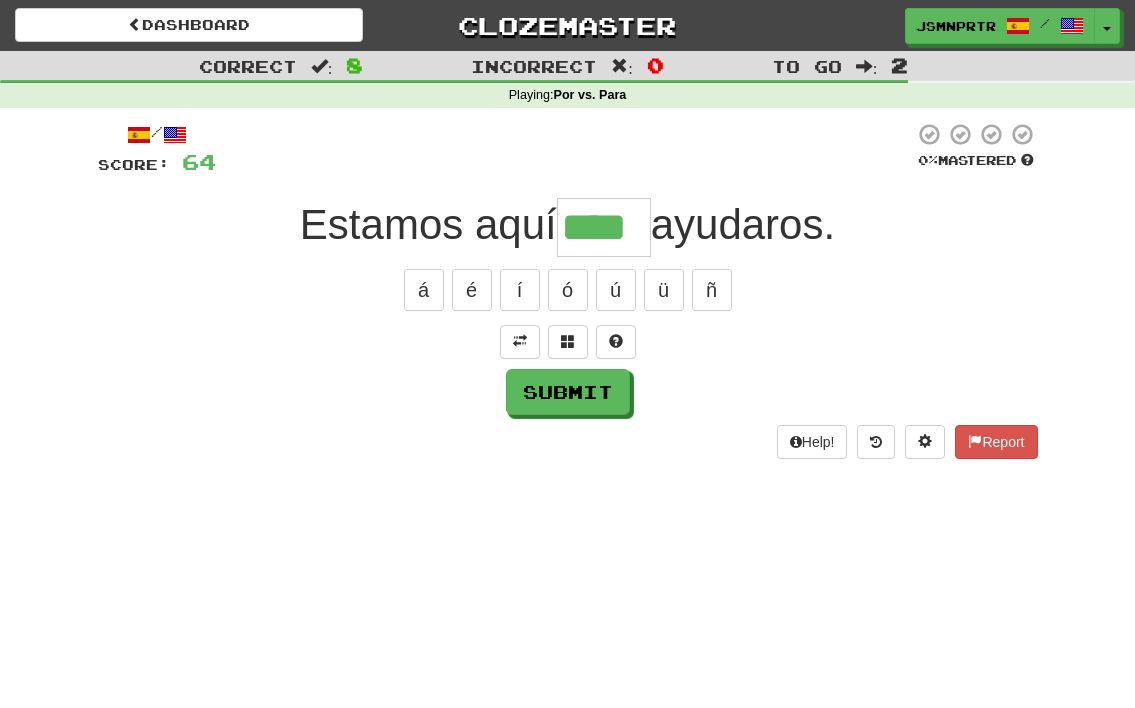 type on "****" 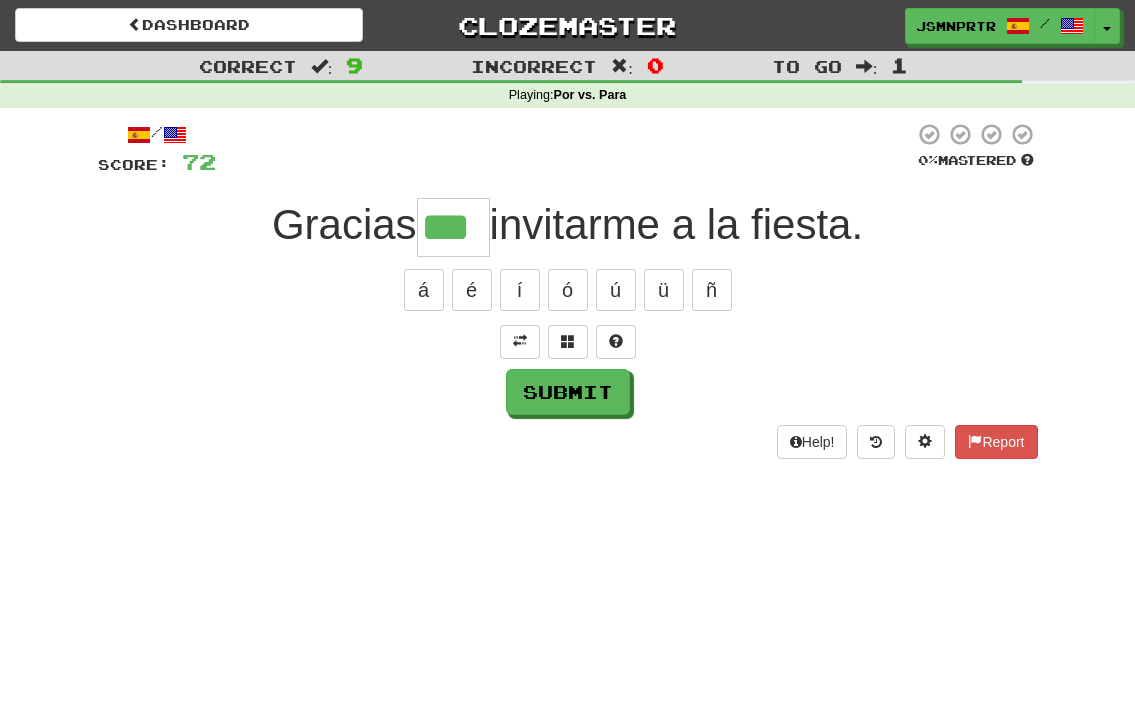 type on "***" 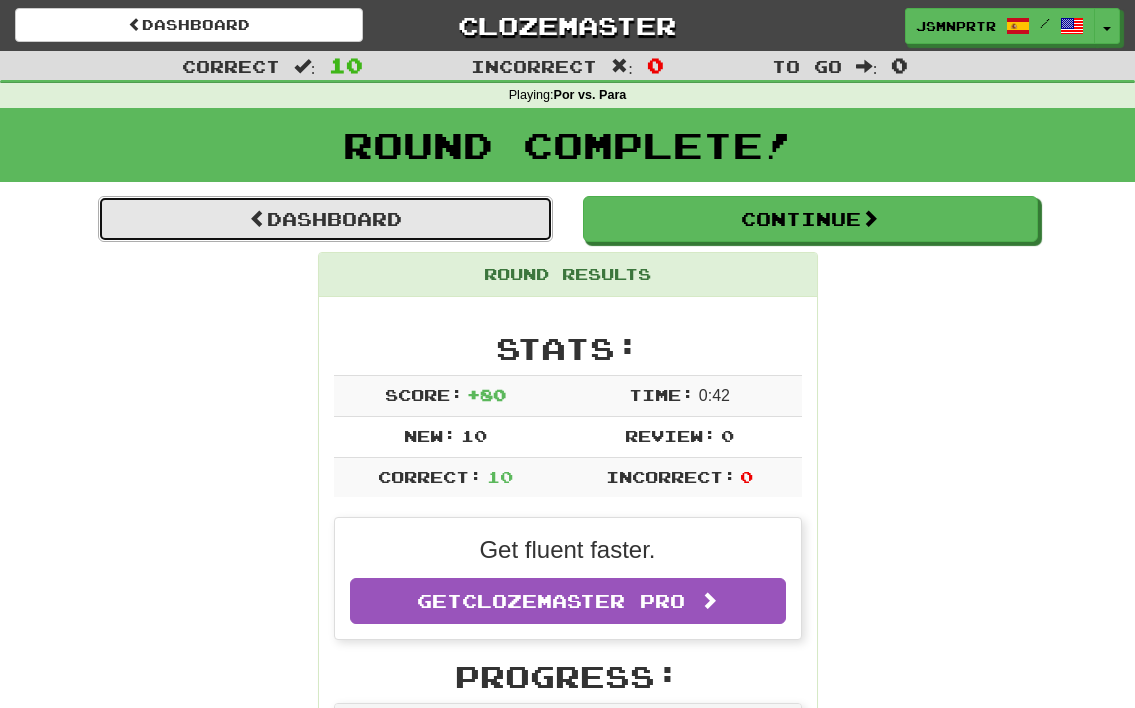 click on "Dashboard" at bounding box center (325, 219) 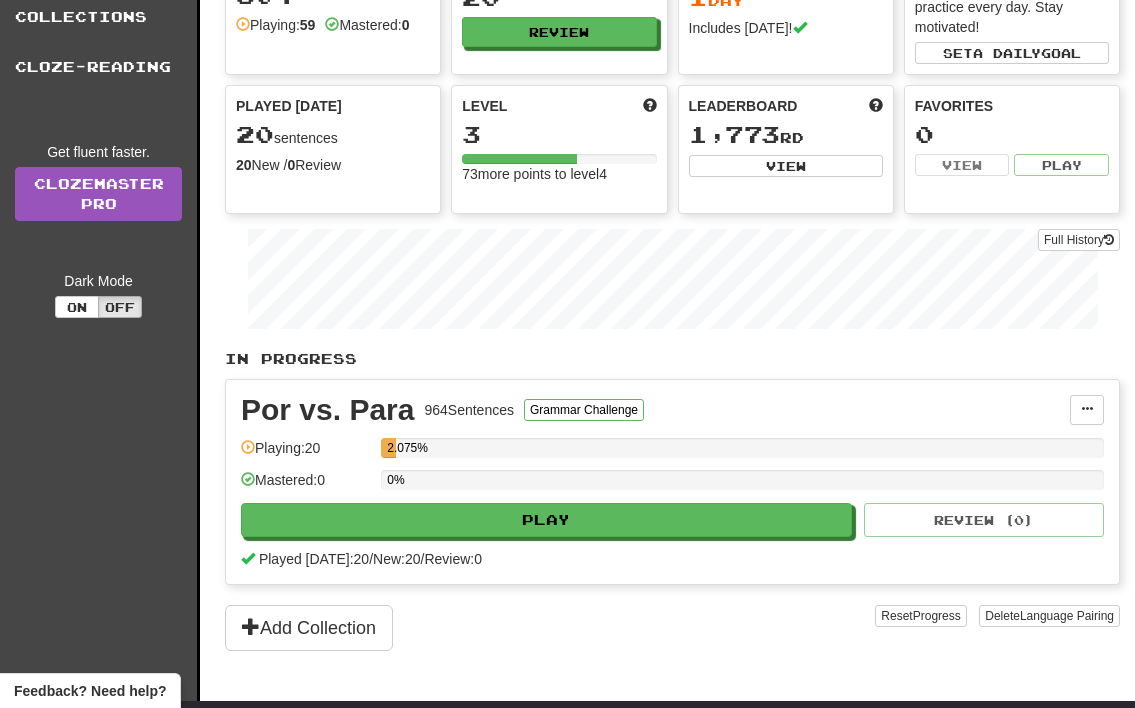 scroll, scrollTop: 151, scrollLeft: 0, axis: vertical 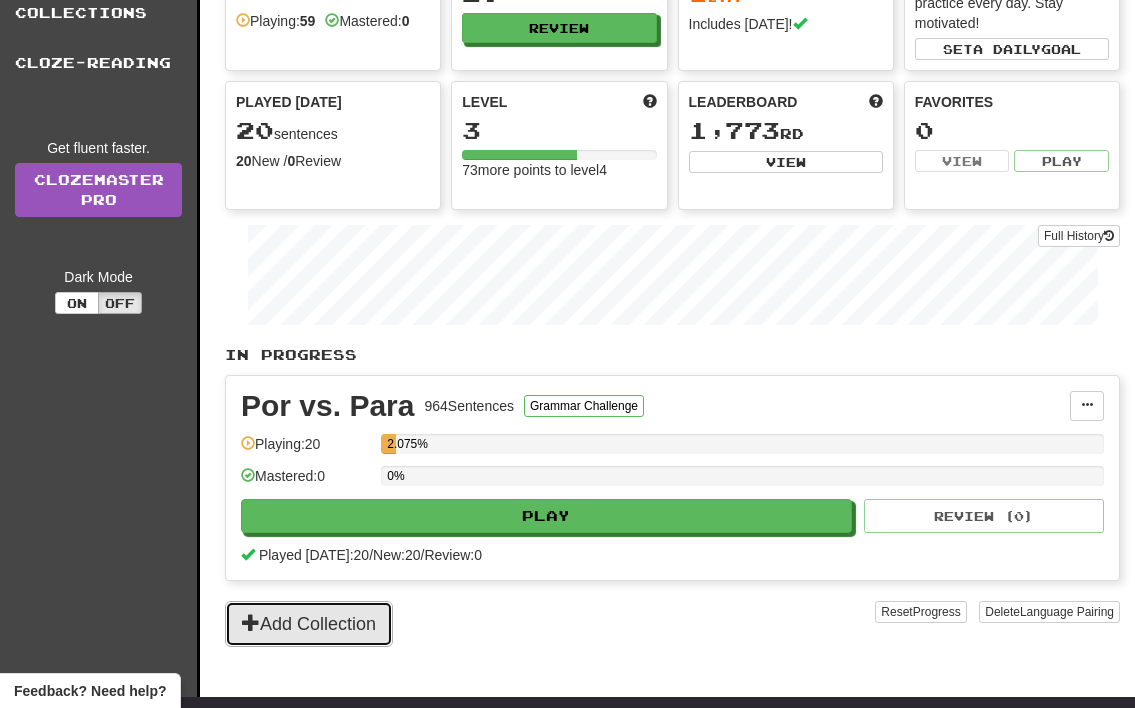 click on "Add Collection" at bounding box center [309, 624] 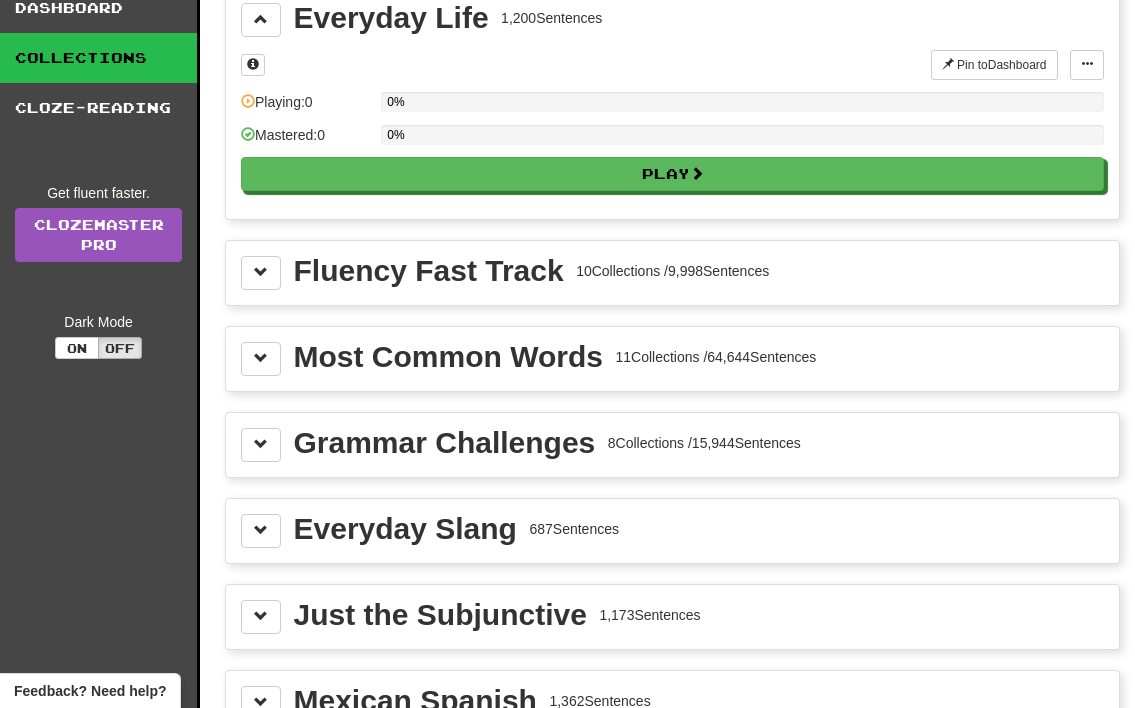 scroll, scrollTop: 254, scrollLeft: 0, axis: vertical 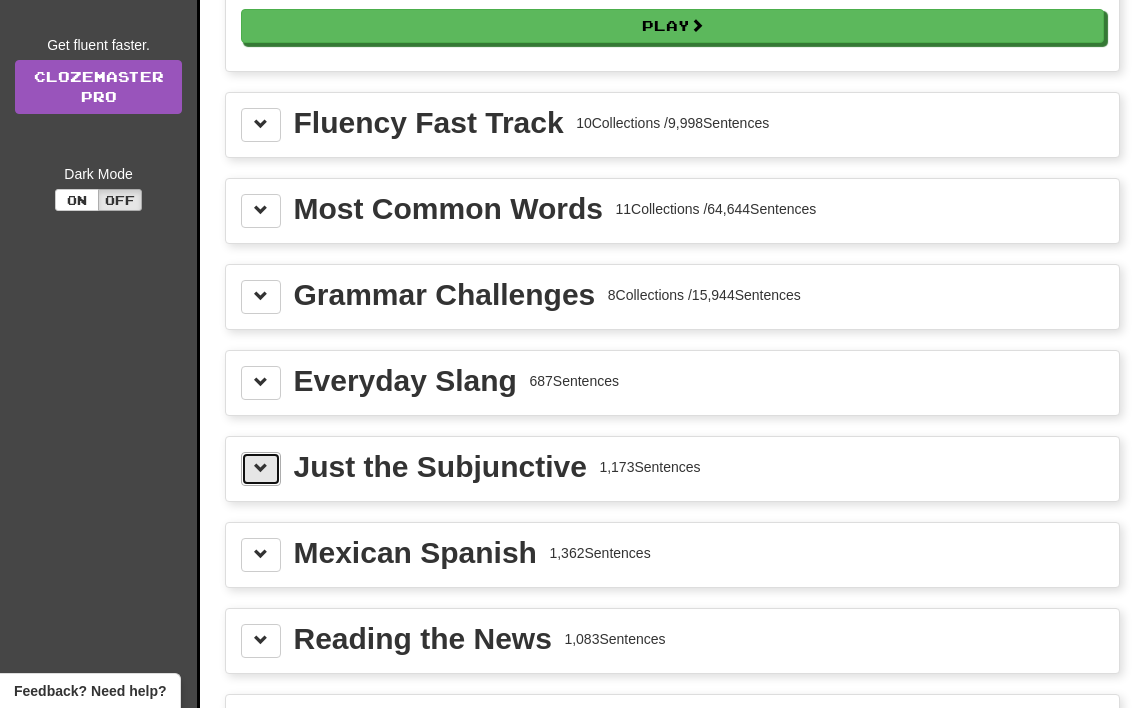 click at bounding box center [261, 468] 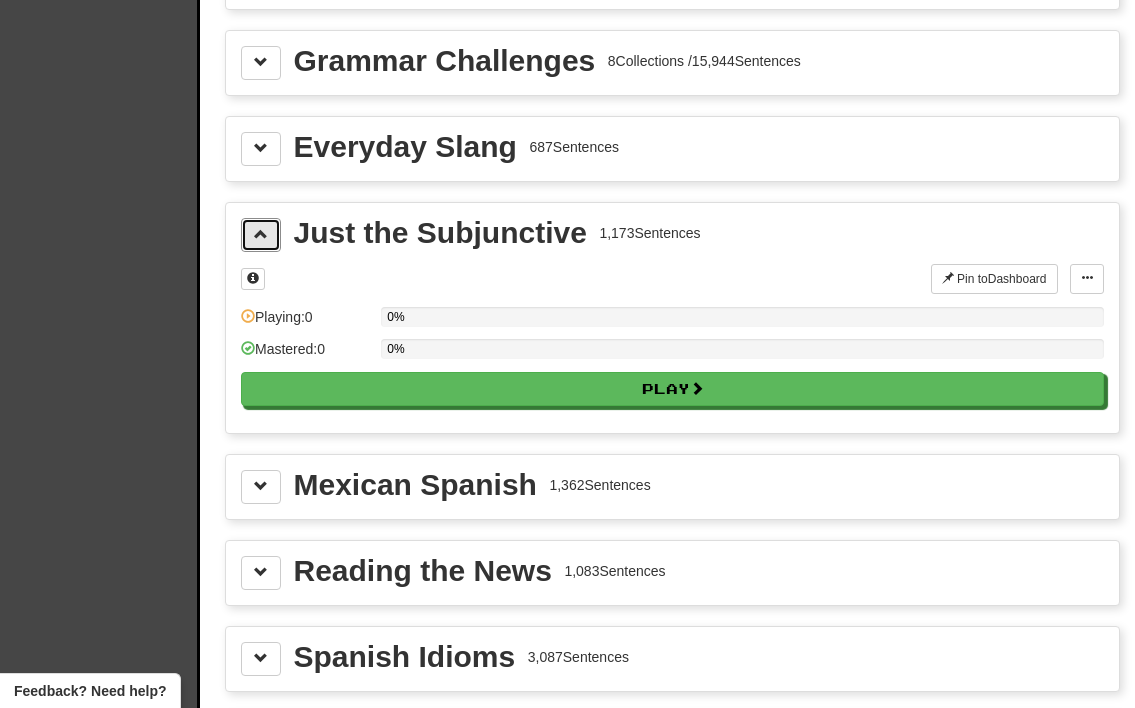 scroll, scrollTop: 491, scrollLeft: 0, axis: vertical 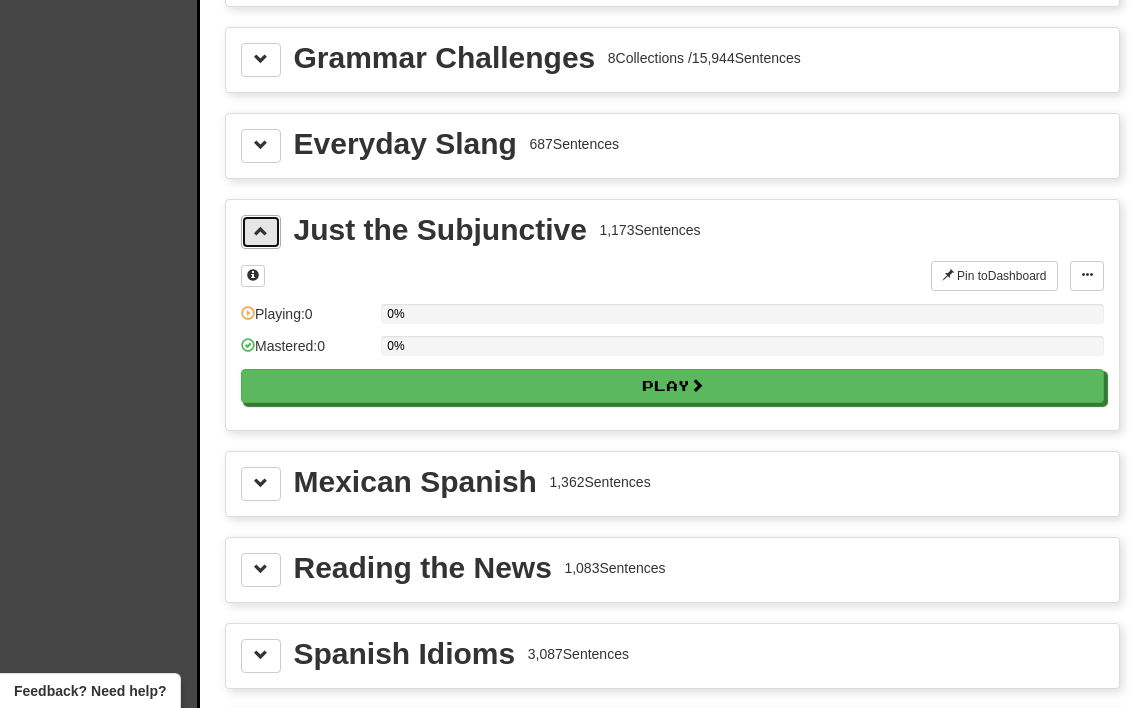 click at bounding box center (261, 231) 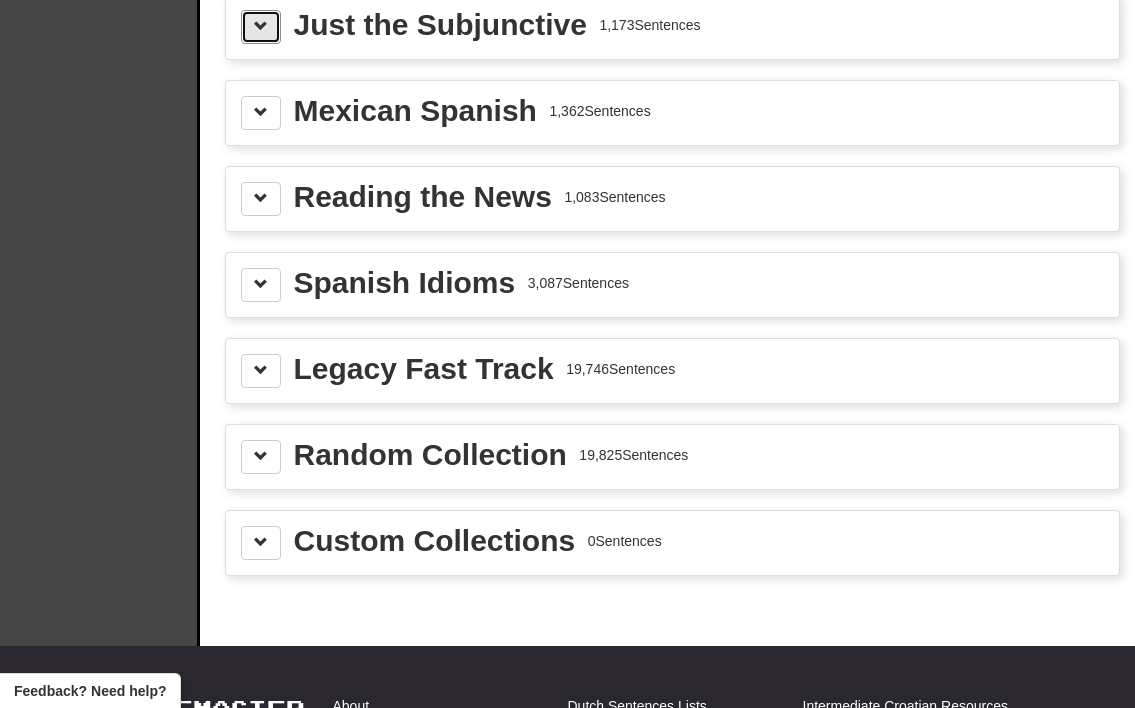 scroll, scrollTop: 703, scrollLeft: 0, axis: vertical 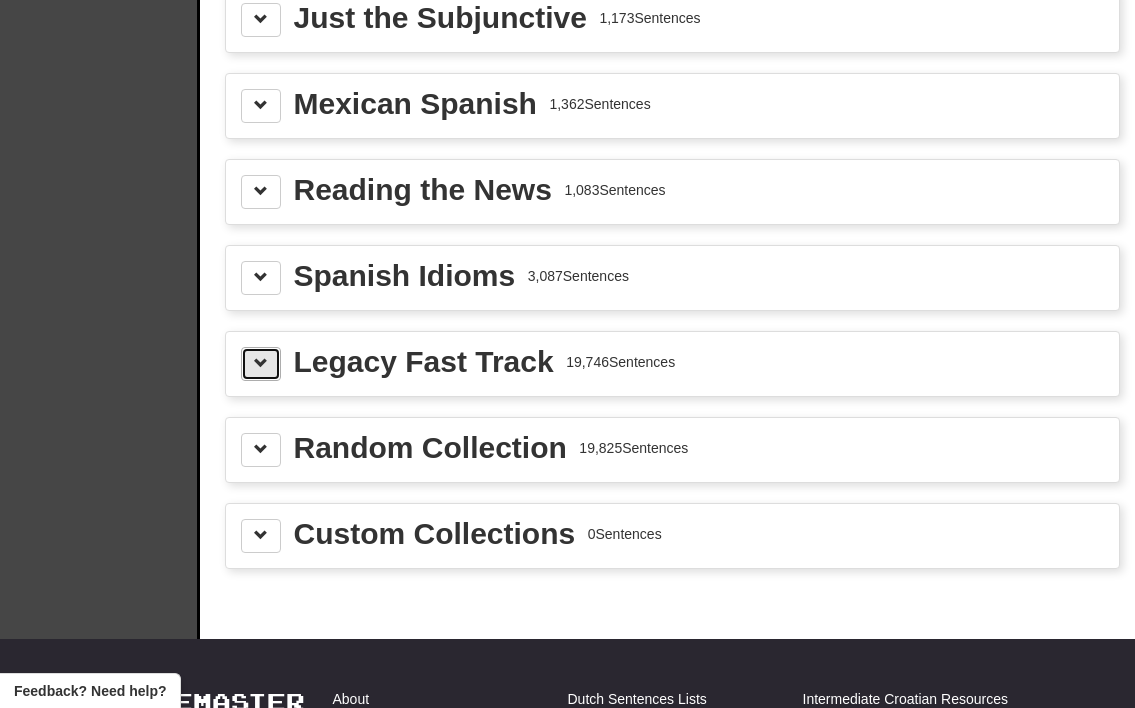 click at bounding box center (261, 364) 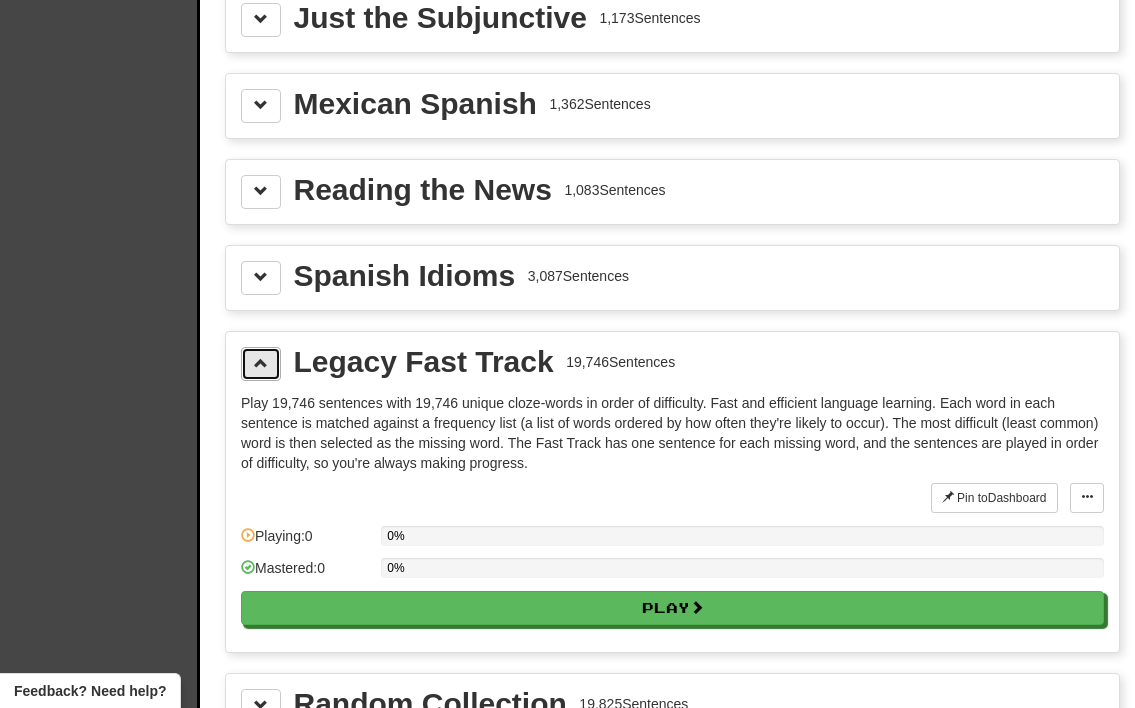scroll, scrollTop: 806, scrollLeft: 0, axis: vertical 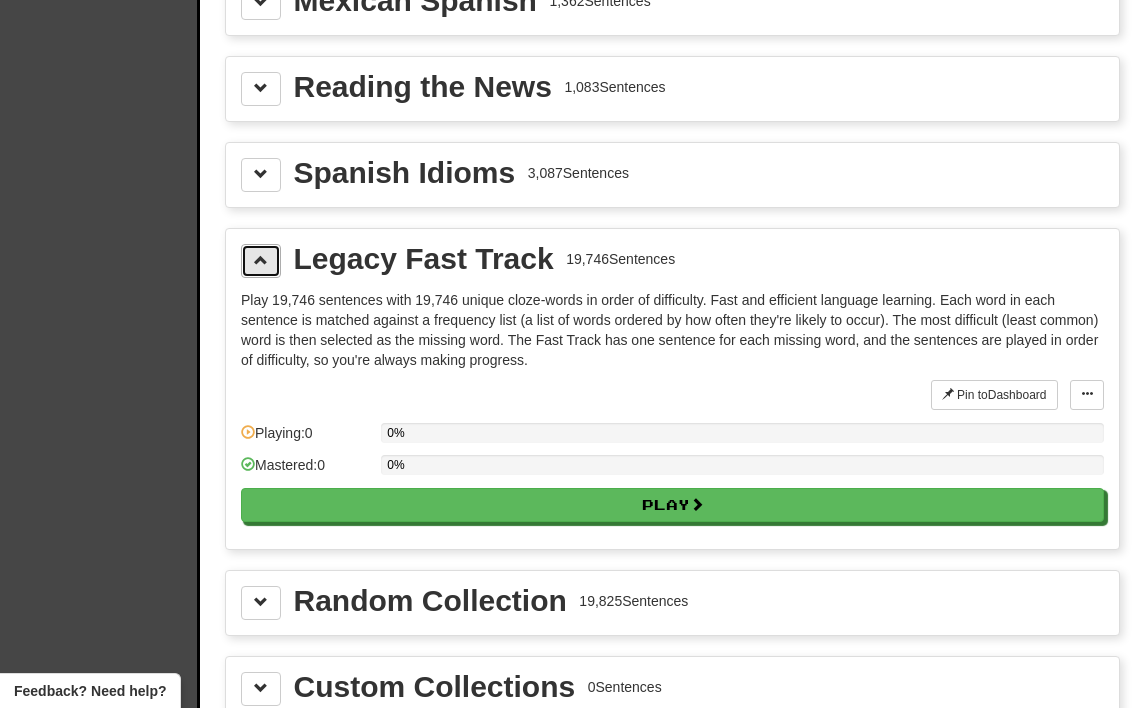 click at bounding box center [261, 260] 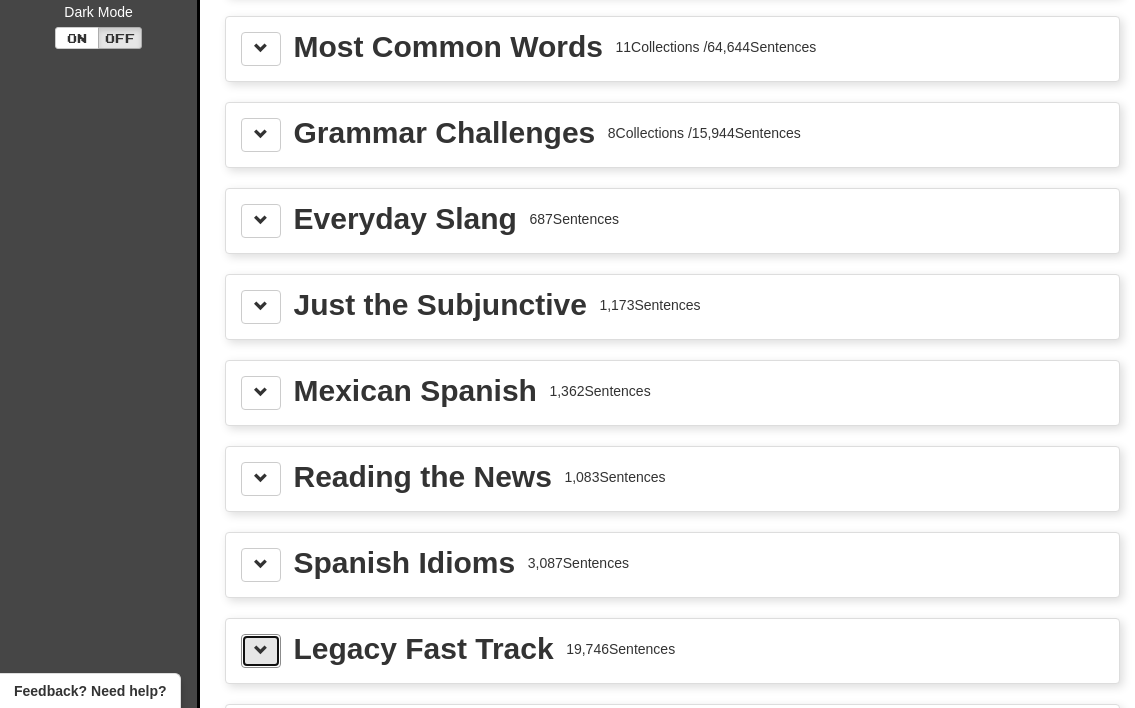scroll, scrollTop: 765, scrollLeft: 0, axis: vertical 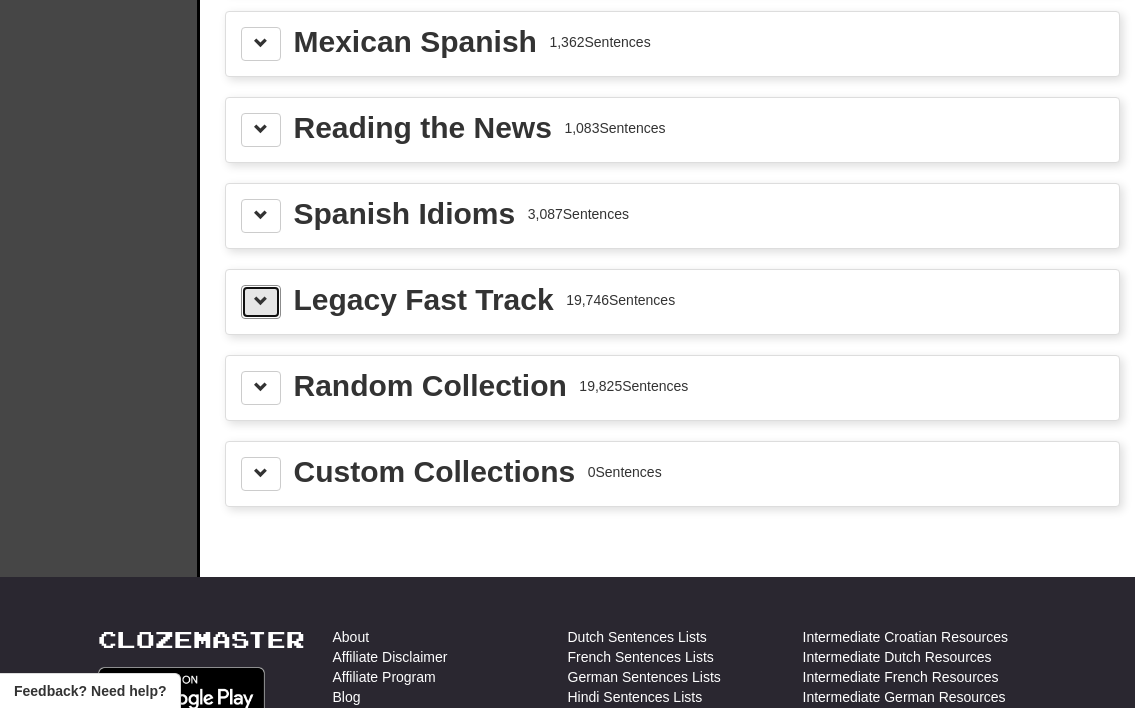 click at bounding box center (261, 301) 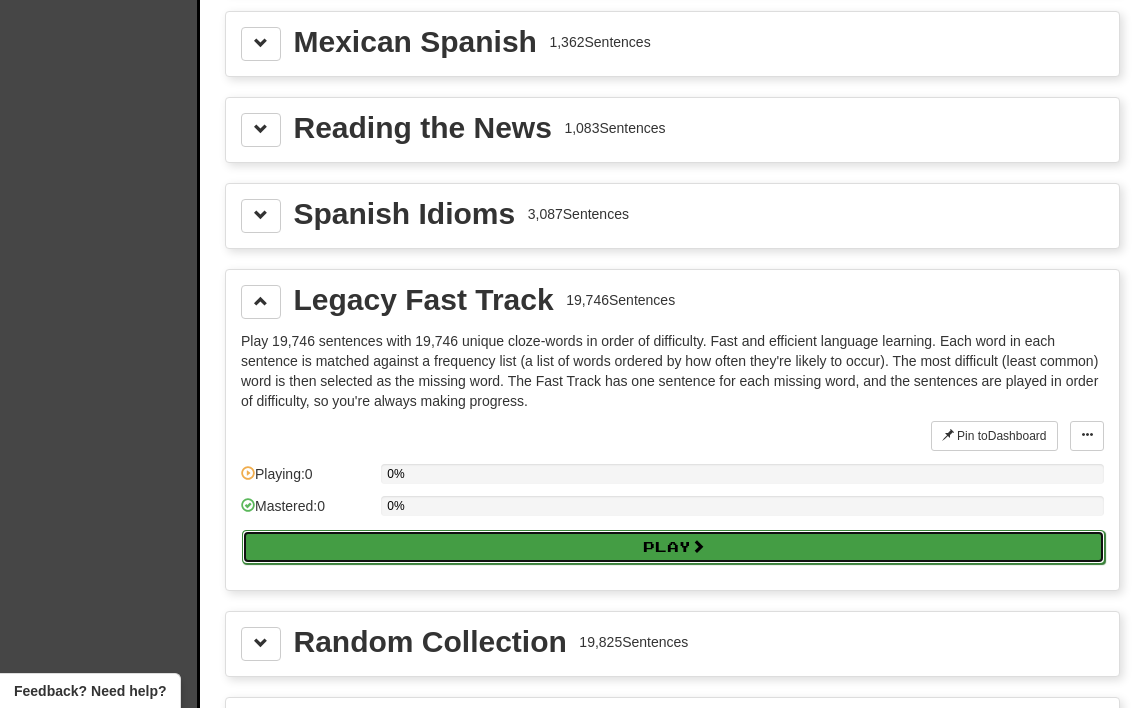click on "Play" at bounding box center (673, 547) 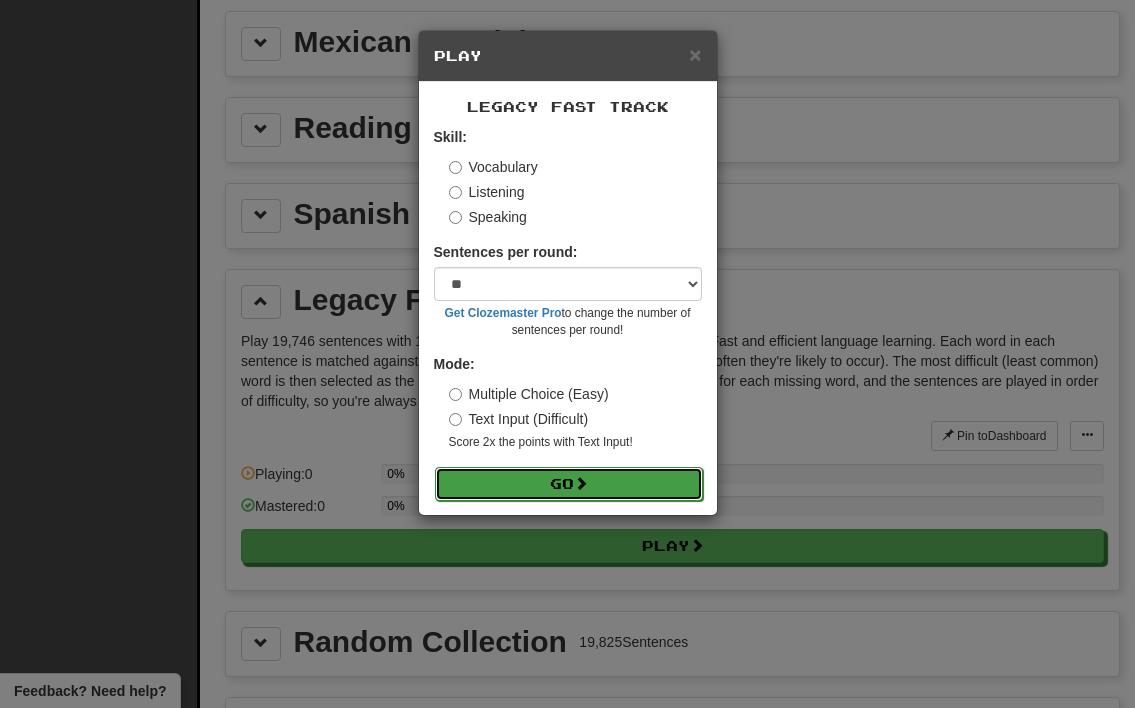 click on "Go" at bounding box center (569, 484) 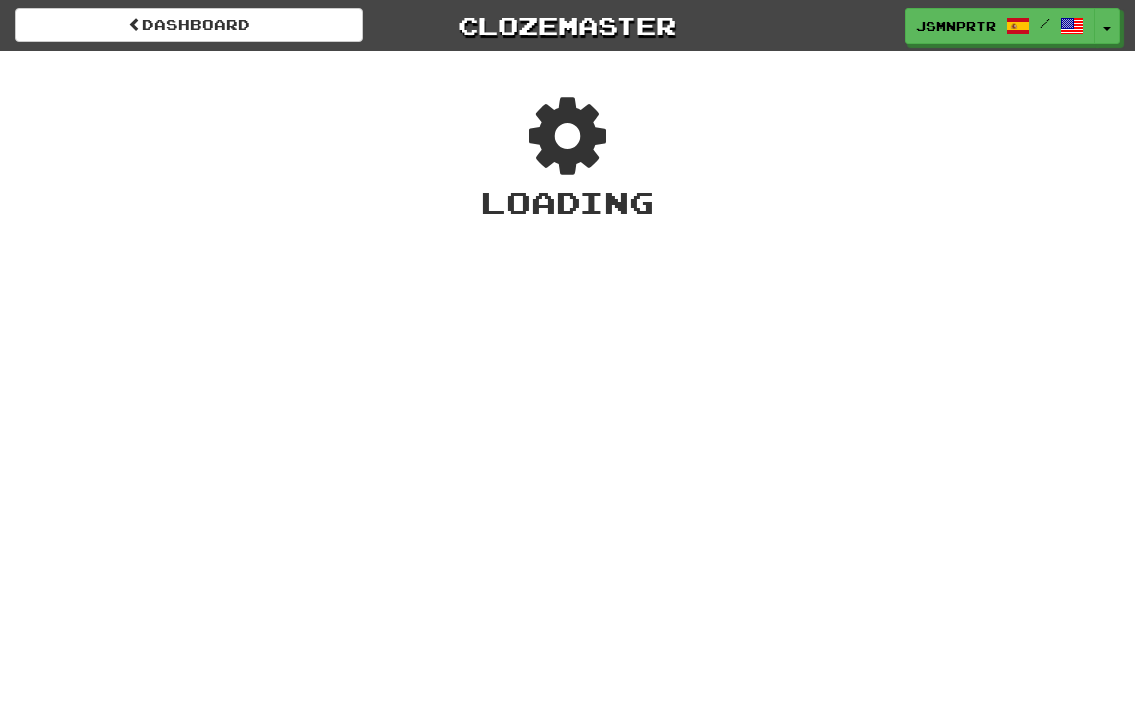 scroll, scrollTop: 0, scrollLeft: 0, axis: both 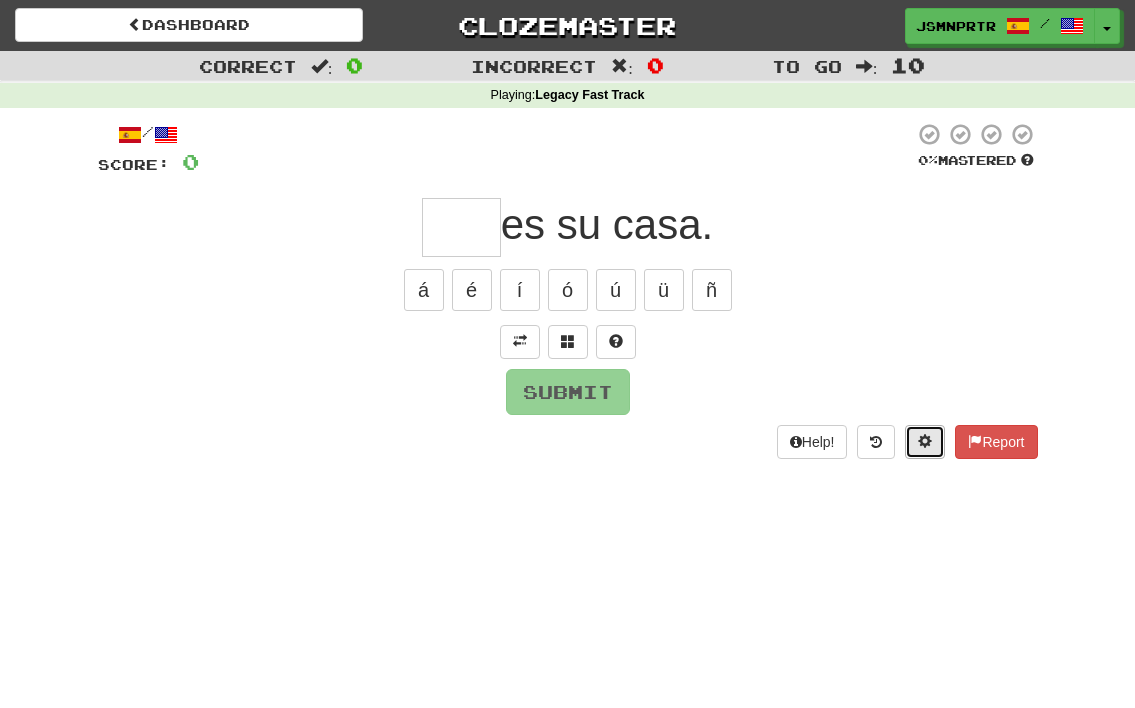 click at bounding box center (925, 441) 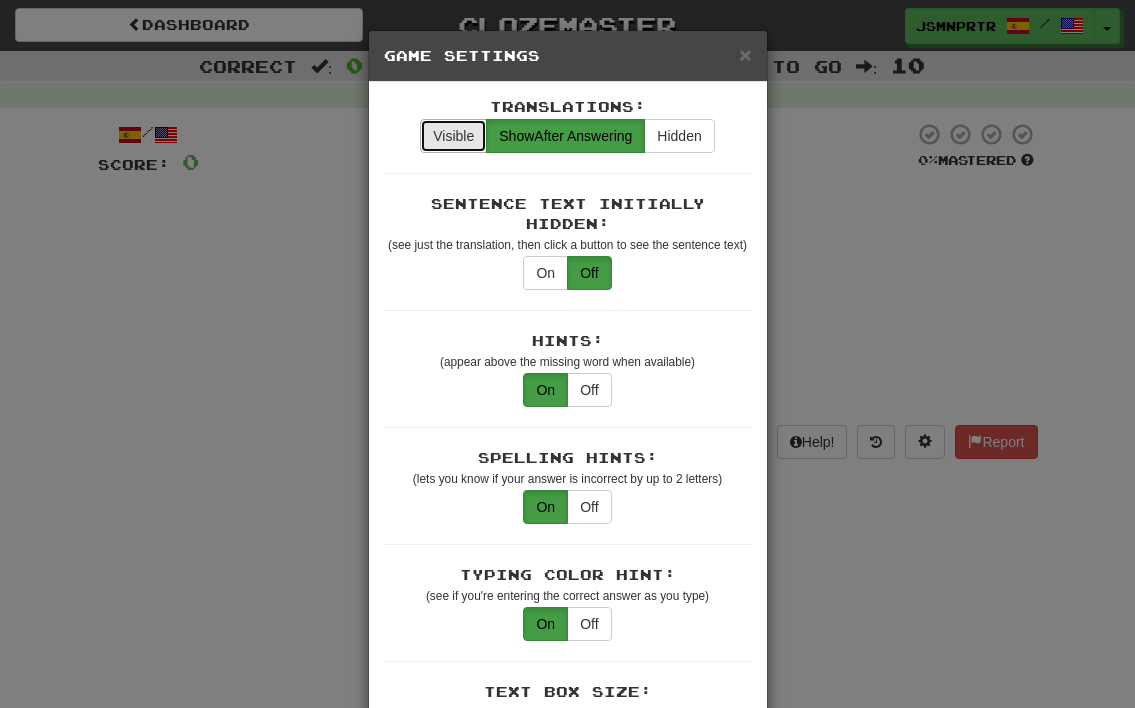 click on "Visible" at bounding box center (453, 136) 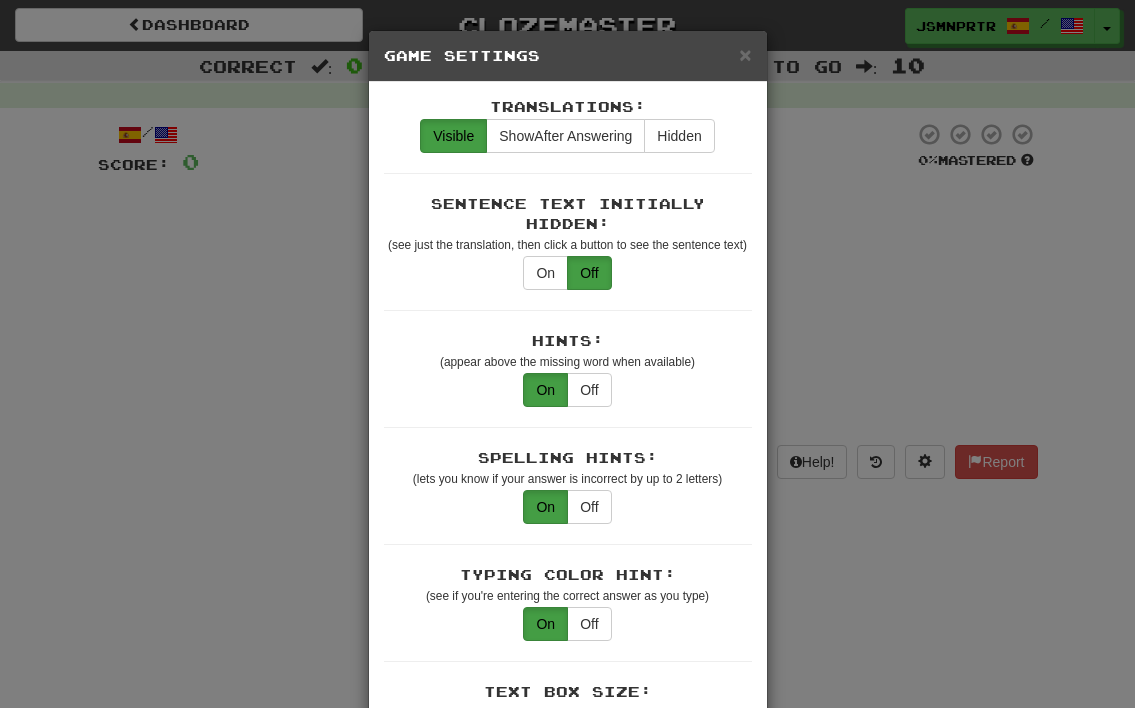 click on "× Game Settings Translations: Visible Show  After Answering Hidden Sentence Text Initially Hidden: (see just the translation, then click a button to see the sentence text) On Off Hints: (appear above the missing word when available) On Off Spelling Hints: (lets you know if your answer is incorrect by up to 2 letters) On Off Typing Color Hint: (see if you're entering the correct answer as you type) On Off Text Box Size: (text box size can change to match the missing word) Changes Always the Same Enter Submits Empty: (pressing Enter when the input is empty will submit a blank answer) On Off Clear After Answering: (keypress clears the text input after answering so you can practice re-typing the answer) On Off Image Toggle: (toggle button, if sentence image available) After Answering Before and After Off Image Background: (use sentence image as background, if available) On Off Pronunciation: (shown after answering when available) On Off Sound Effects: On Off Text-to-Speech Auto-Play: On Off Loop: On Off On Off 1" at bounding box center [567, 354] 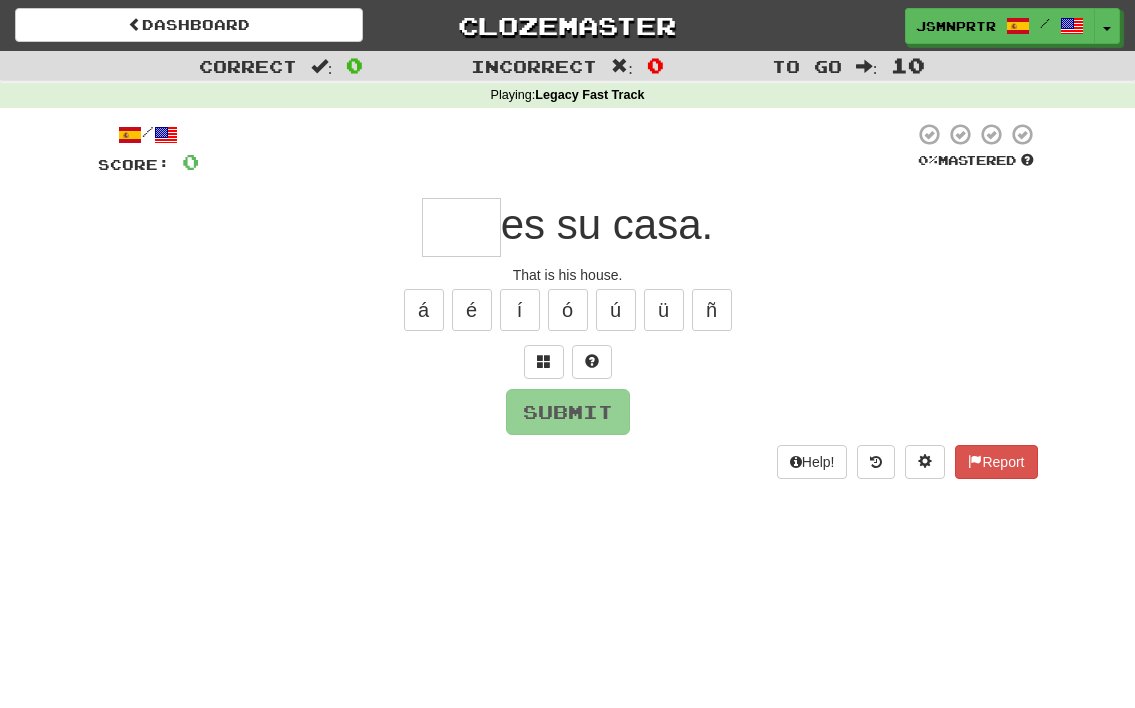 click at bounding box center [461, 227] 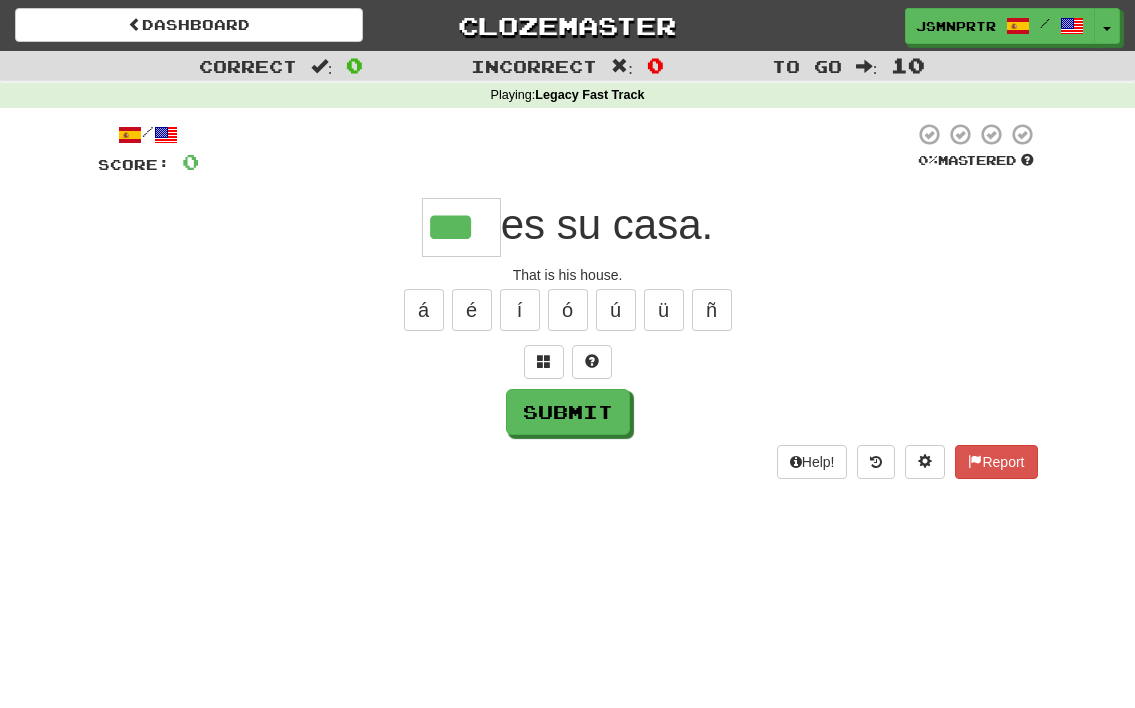 type on "***" 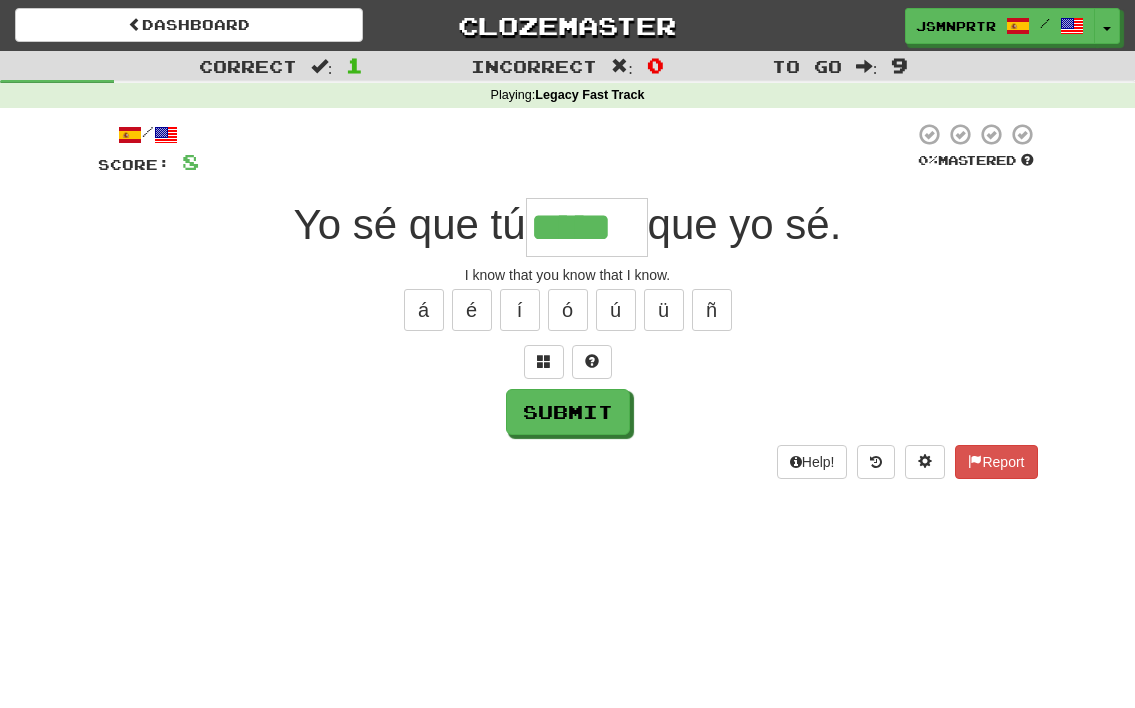 type on "*****" 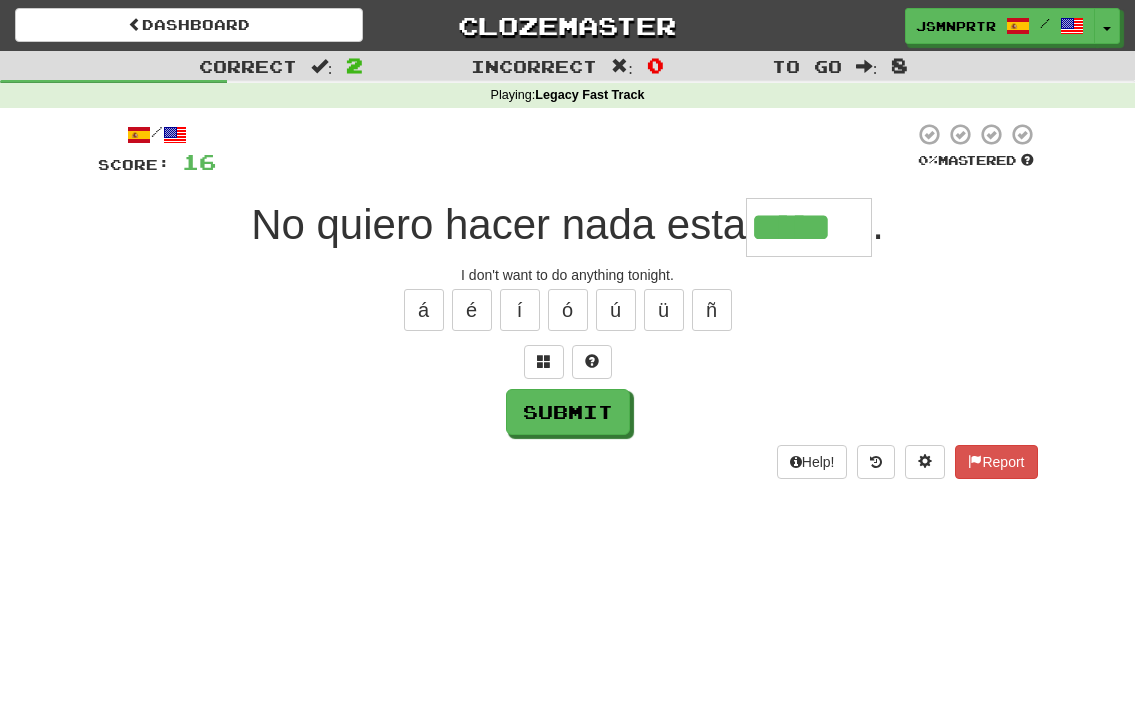 type on "*****" 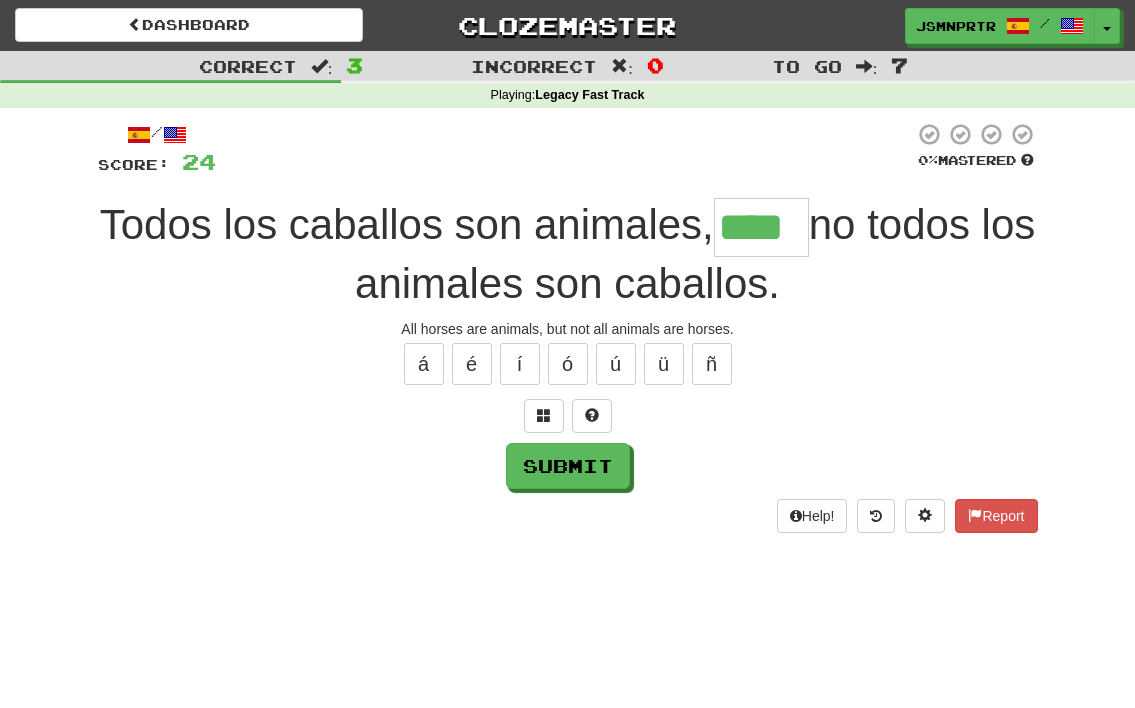 type on "****" 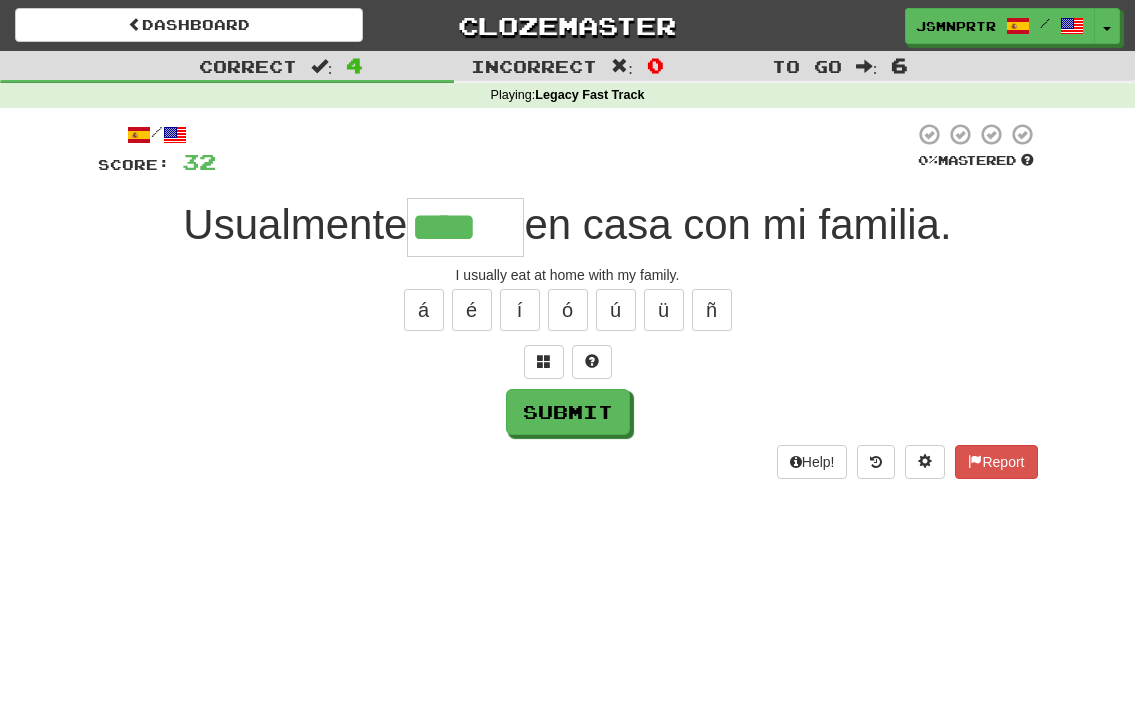 type on "****" 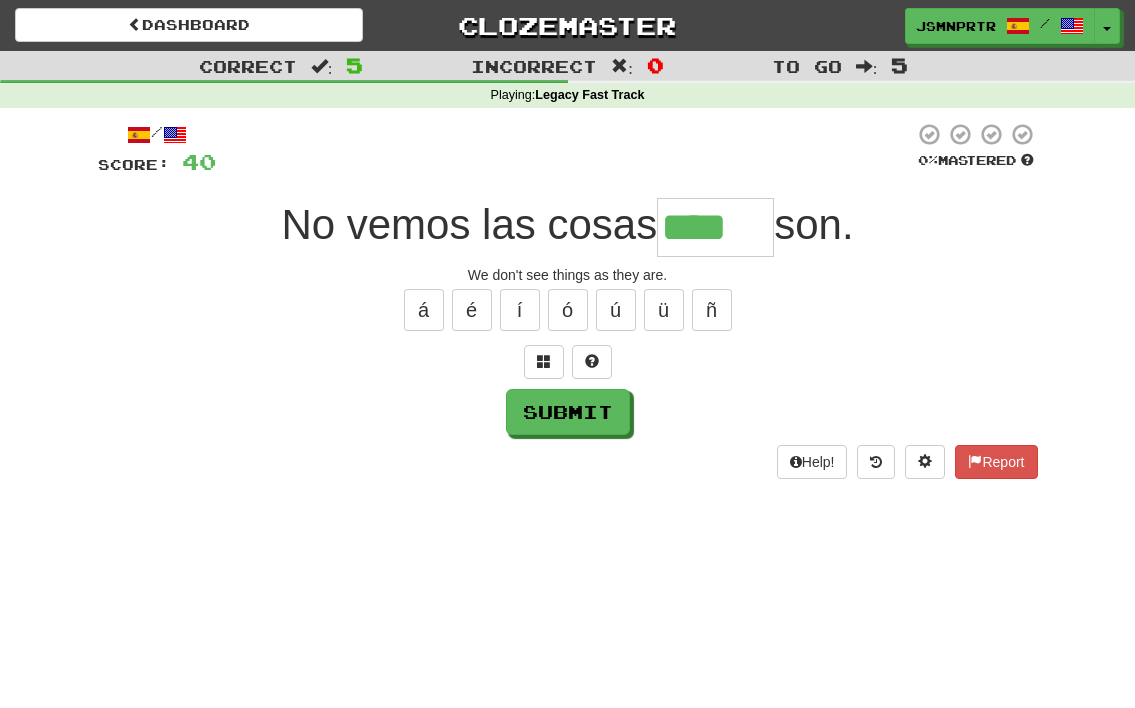type on "****" 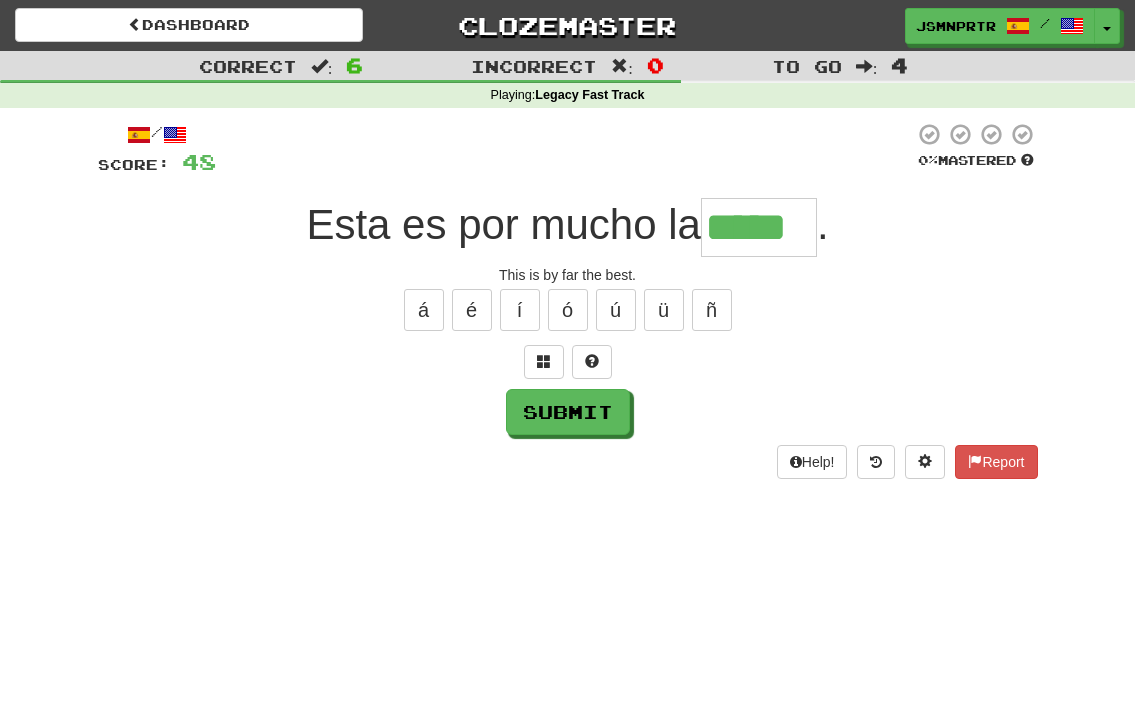 type on "*****" 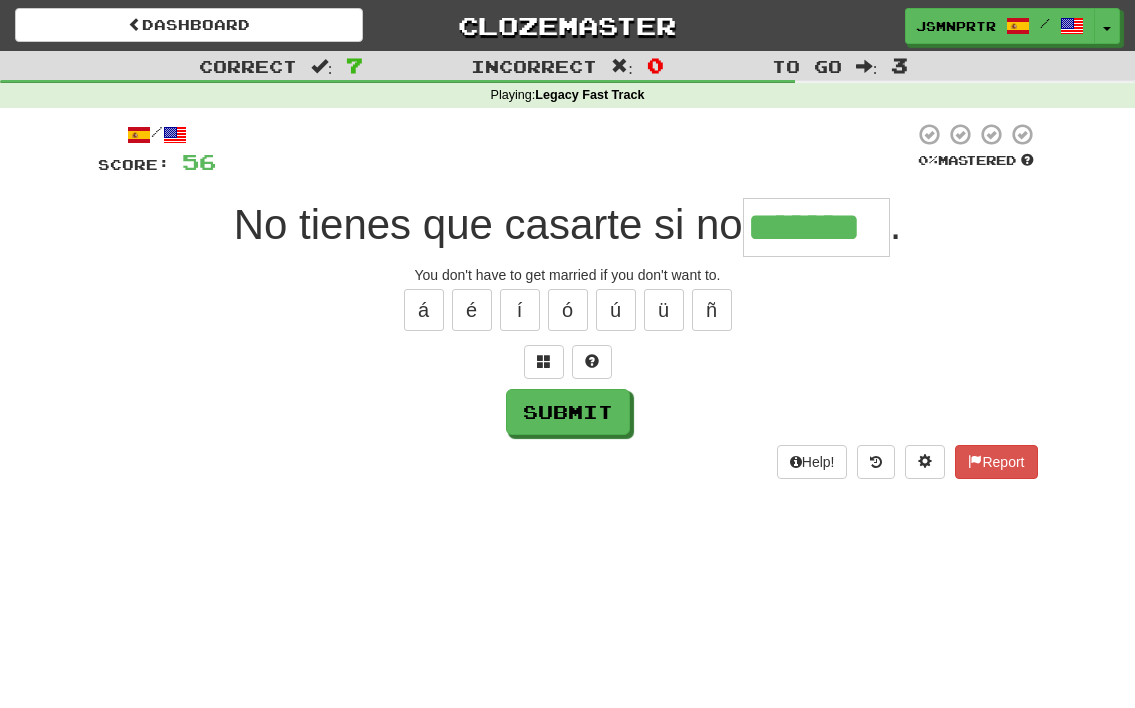 type on "*******" 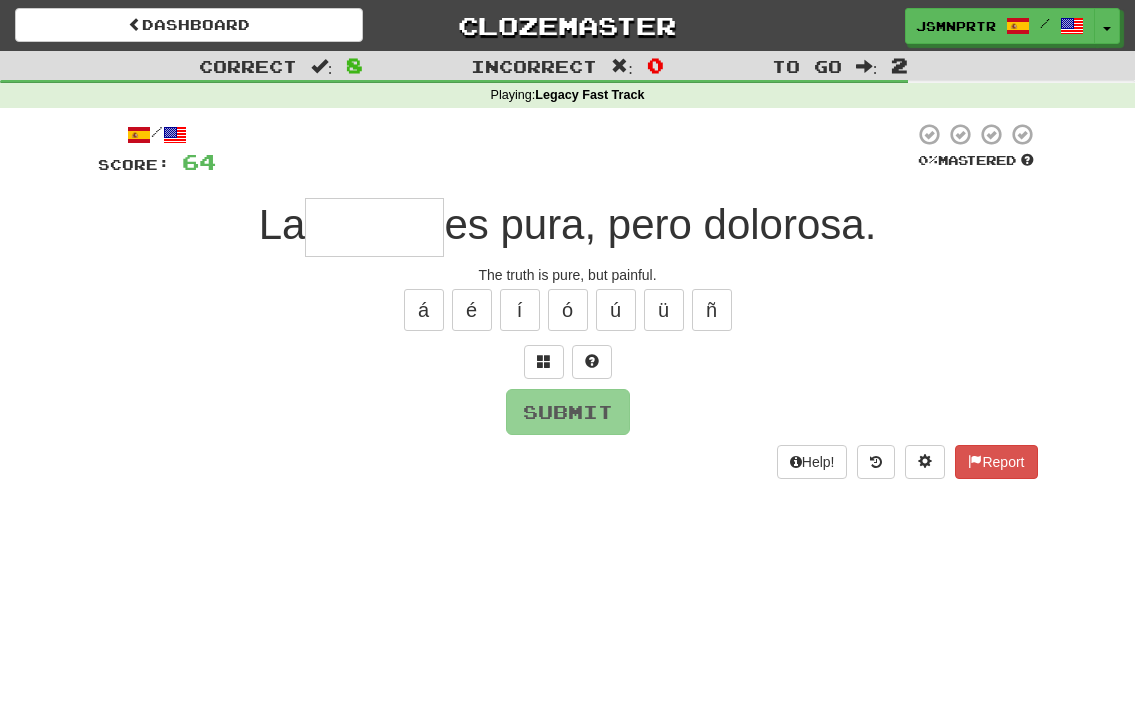 type on "*" 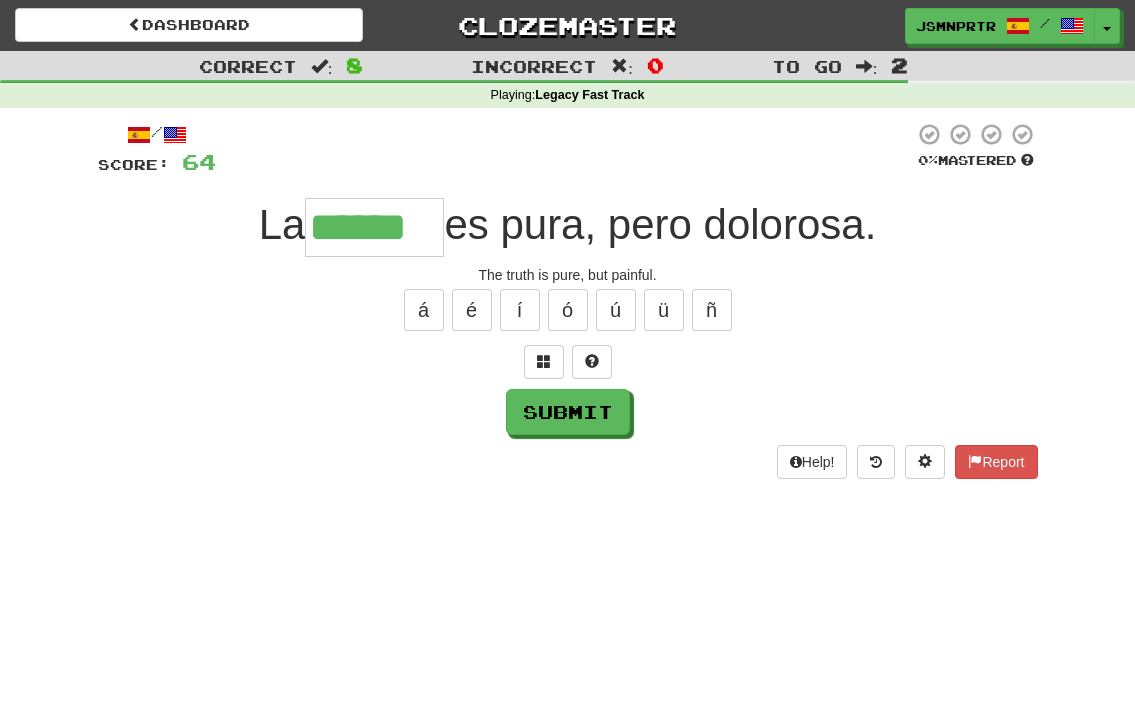 type on "******" 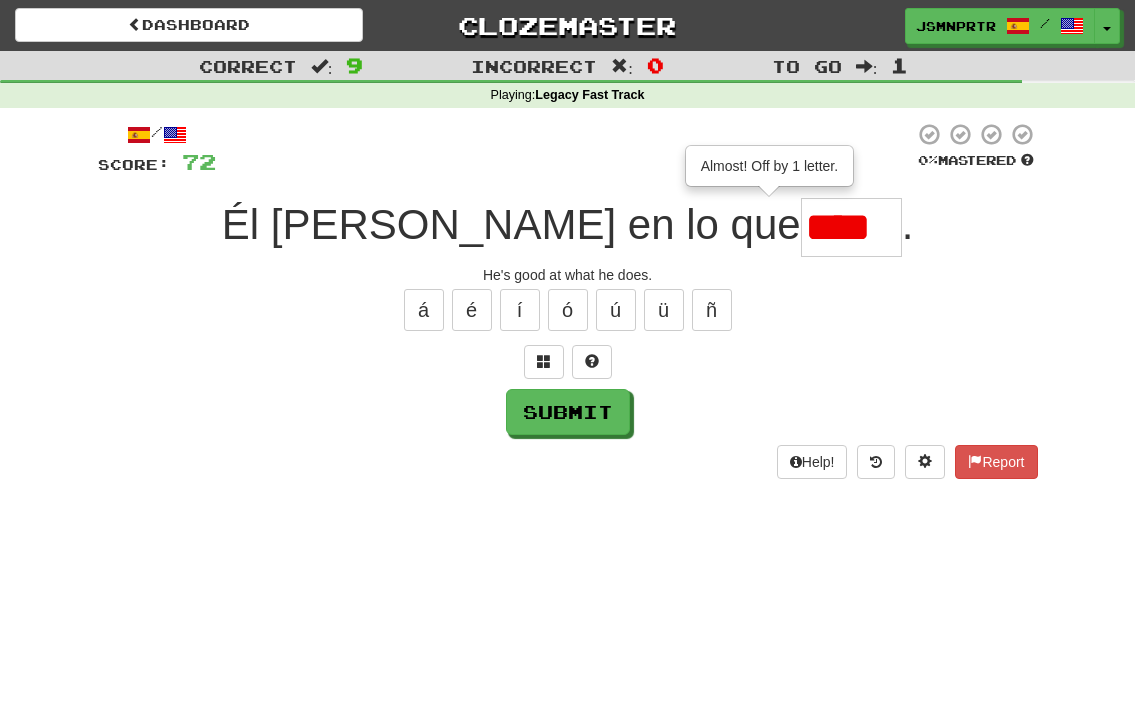 scroll, scrollTop: 0, scrollLeft: 0, axis: both 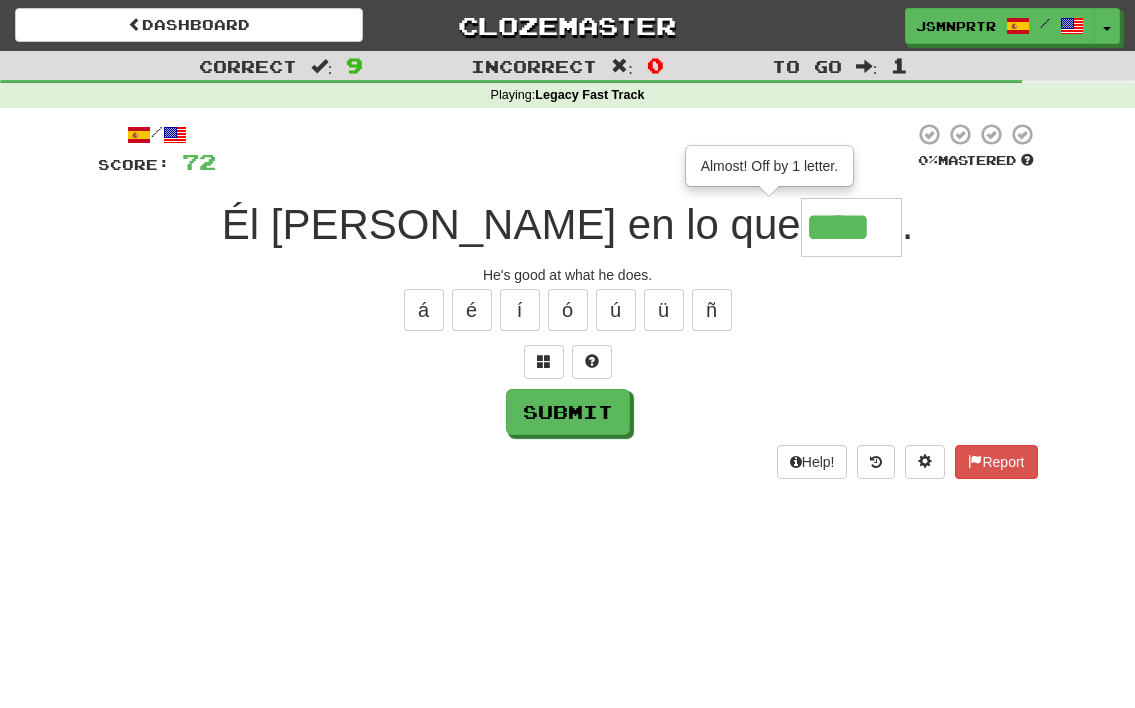 type on "****" 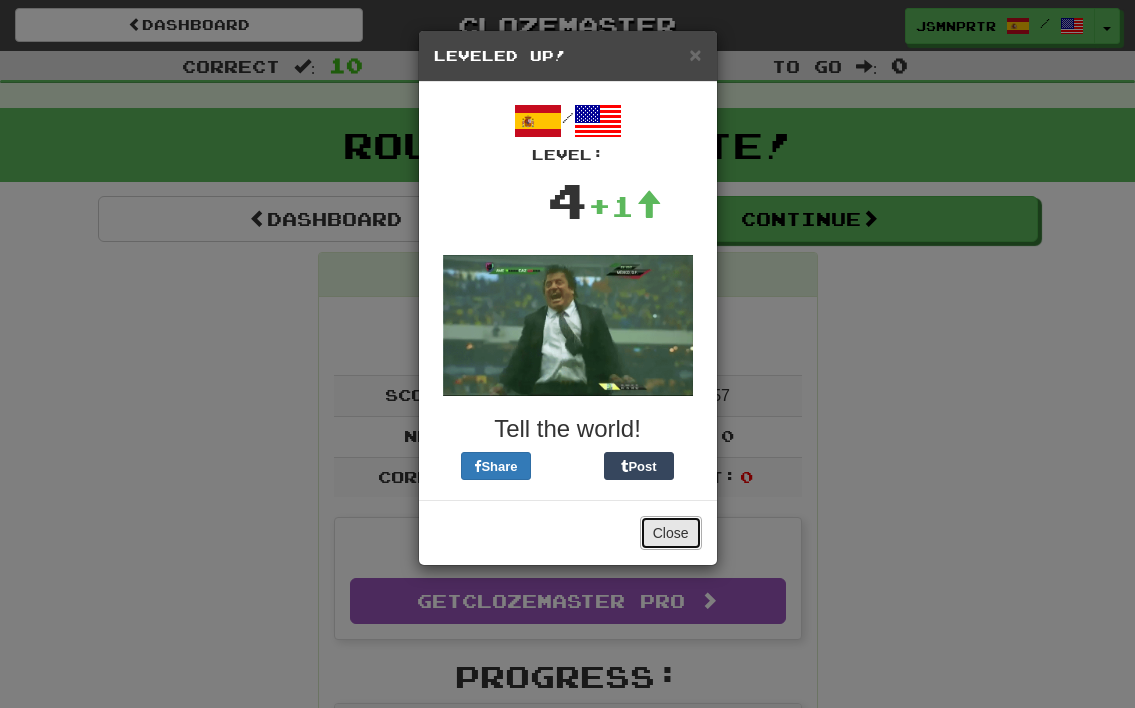 click on "Close" at bounding box center [671, 533] 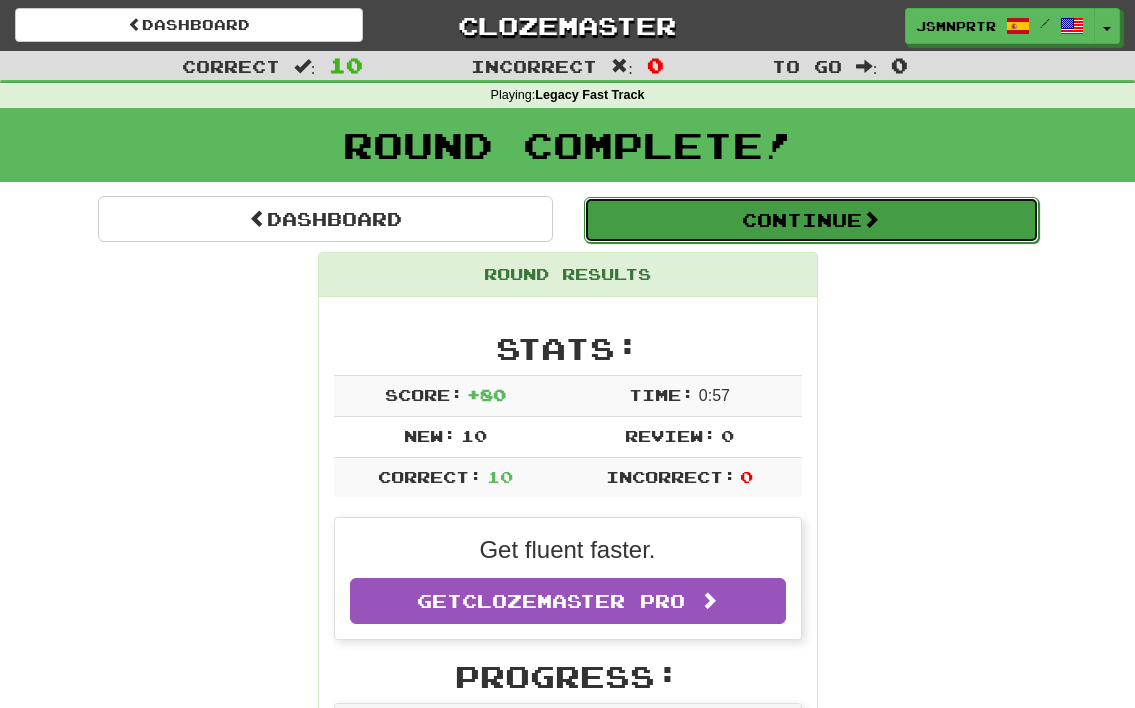 click on "Continue" at bounding box center [811, 220] 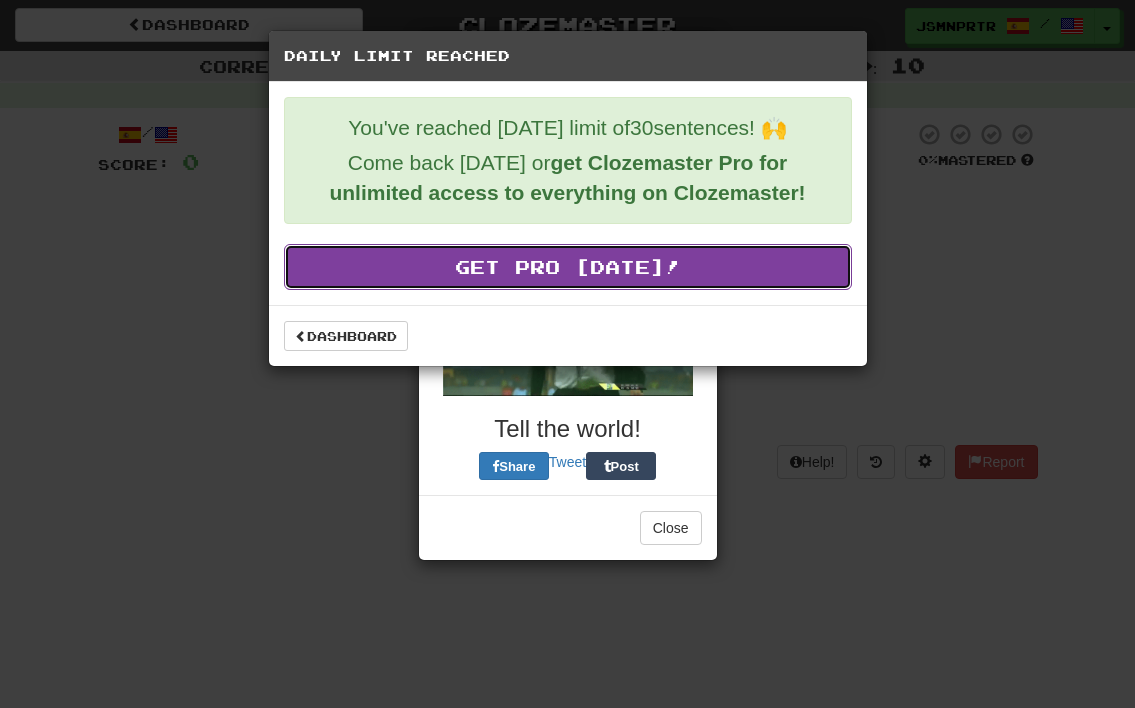 click on "Get Pro Today!" at bounding box center (568, 267) 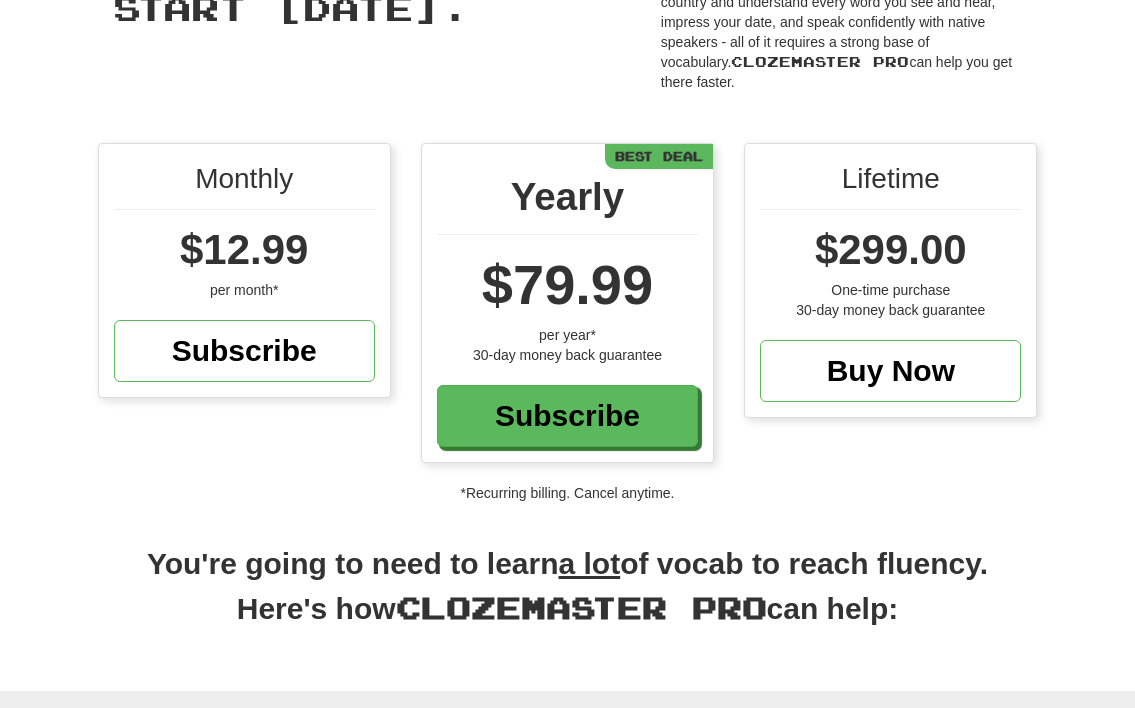 scroll, scrollTop: 0, scrollLeft: 0, axis: both 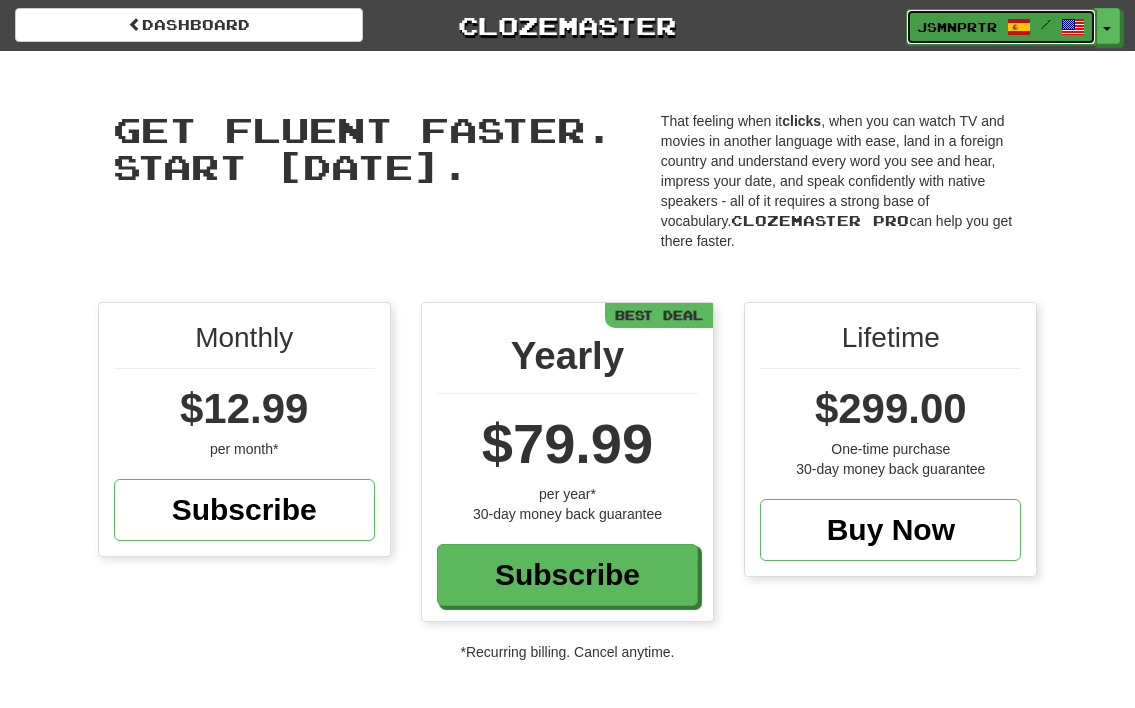 click on "jsmnprtr
/" at bounding box center (1001, 27) 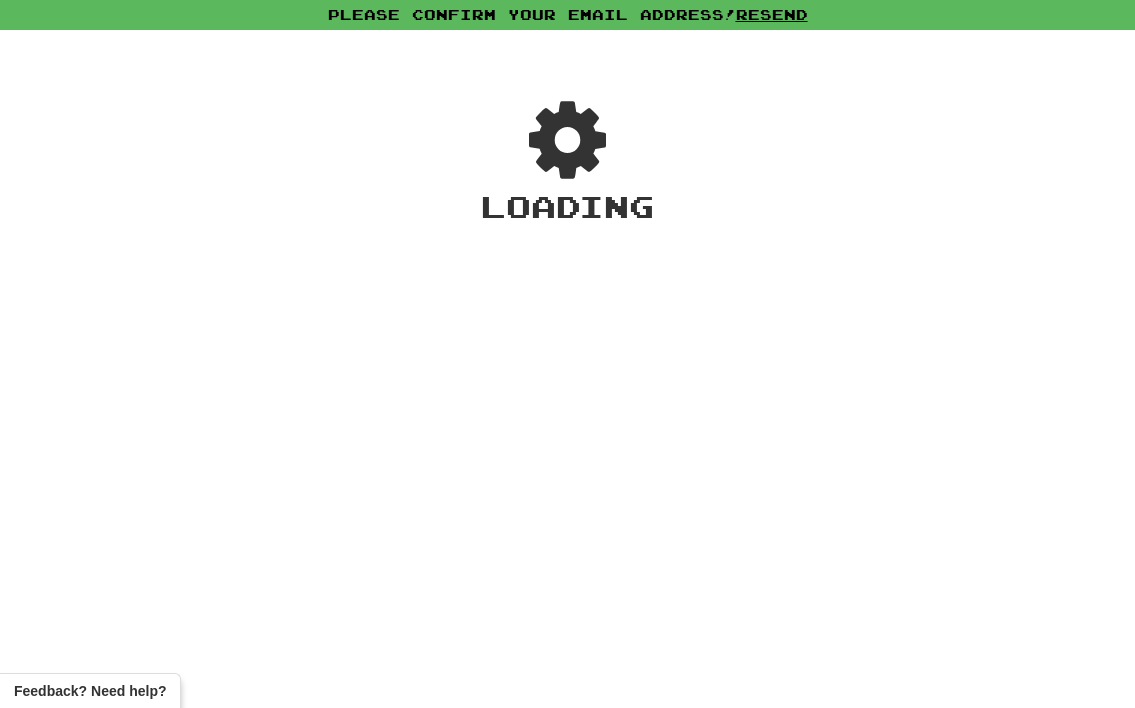 scroll, scrollTop: 0, scrollLeft: 0, axis: both 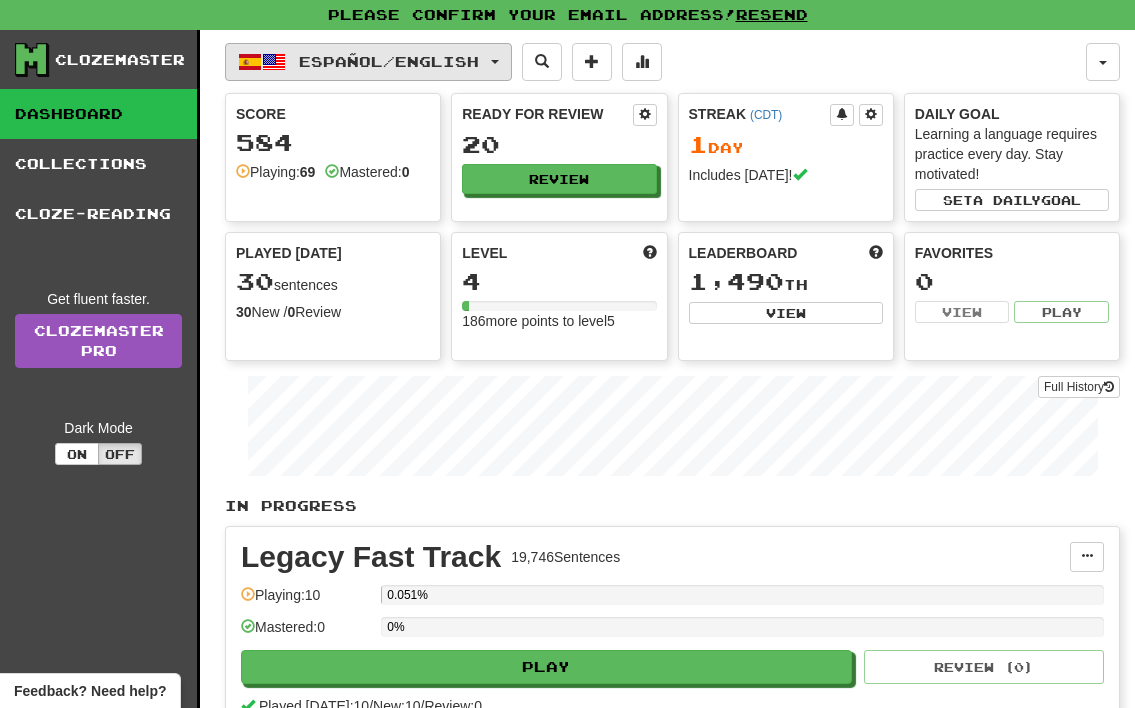 click on "Español  /  English" at bounding box center (368, 62) 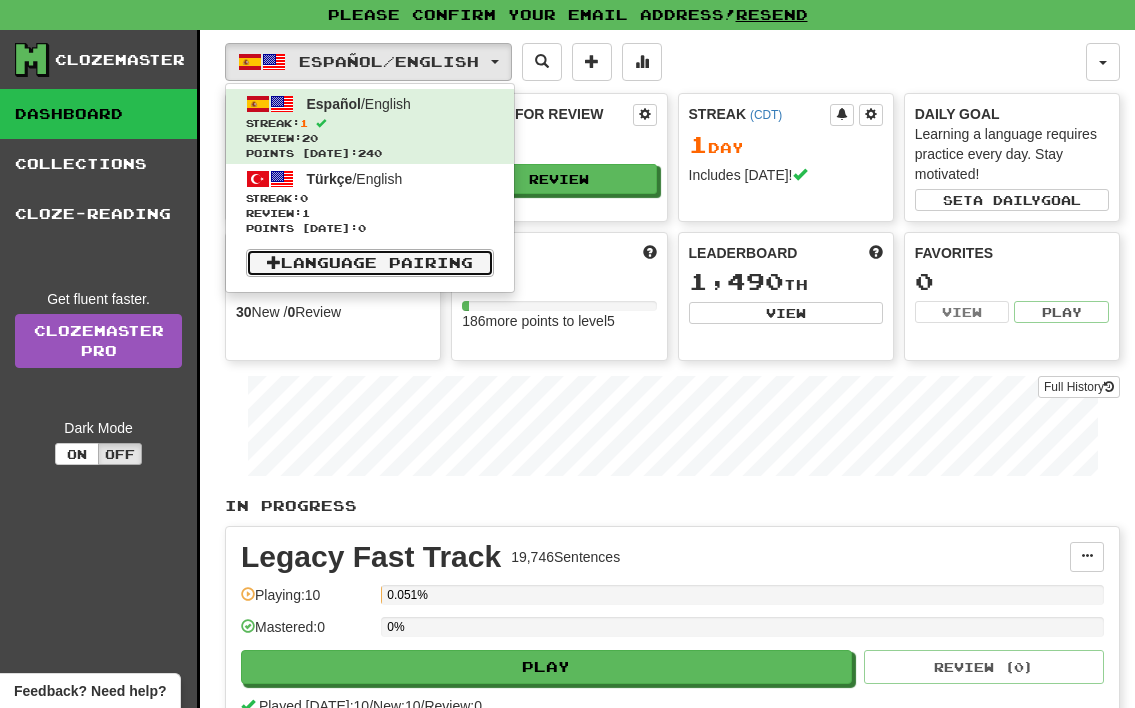 click on "Language Pairing" at bounding box center (370, 263) 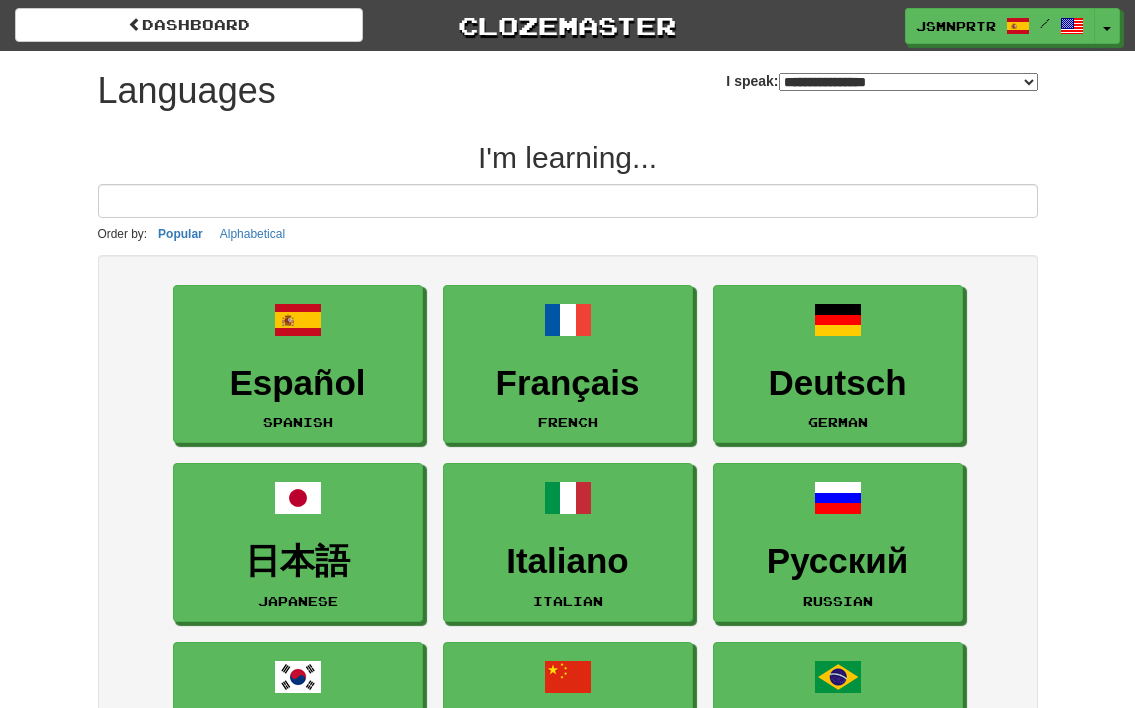 select on "*******" 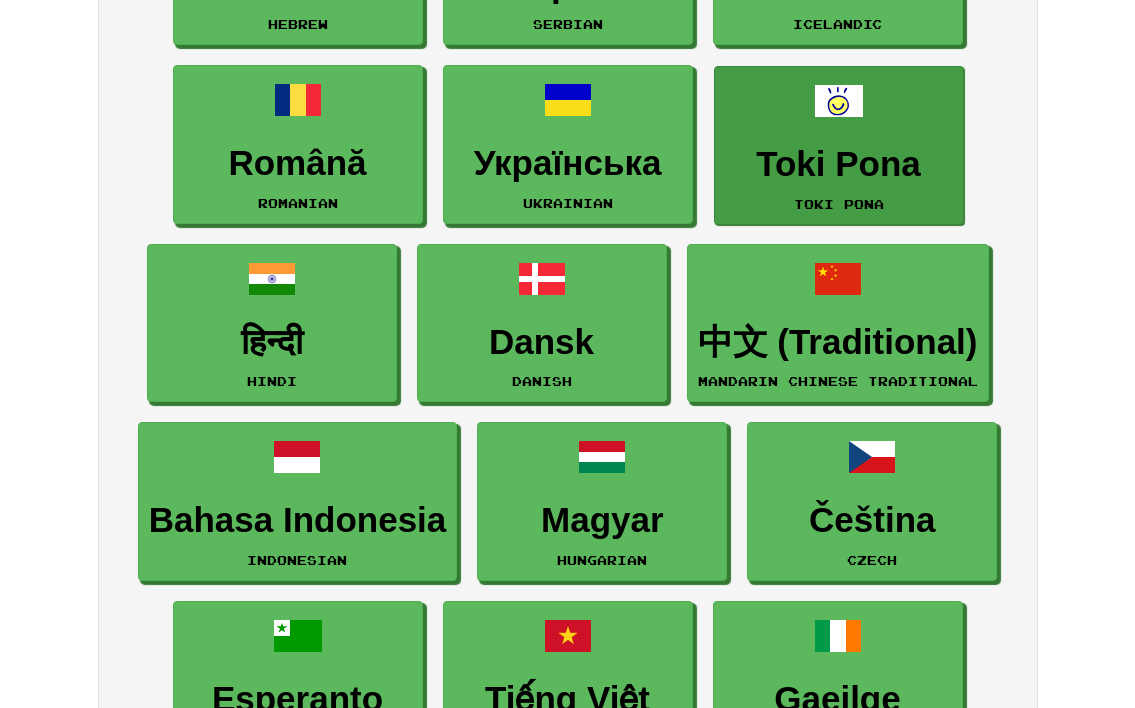 scroll, scrollTop: 1829, scrollLeft: 0, axis: vertical 